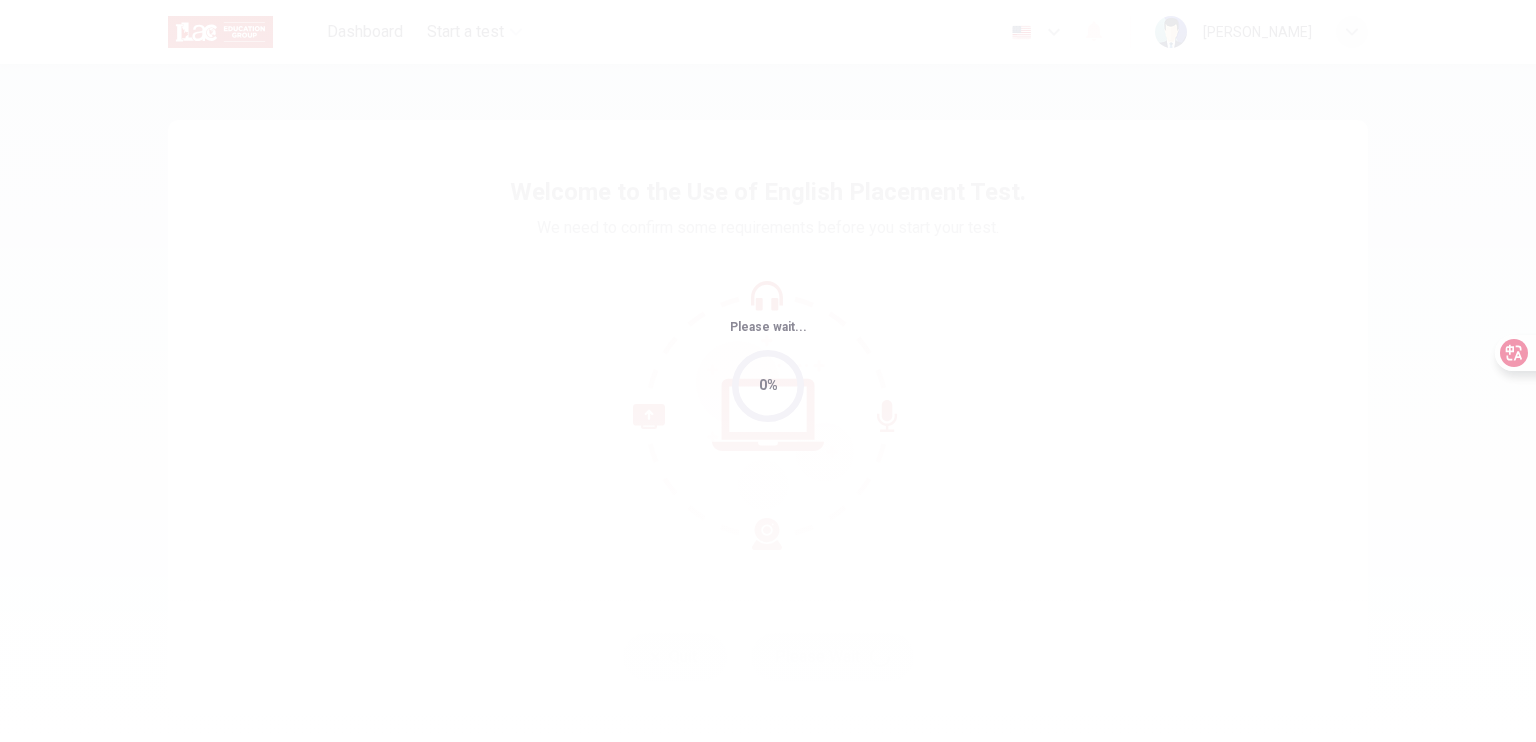 scroll, scrollTop: 0, scrollLeft: 0, axis: both 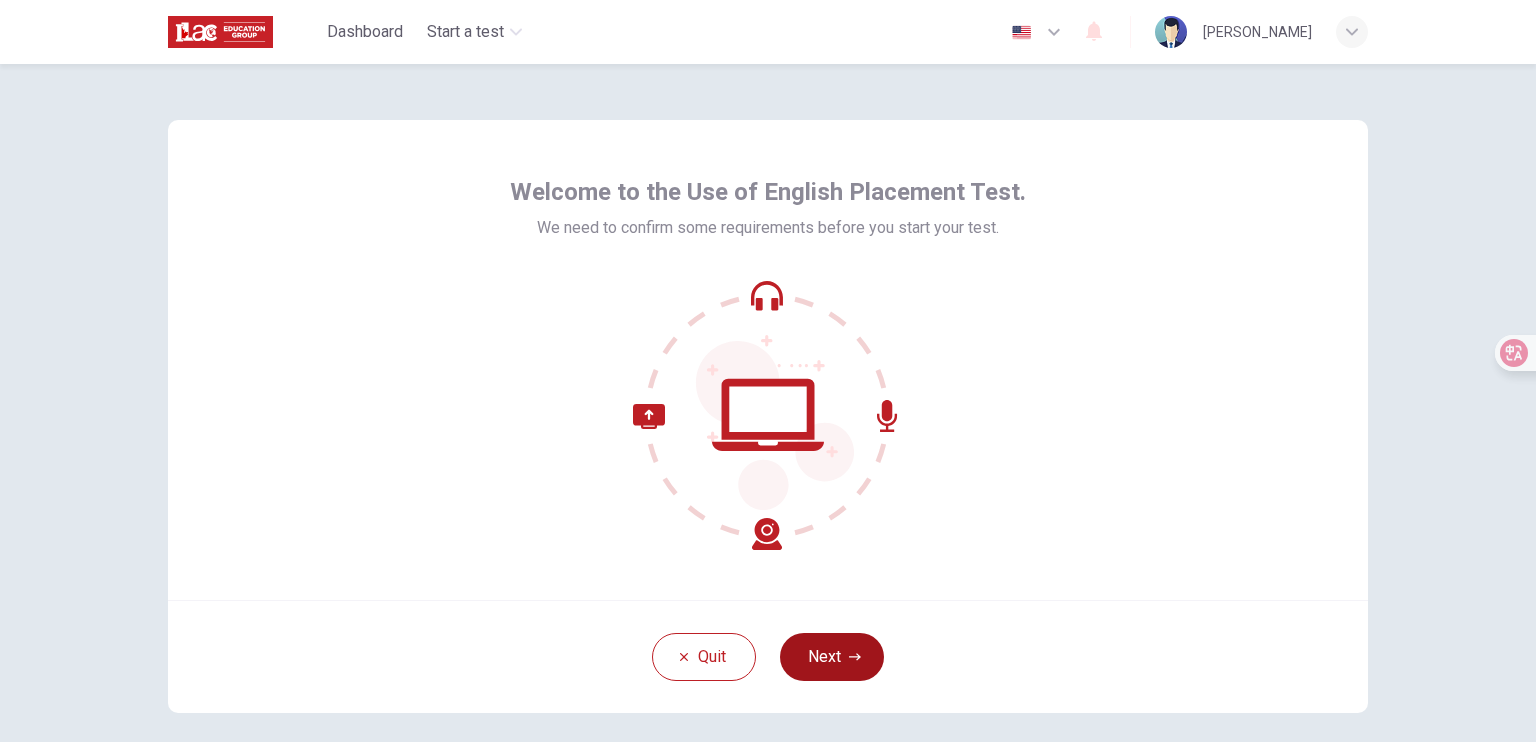 click on "Next" at bounding box center (832, 657) 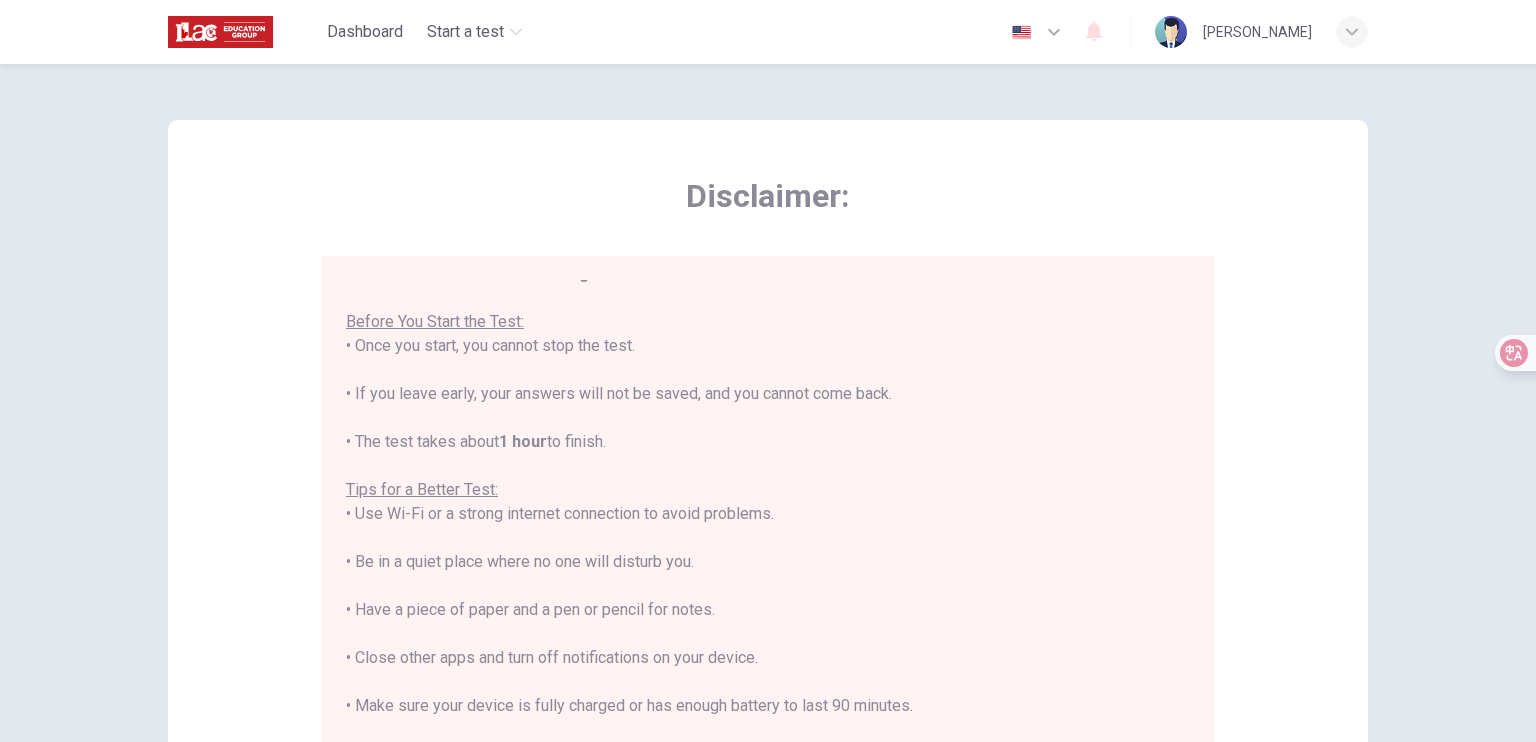 scroll, scrollTop: 23, scrollLeft: 0, axis: vertical 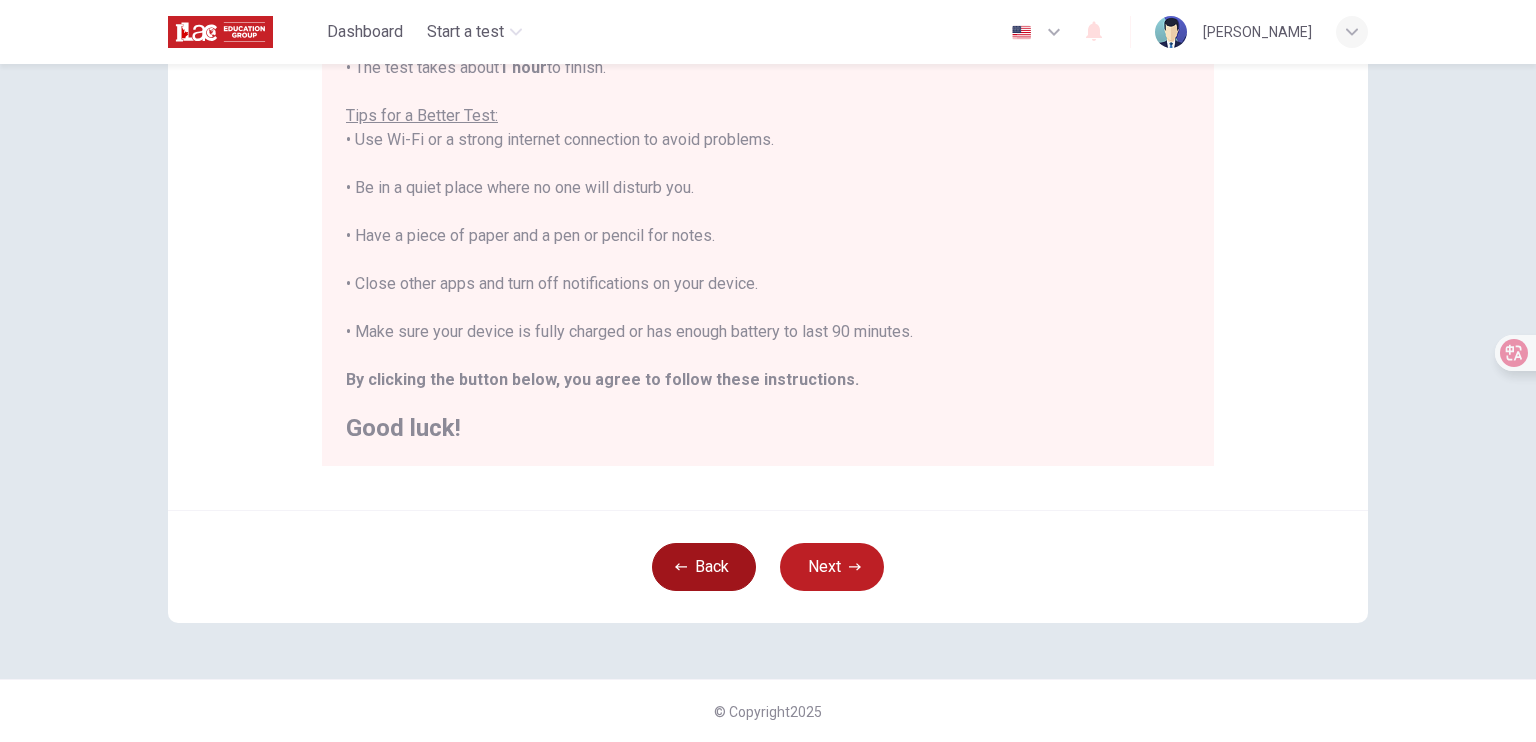 click on "Back" at bounding box center (704, 567) 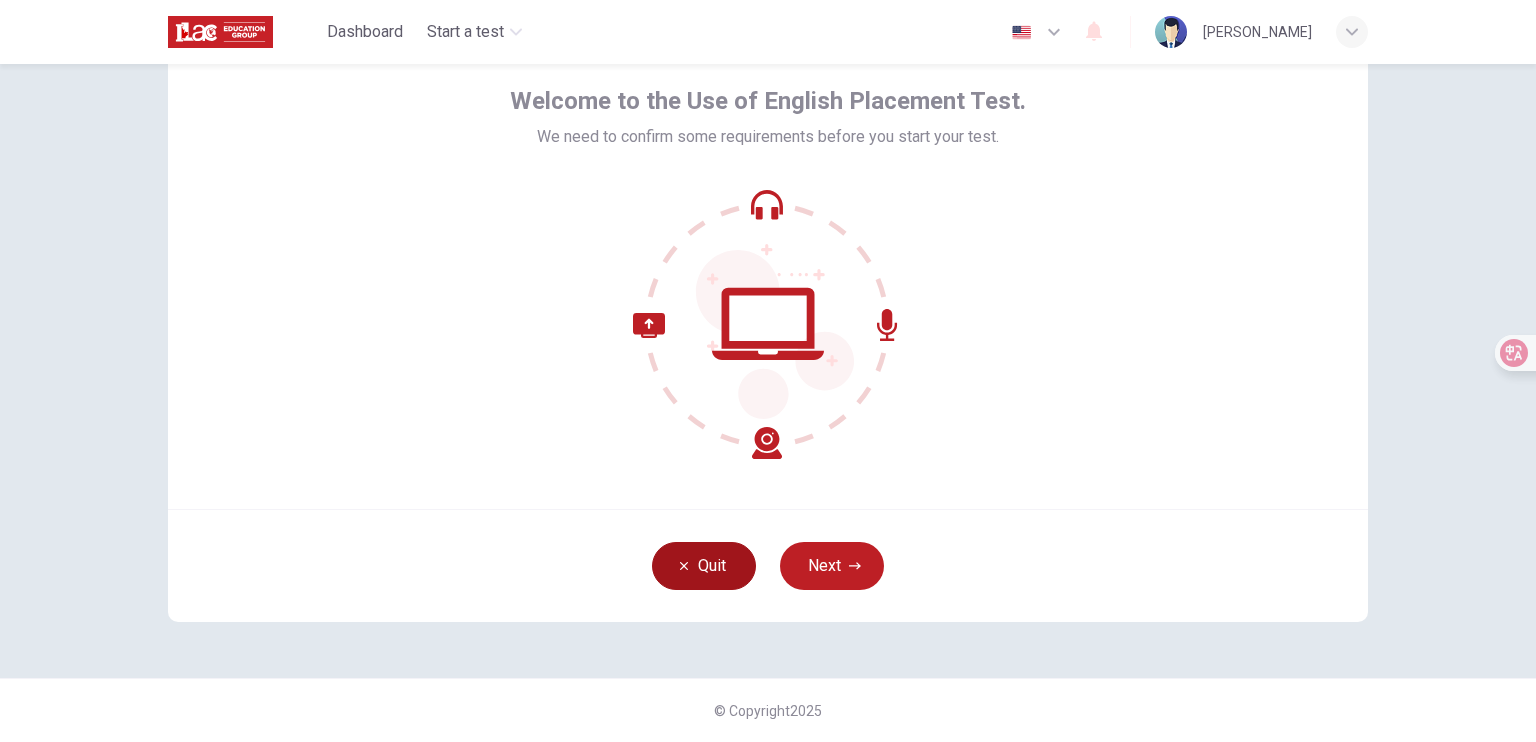 scroll, scrollTop: 90, scrollLeft: 0, axis: vertical 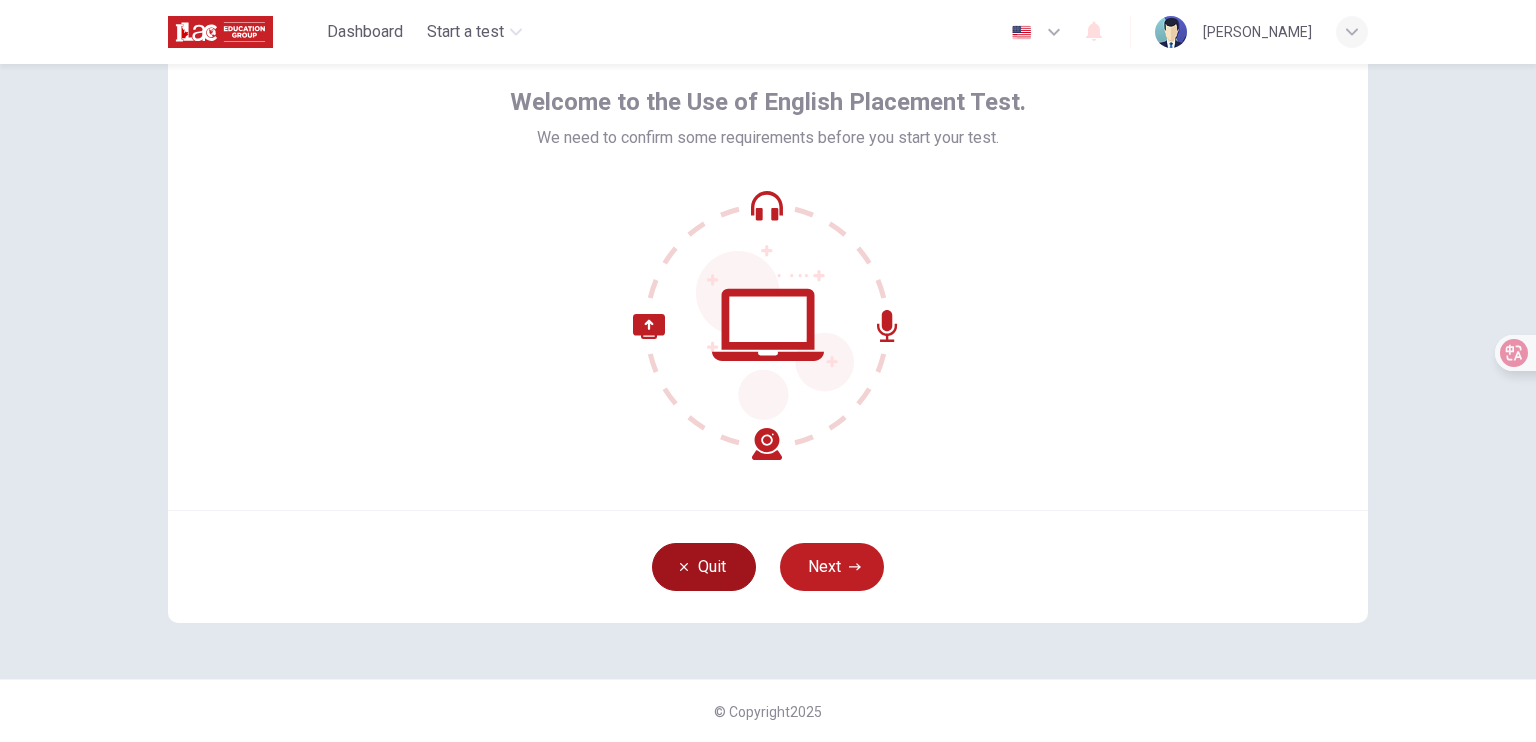 click on "Quit" at bounding box center (704, 567) 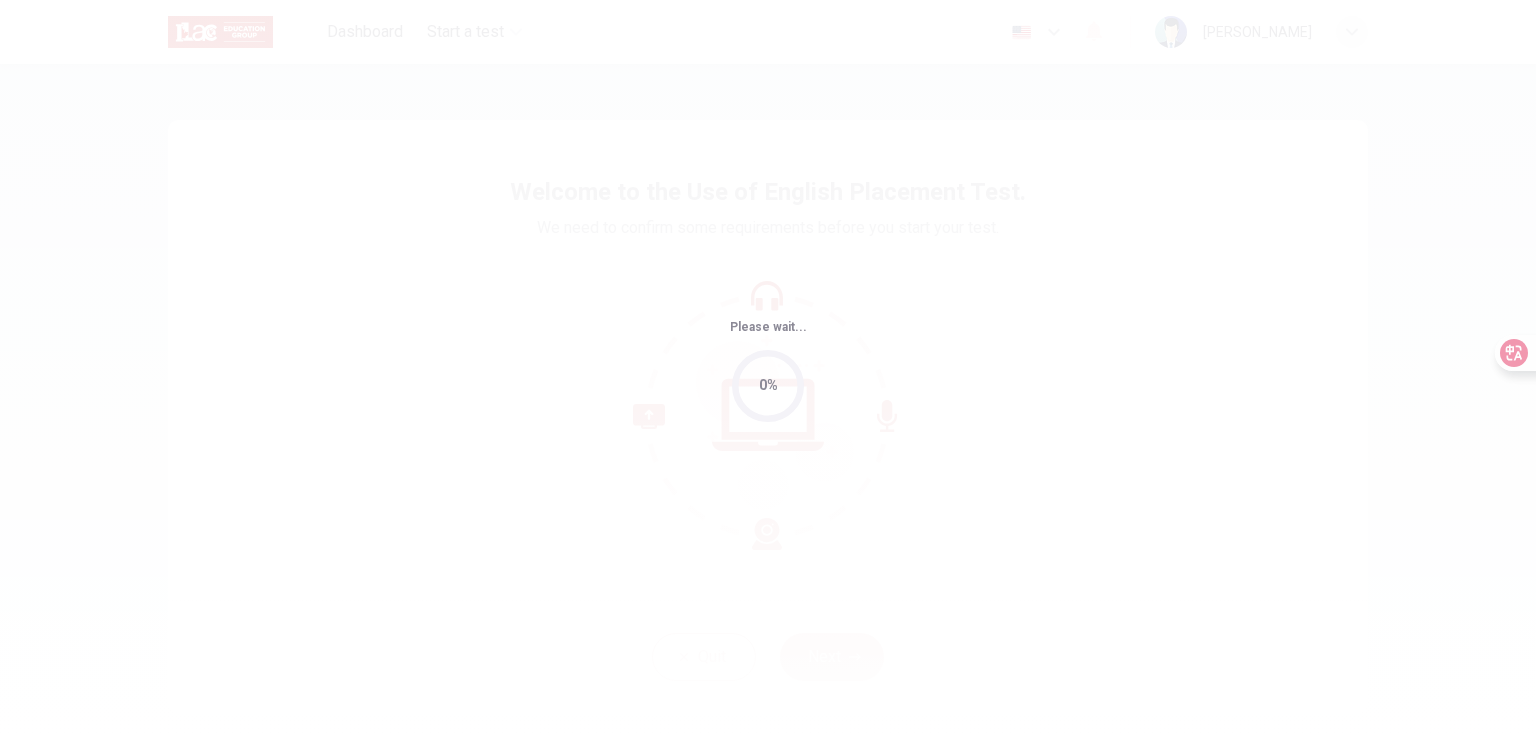 scroll, scrollTop: 0, scrollLeft: 0, axis: both 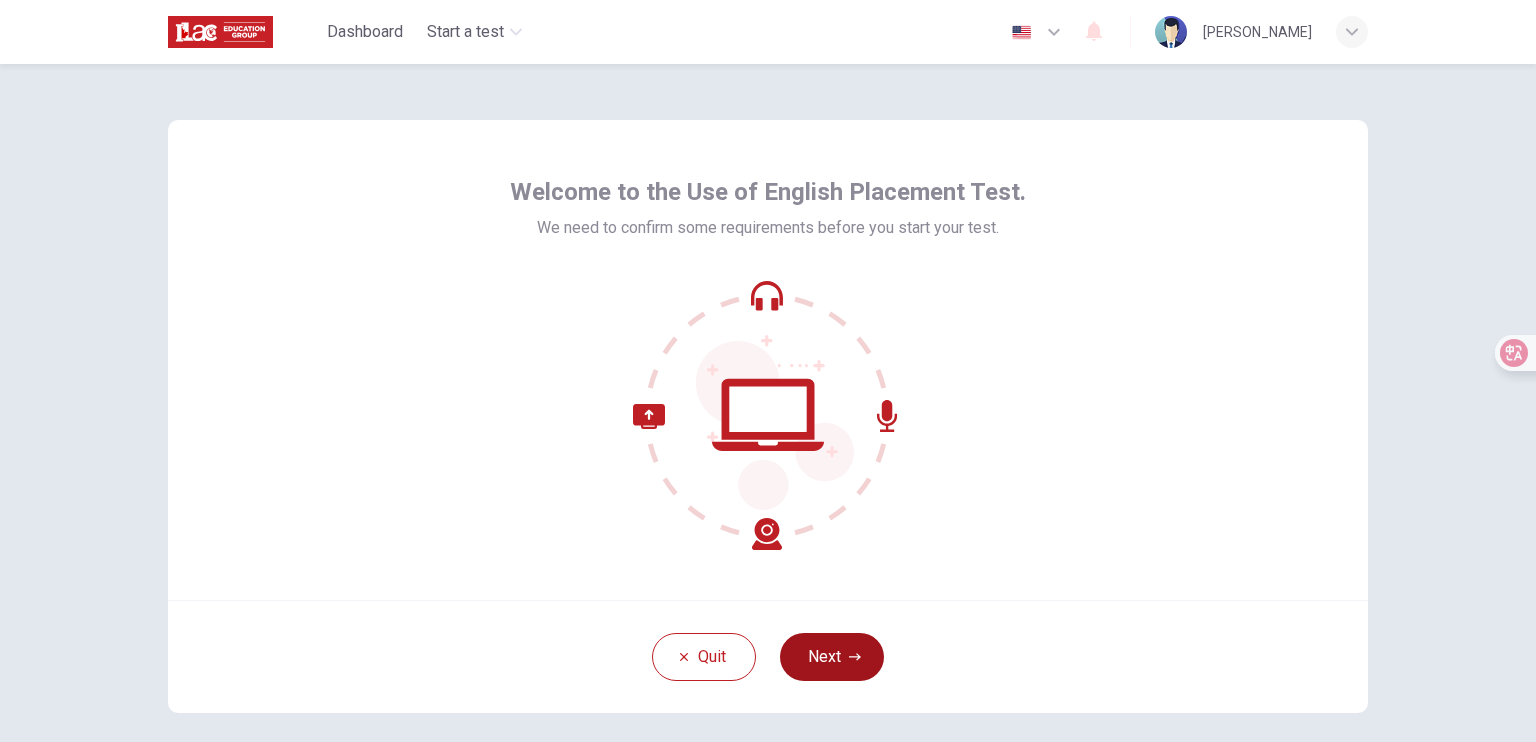 click on "Next" at bounding box center (832, 657) 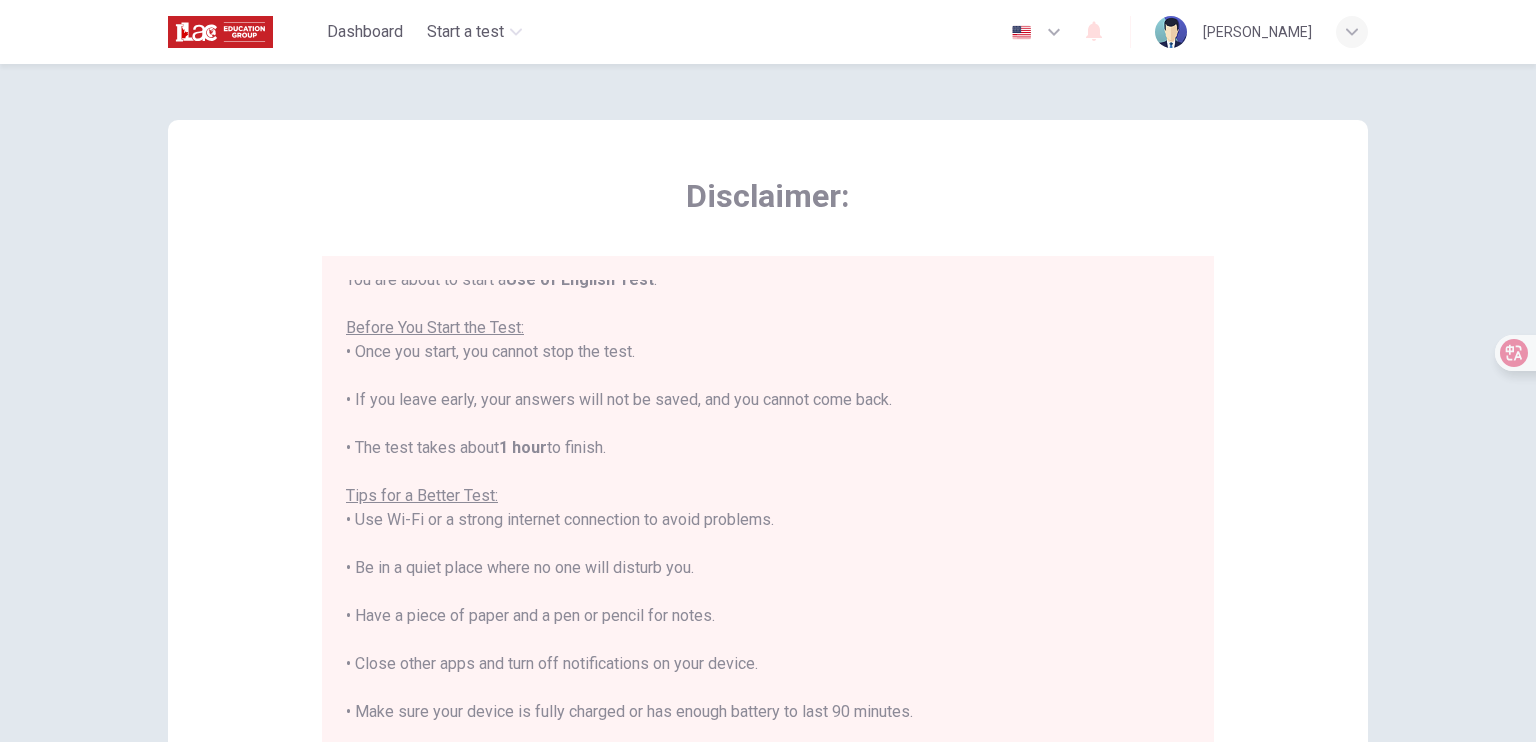 scroll, scrollTop: 23, scrollLeft: 0, axis: vertical 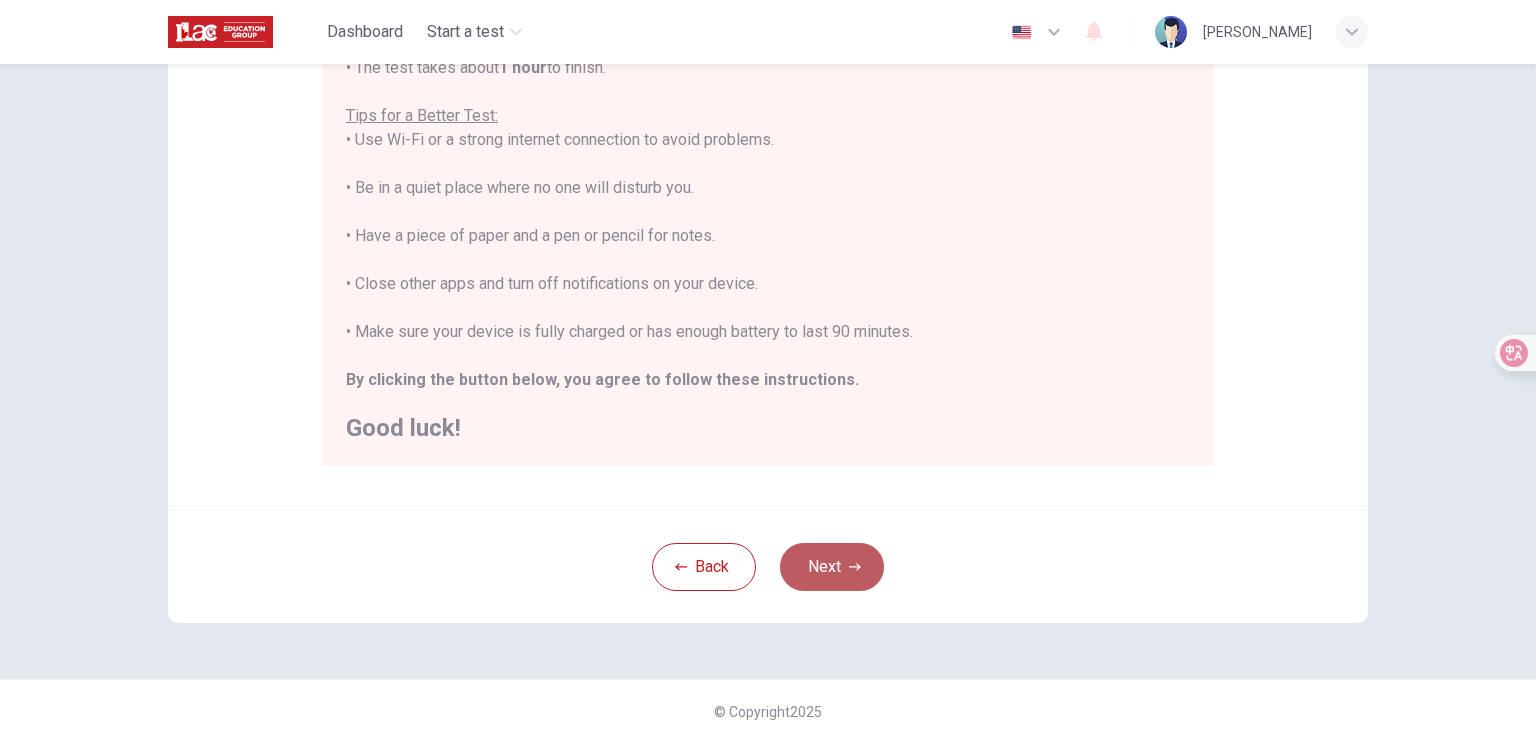 click on "Next" at bounding box center (832, 567) 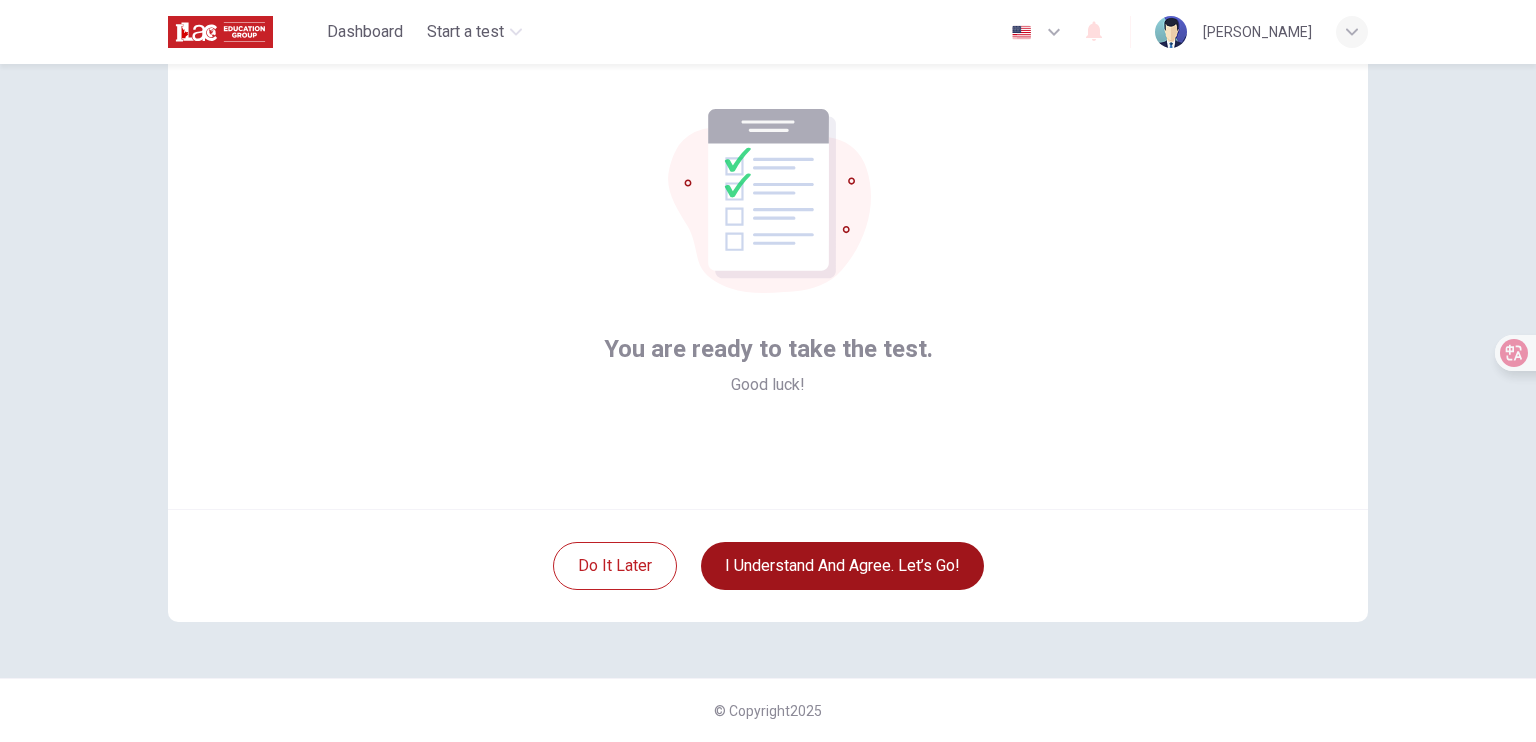 scroll, scrollTop: 90, scrollLeft: 0, axis: vertical 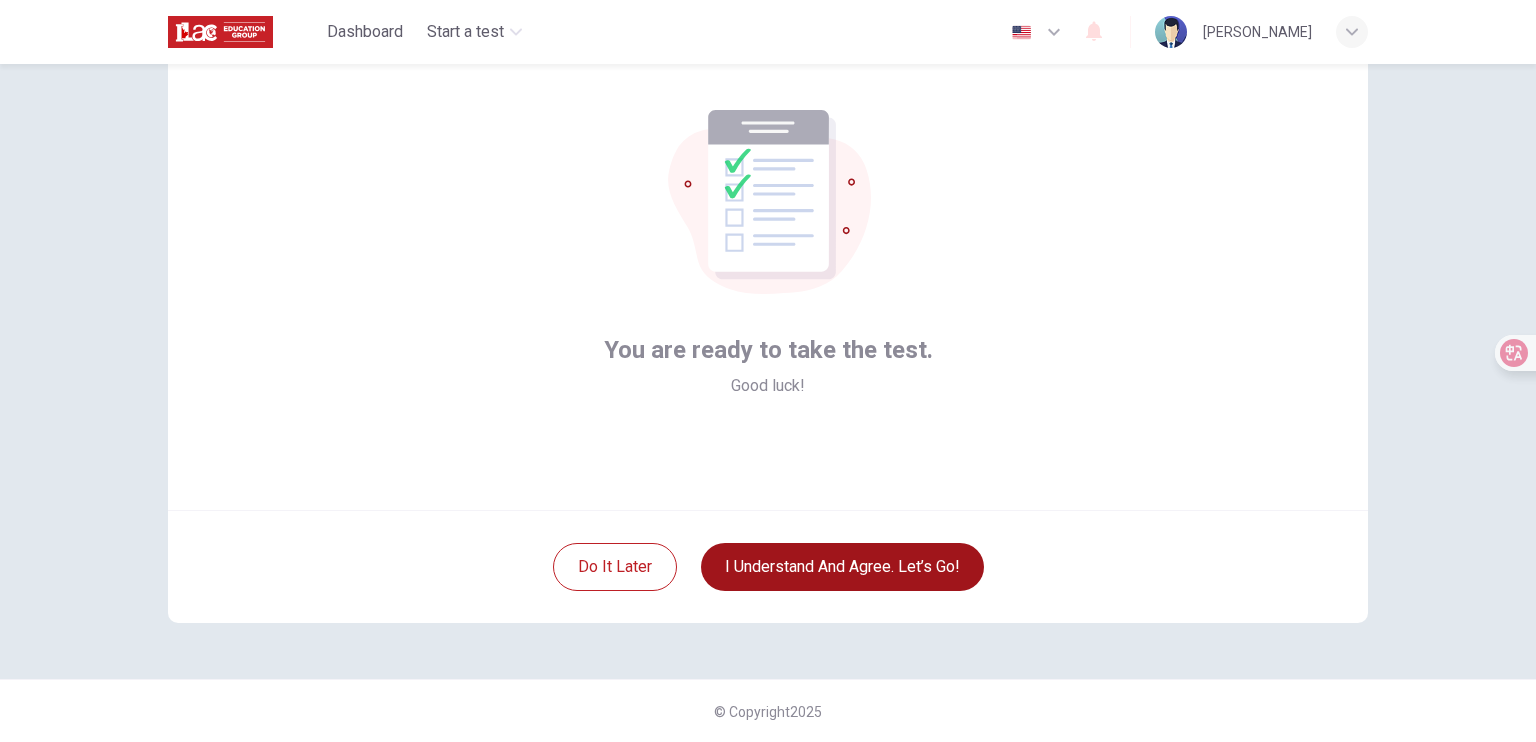 click on "I understand and agree. Let’s go!" at bounding box center (842, 567) 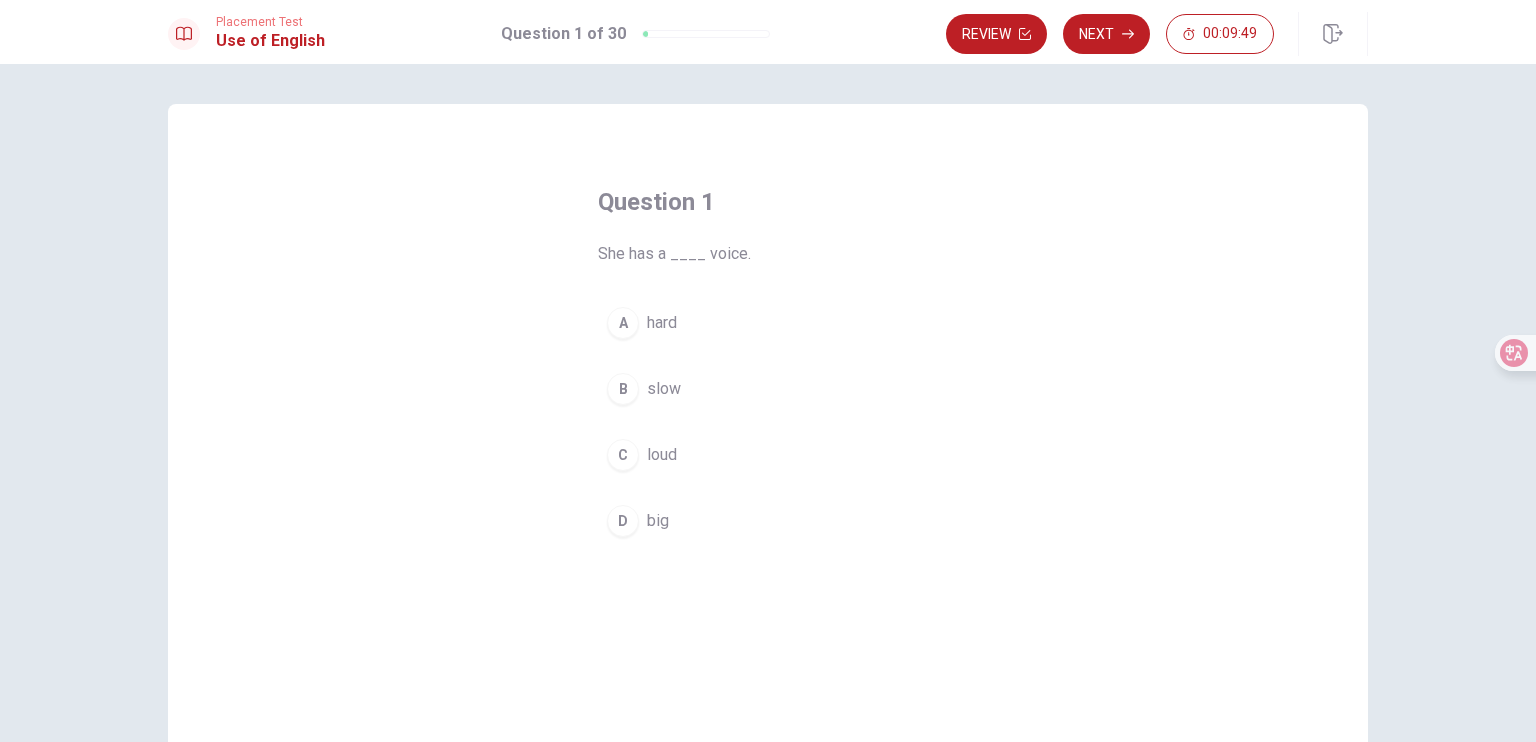 click on "D" at bounding box center [623, 521] 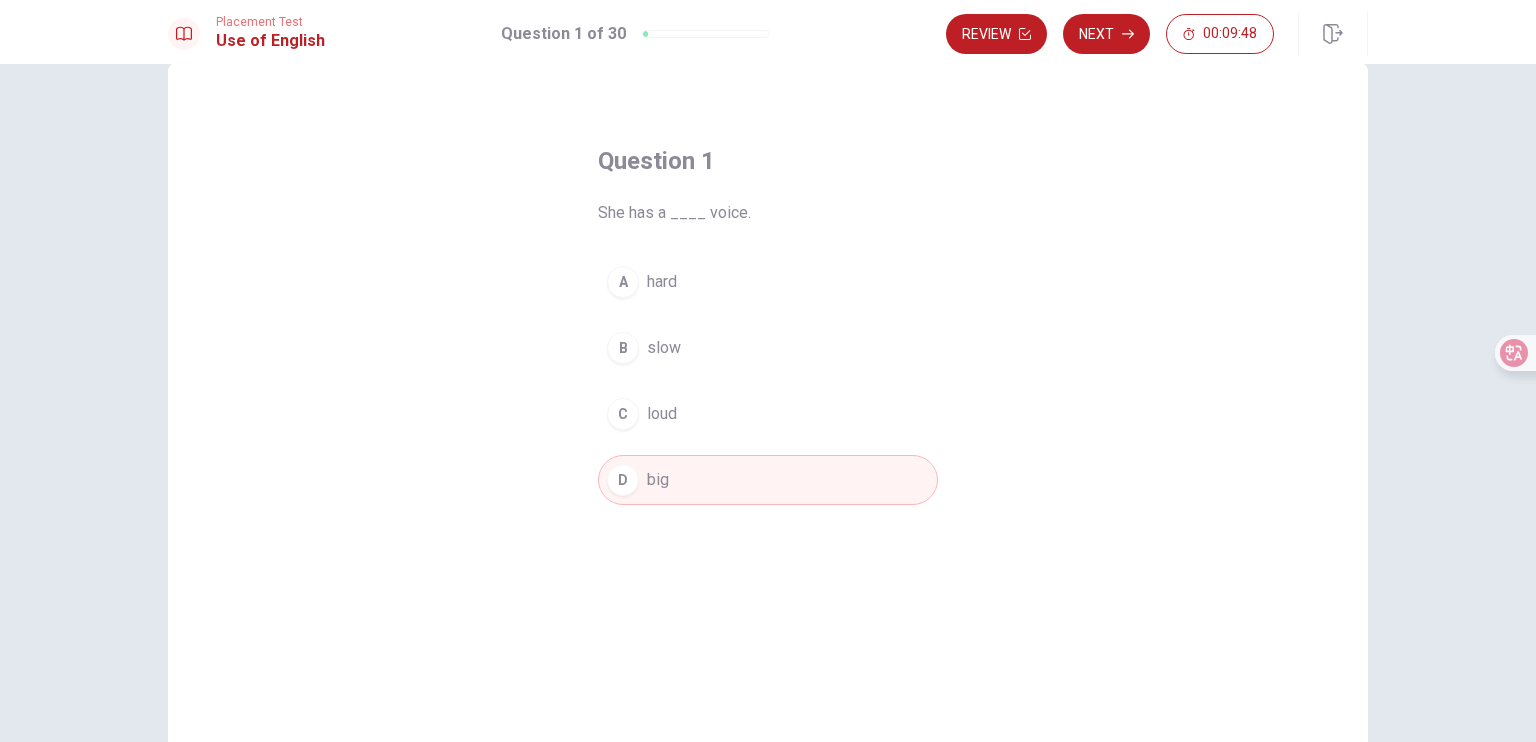 scroll, scrollTop: 0, scrollLeft: 0, axis: both 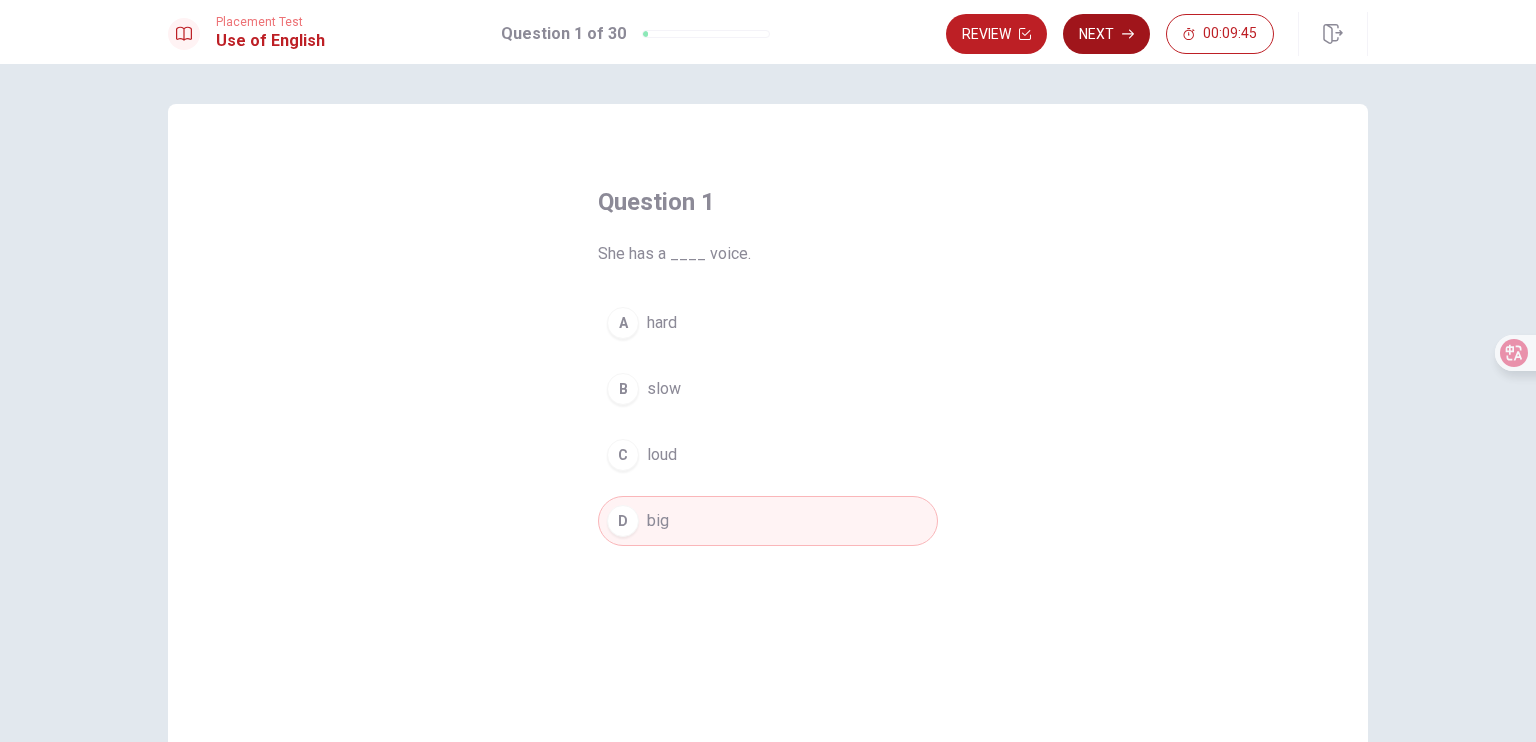 click on "Next" at bounding box center [1106, 34] 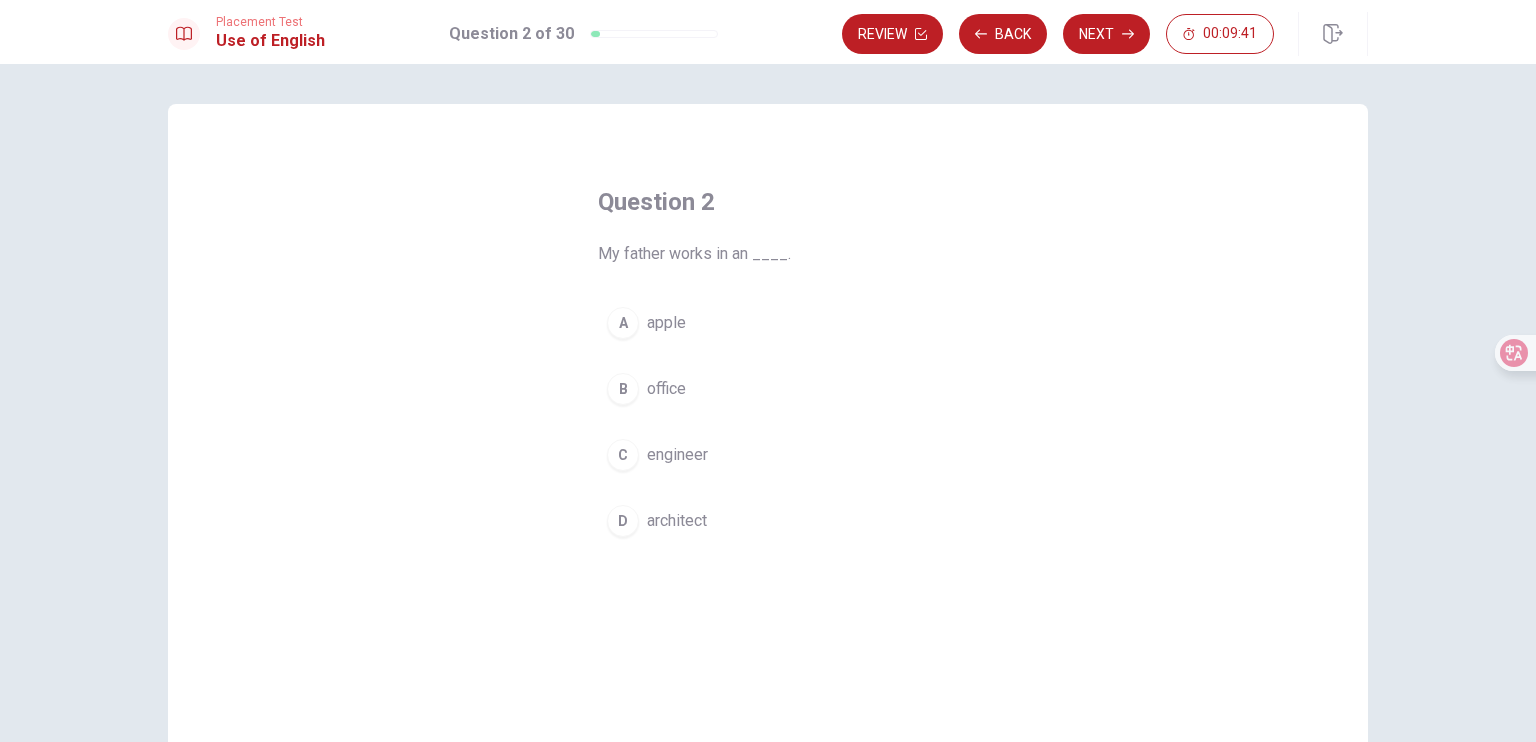 click on "B" at bounding box center (623, 389) 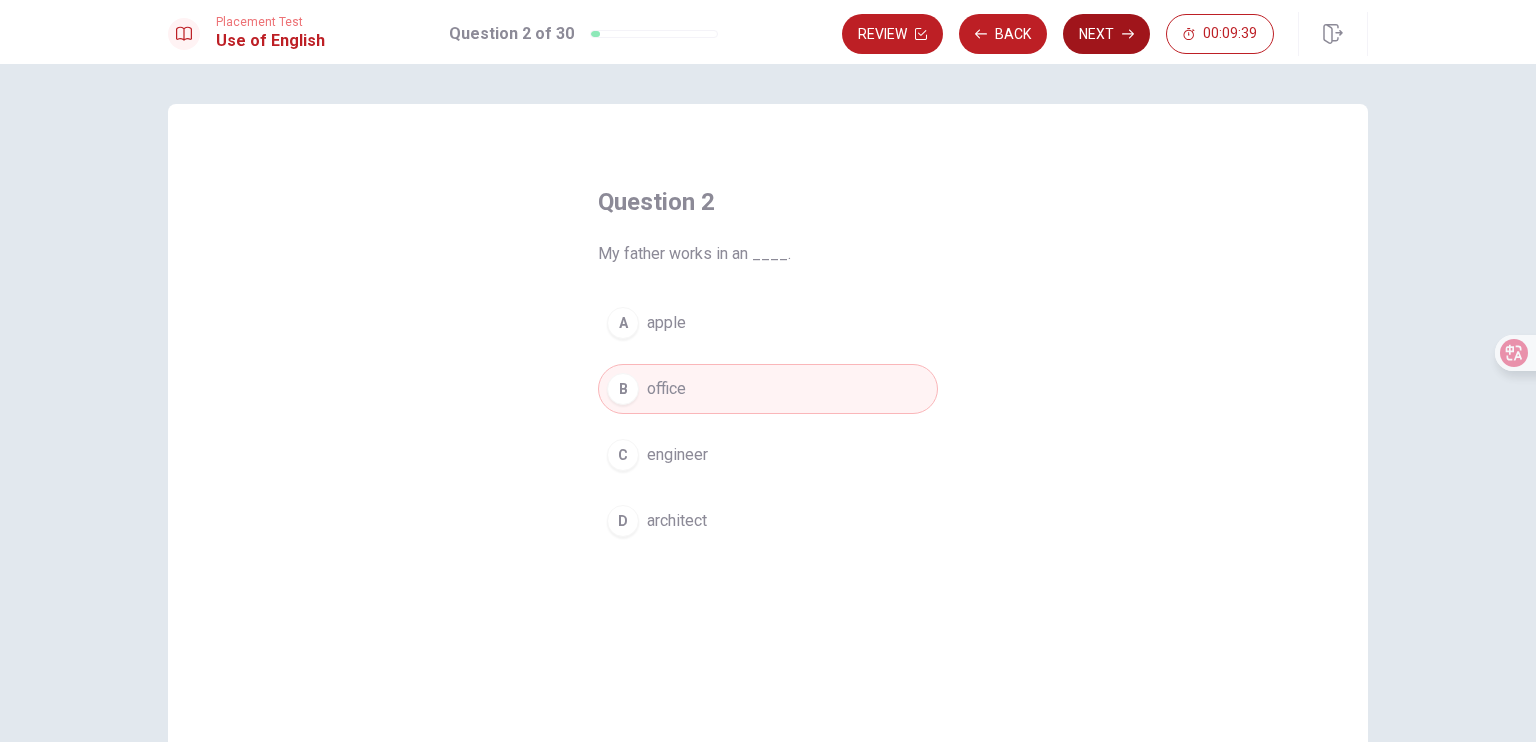 click on "Next" at bounding box center [1106, 34] 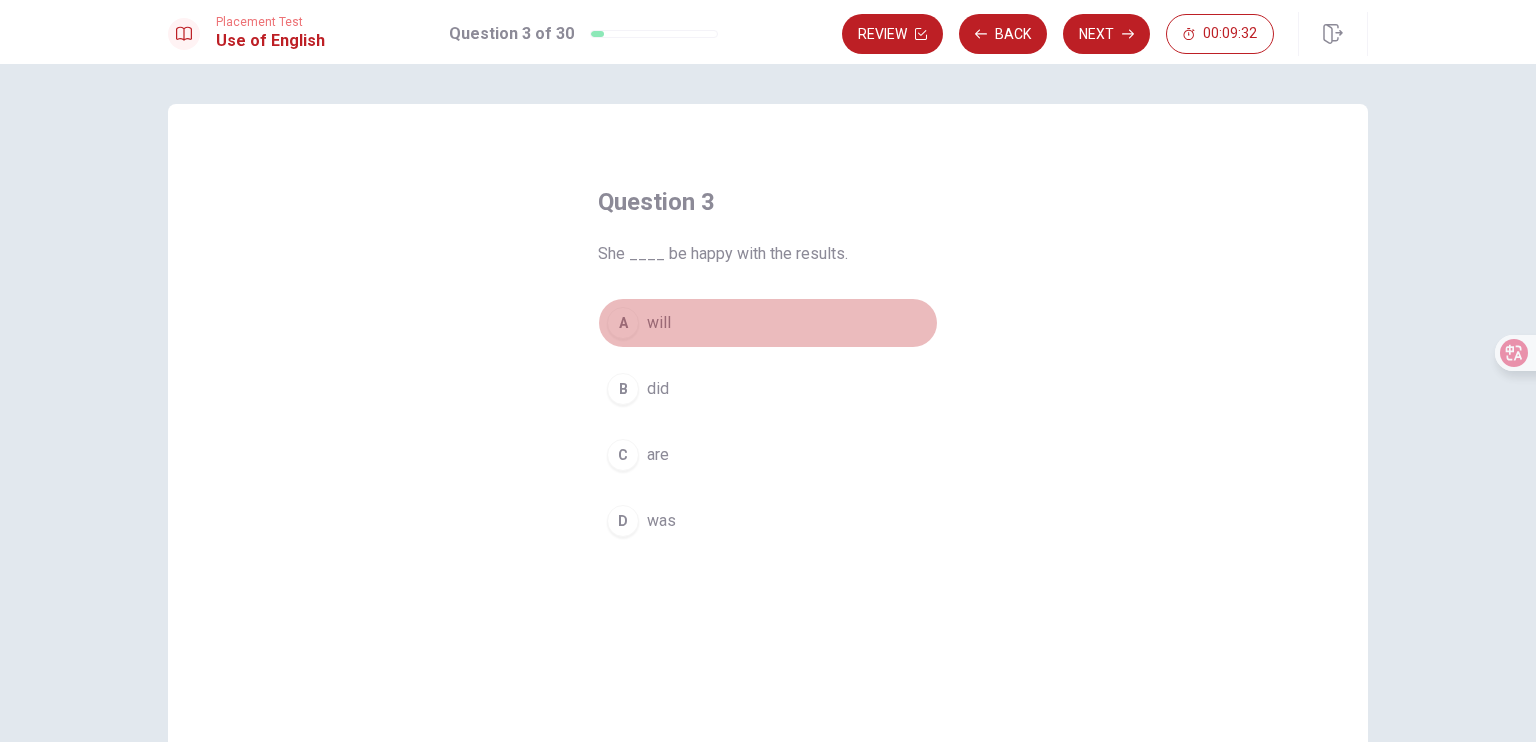 click on "A" at bounding box center (623, 323) 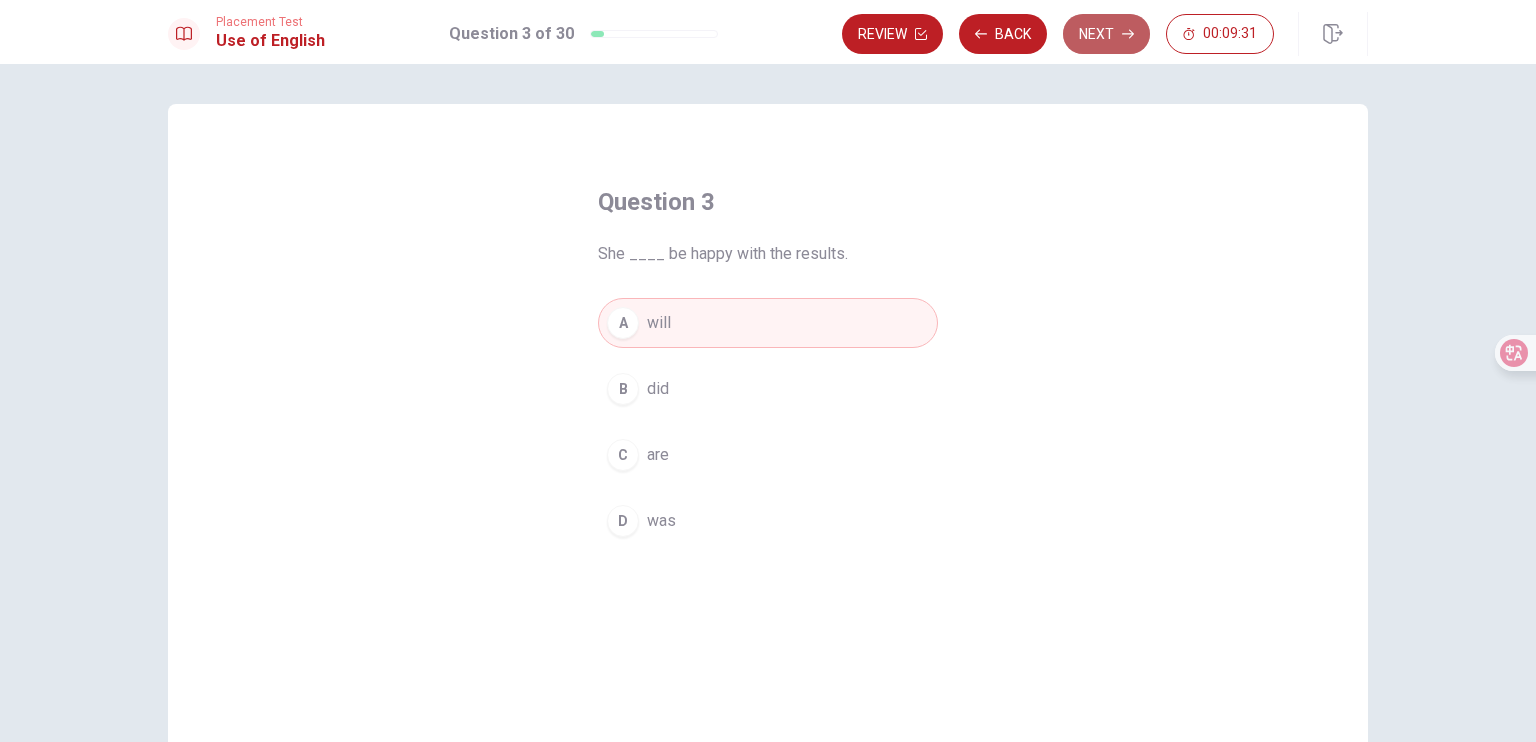click on "Next" at bounding box center [1106, 34] 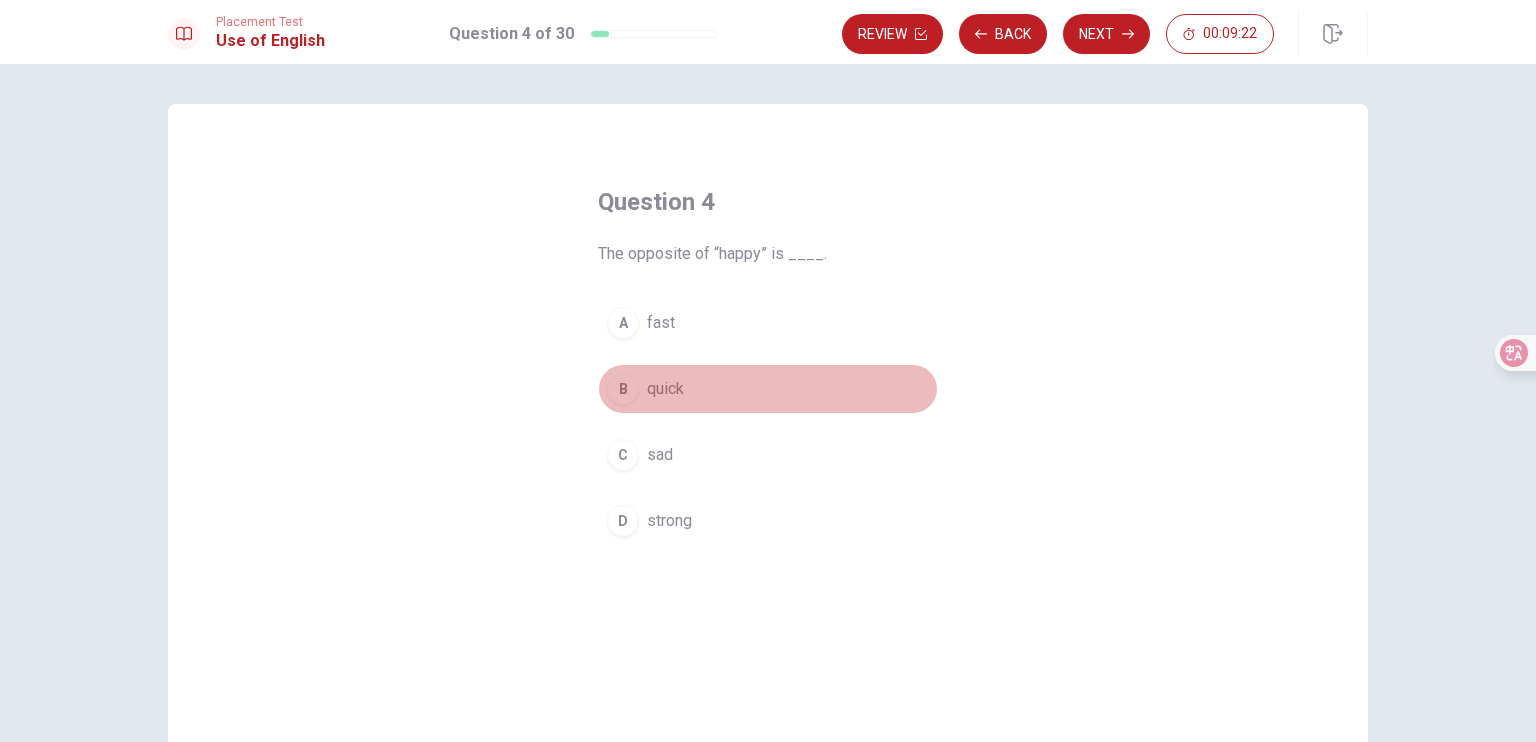 click on "B" at bounding box center (623, 389) 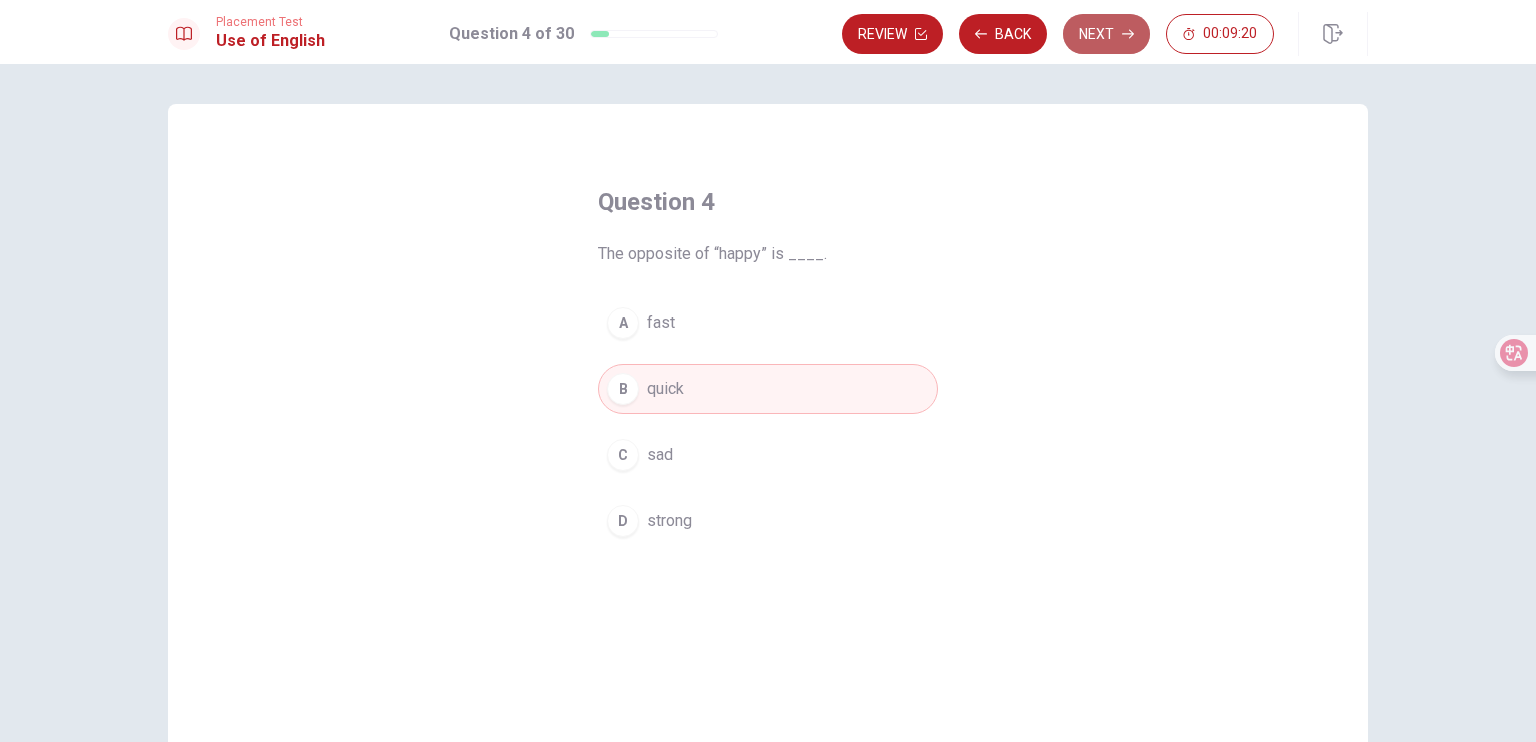 click on "Next" at bounding box center [1106, 34] 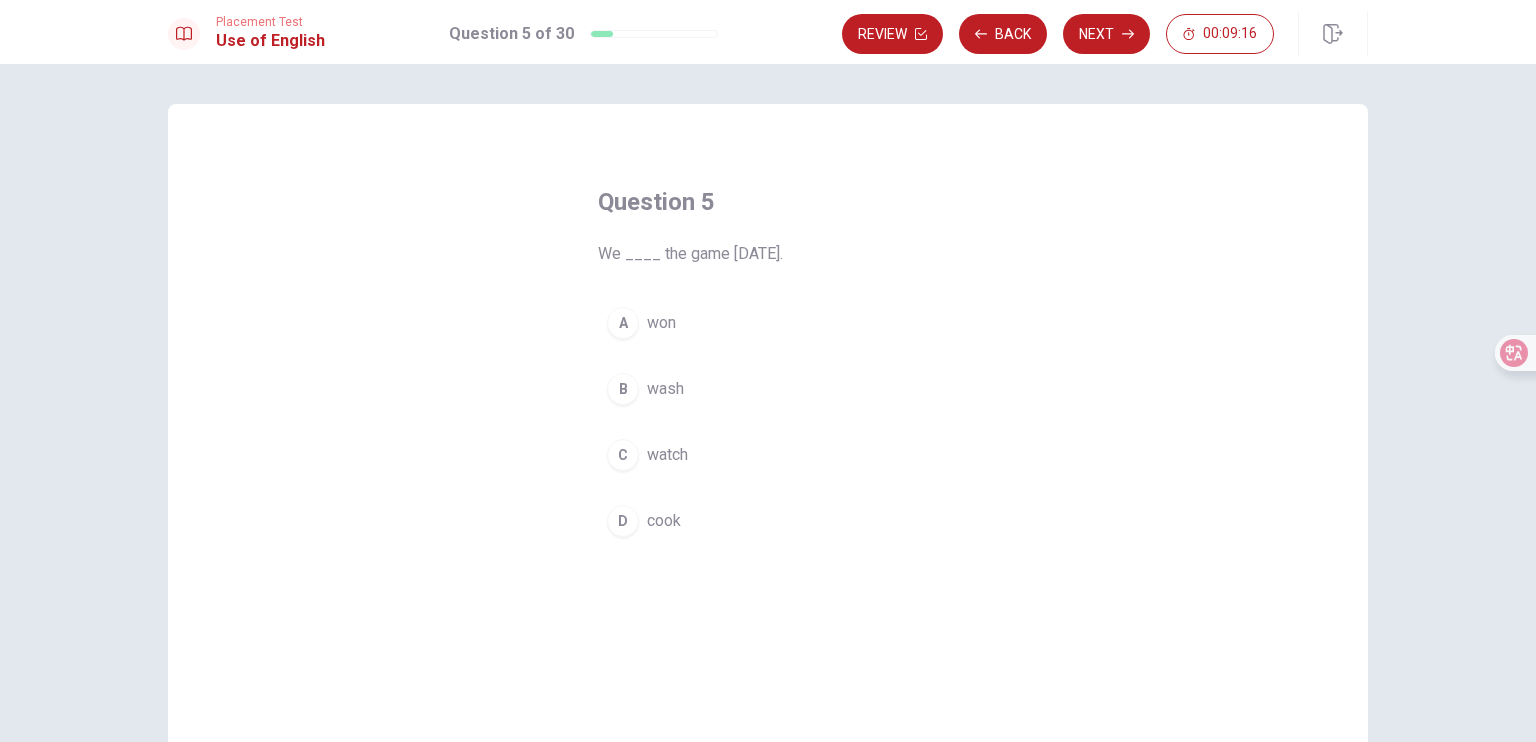click on "won" at bounding box center [661, 323] 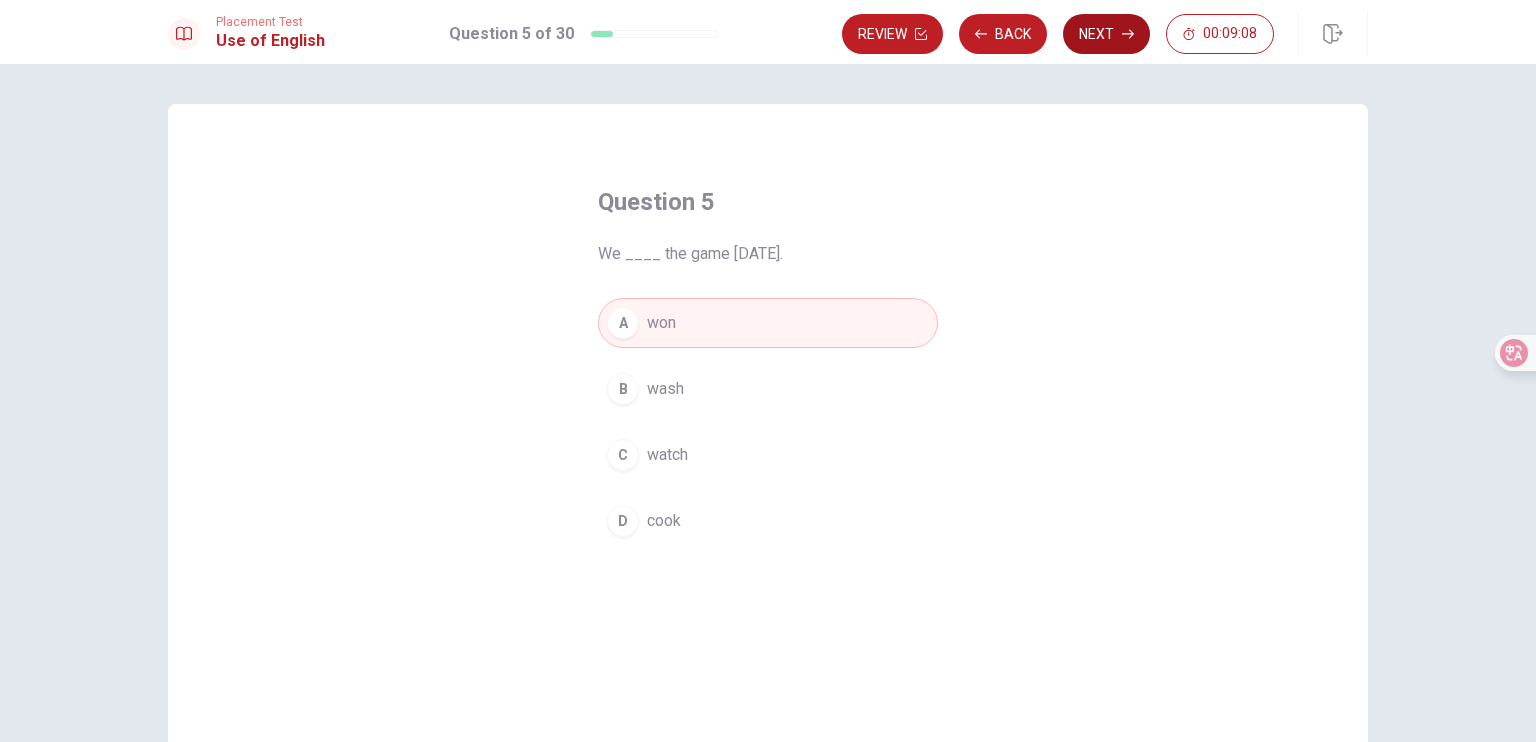 click on "Next" at bounding box center (1106, 34) 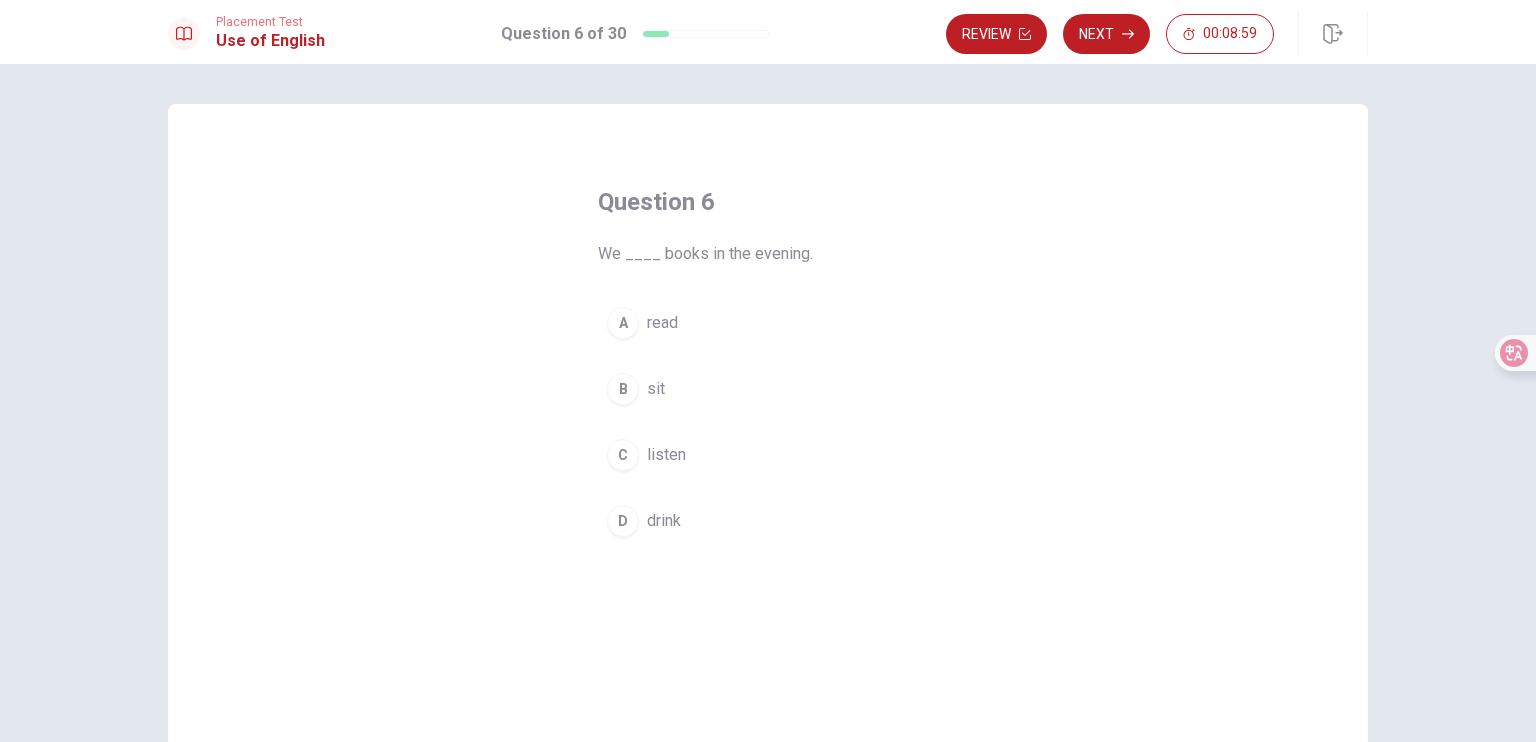 click on "read" at bounding box center (662, 323) 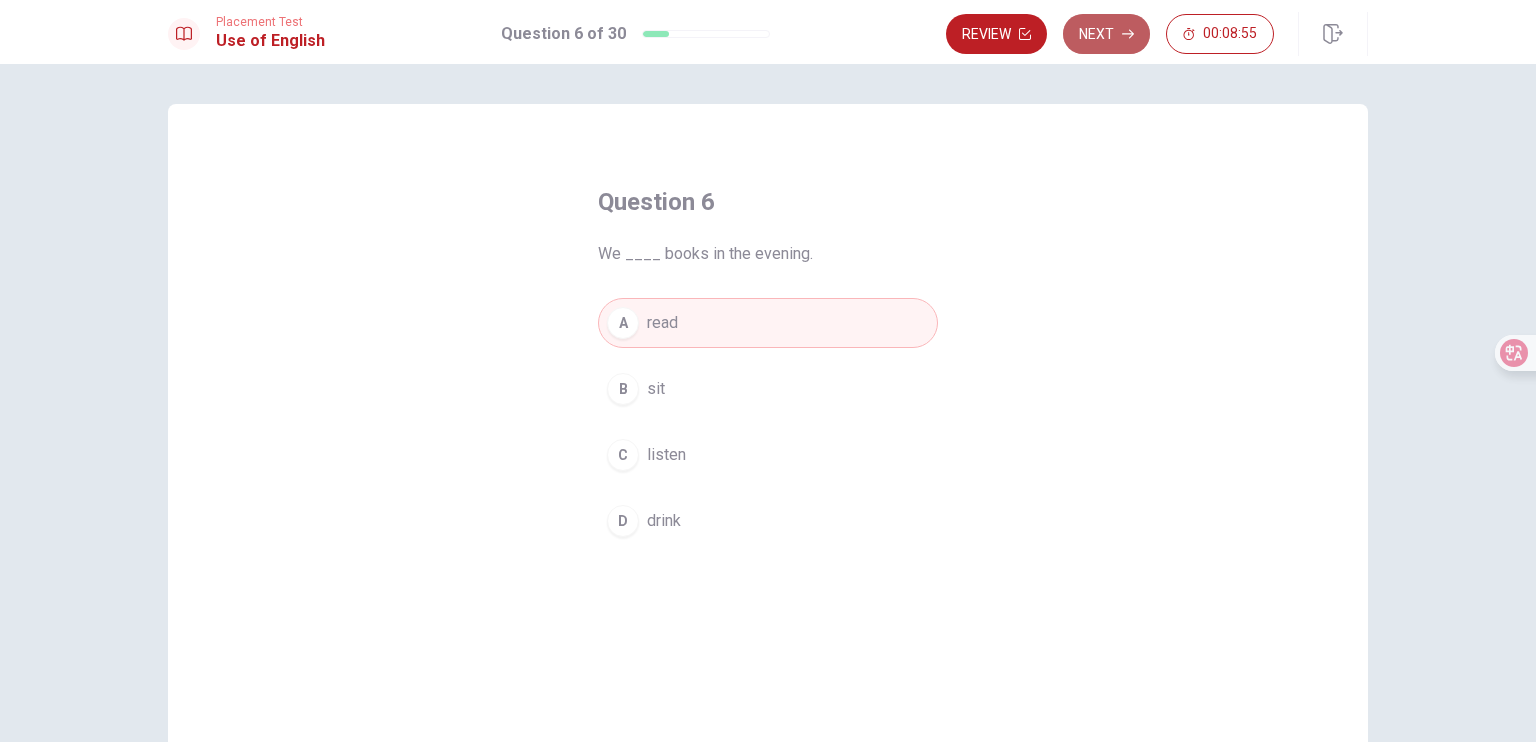 click 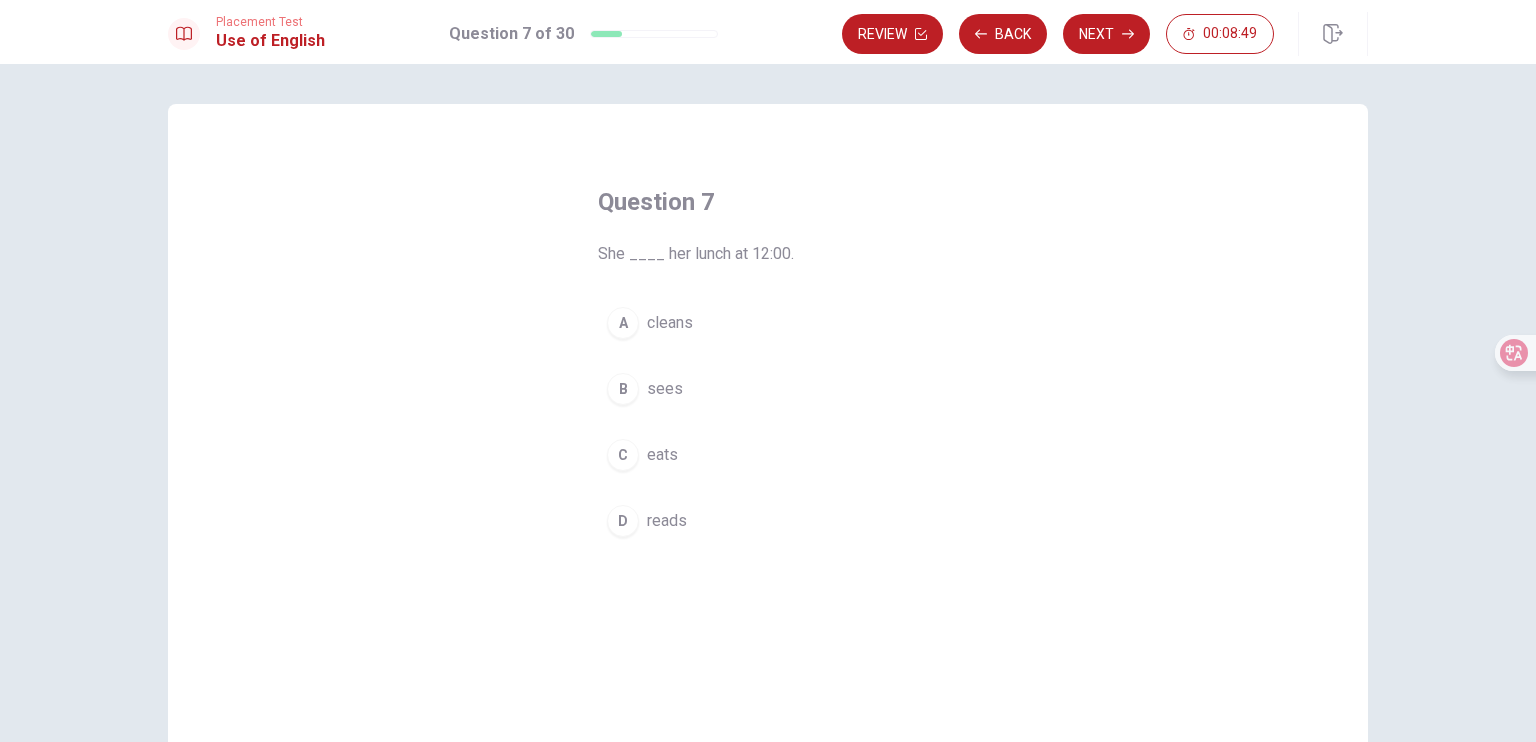 click on "eats" at bounding box center (662, 455) 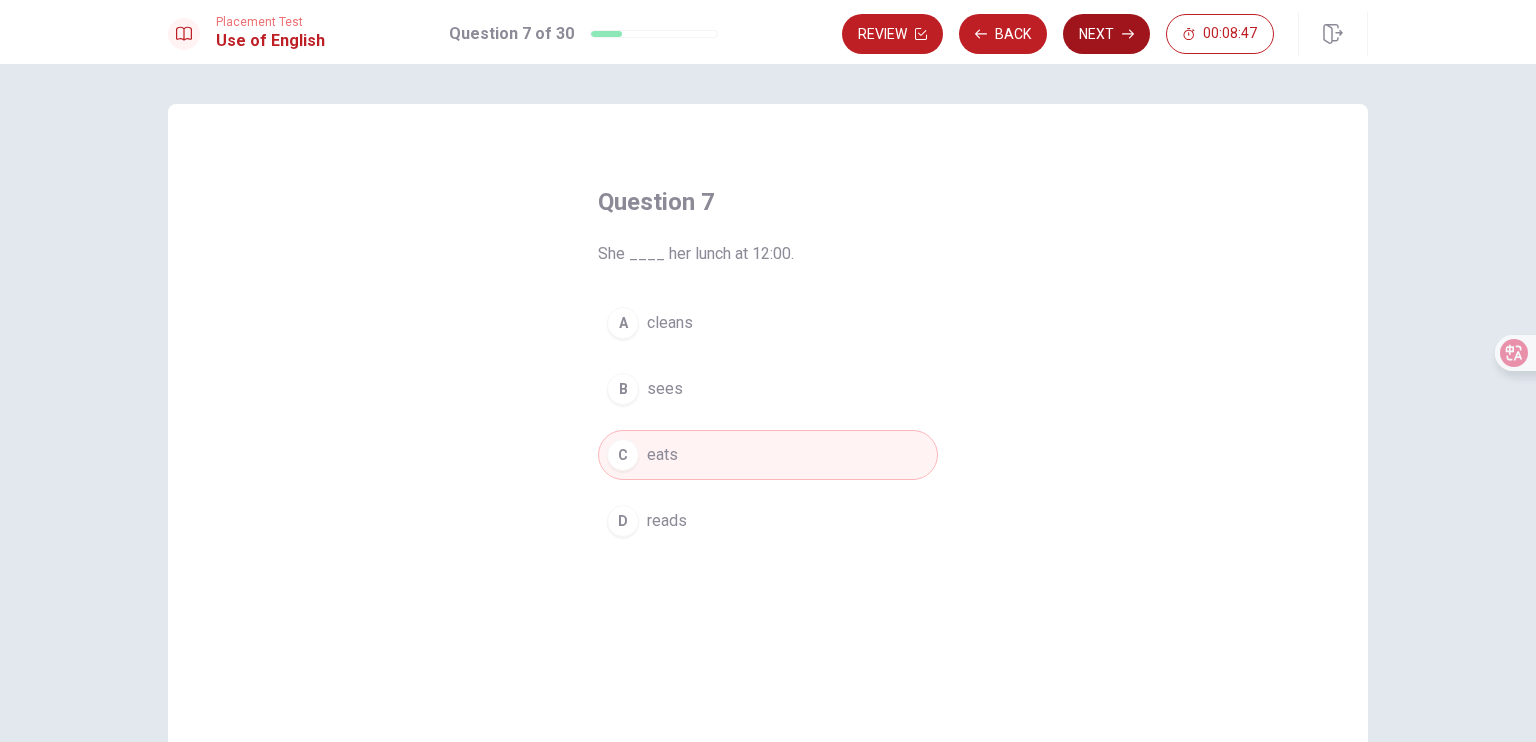 click on "Next" at bounding box center (1106, 34) 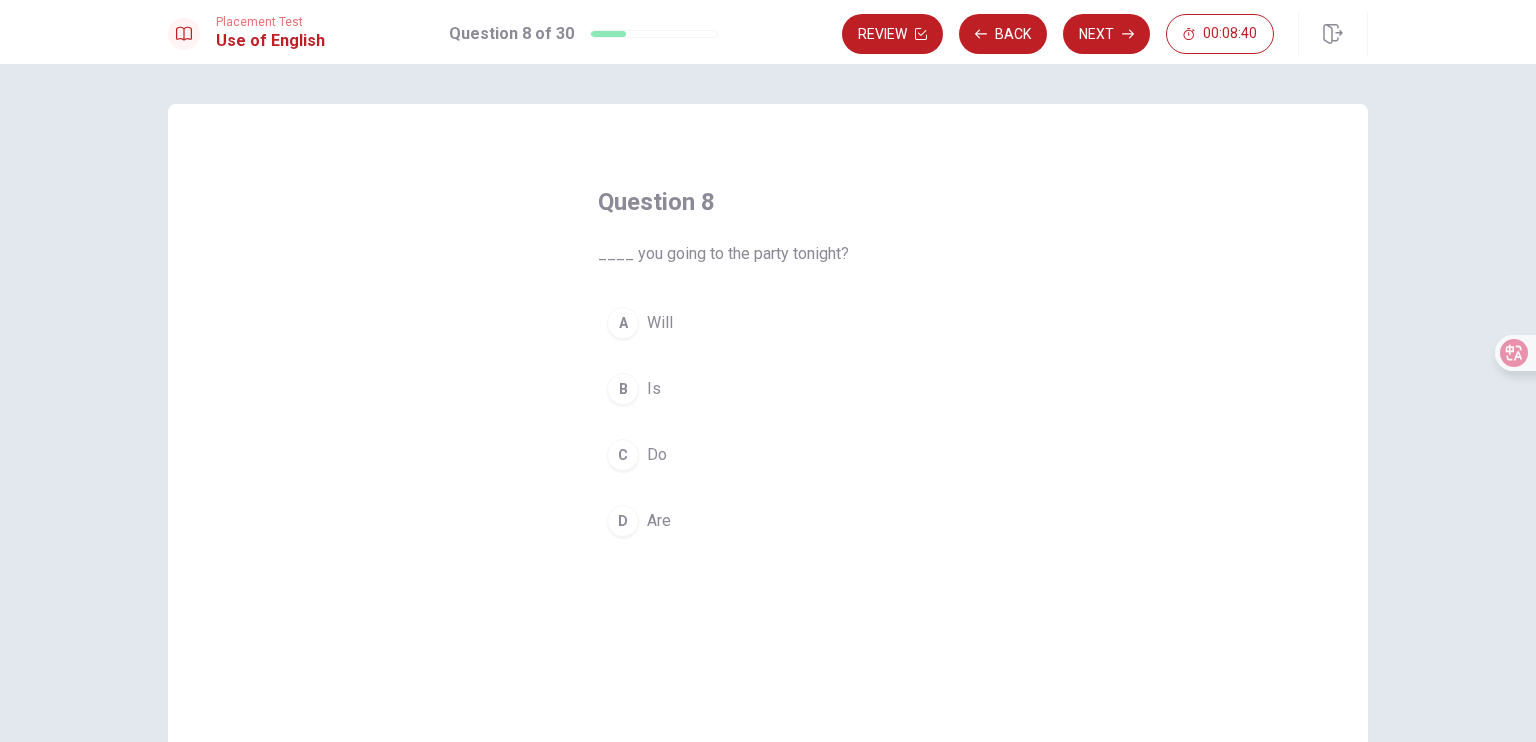 click on "Are" at bounding box center (659, 521) 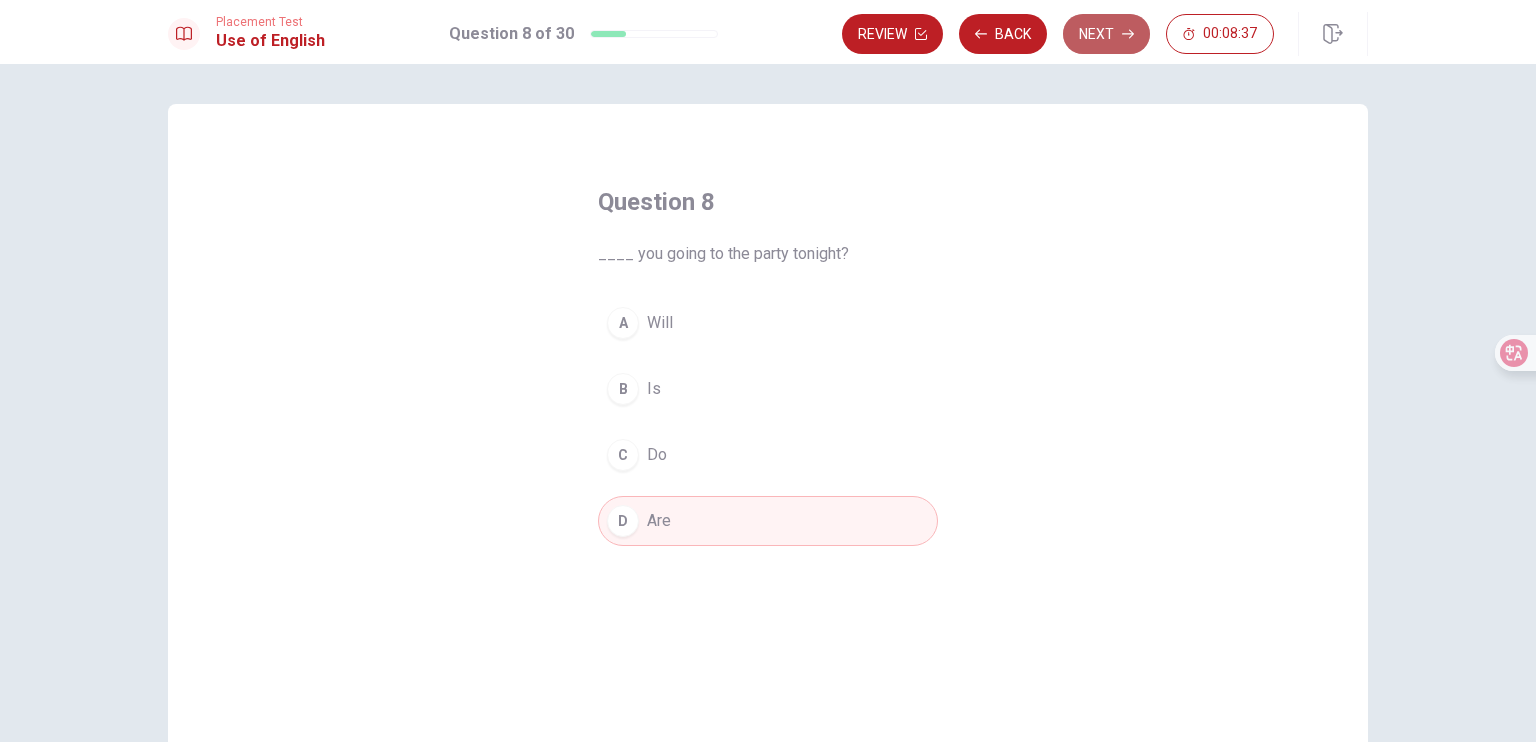 click on "Next" at bounding box center [1106, 34] 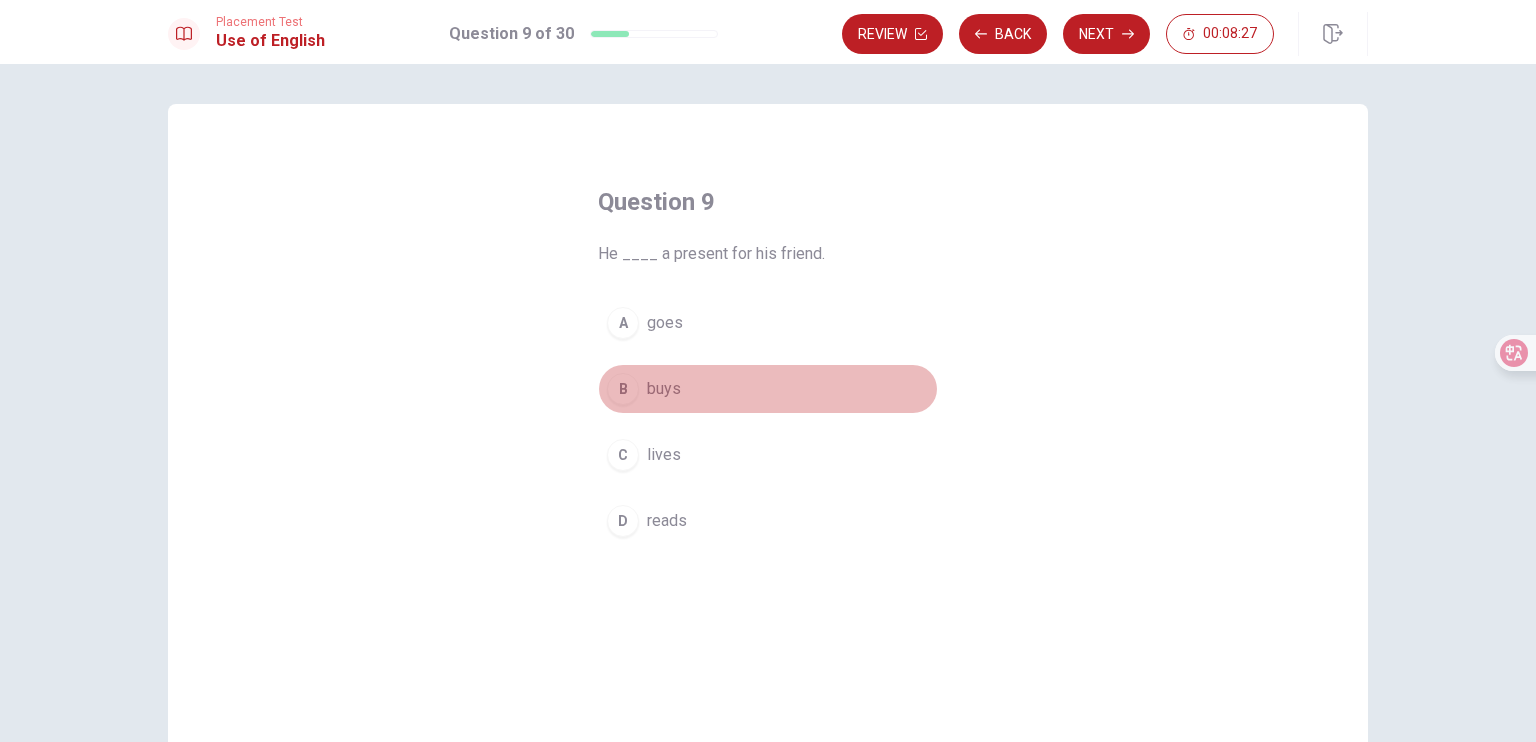 click on "buys" at bounding box center [664, 389] 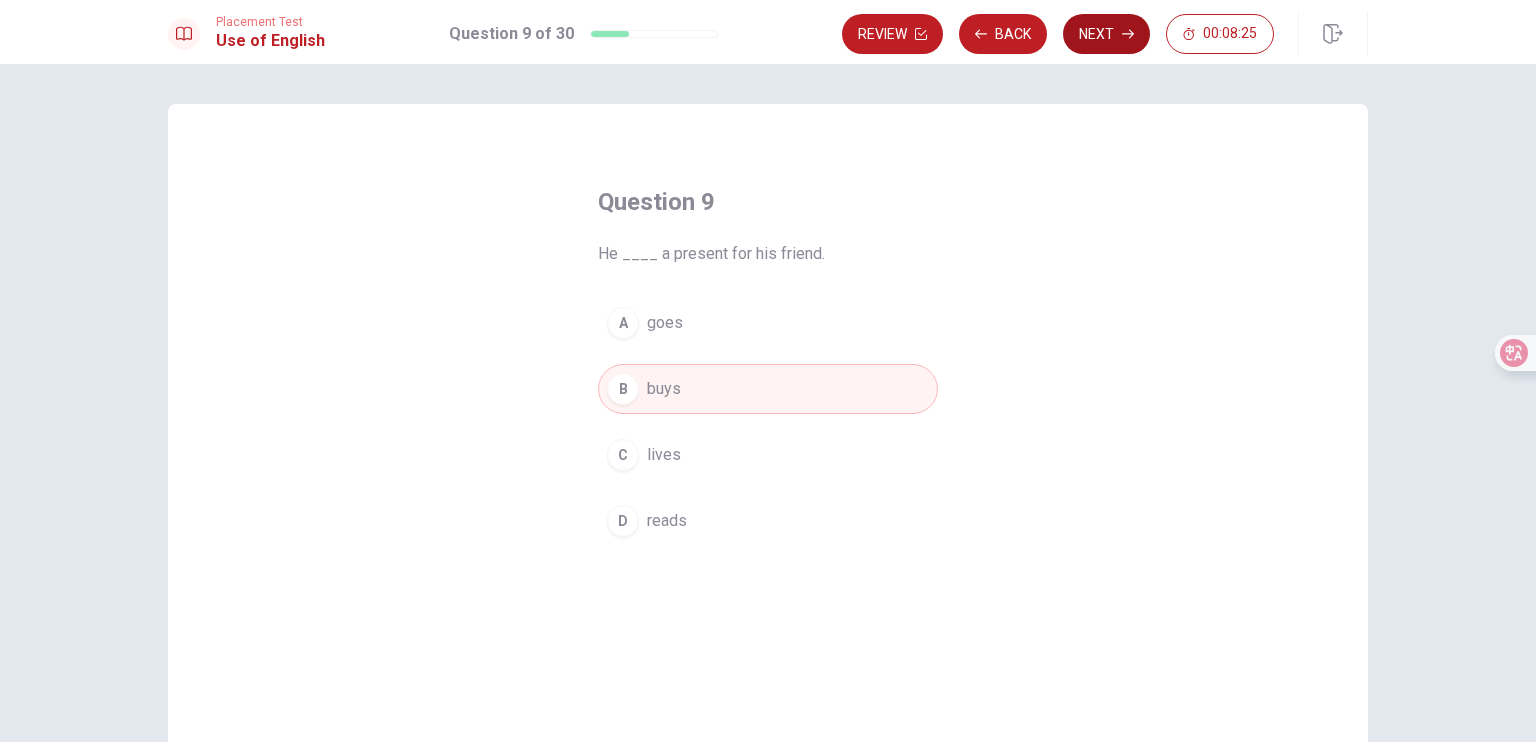 click on "Next" at bounding box center [1106, 34] 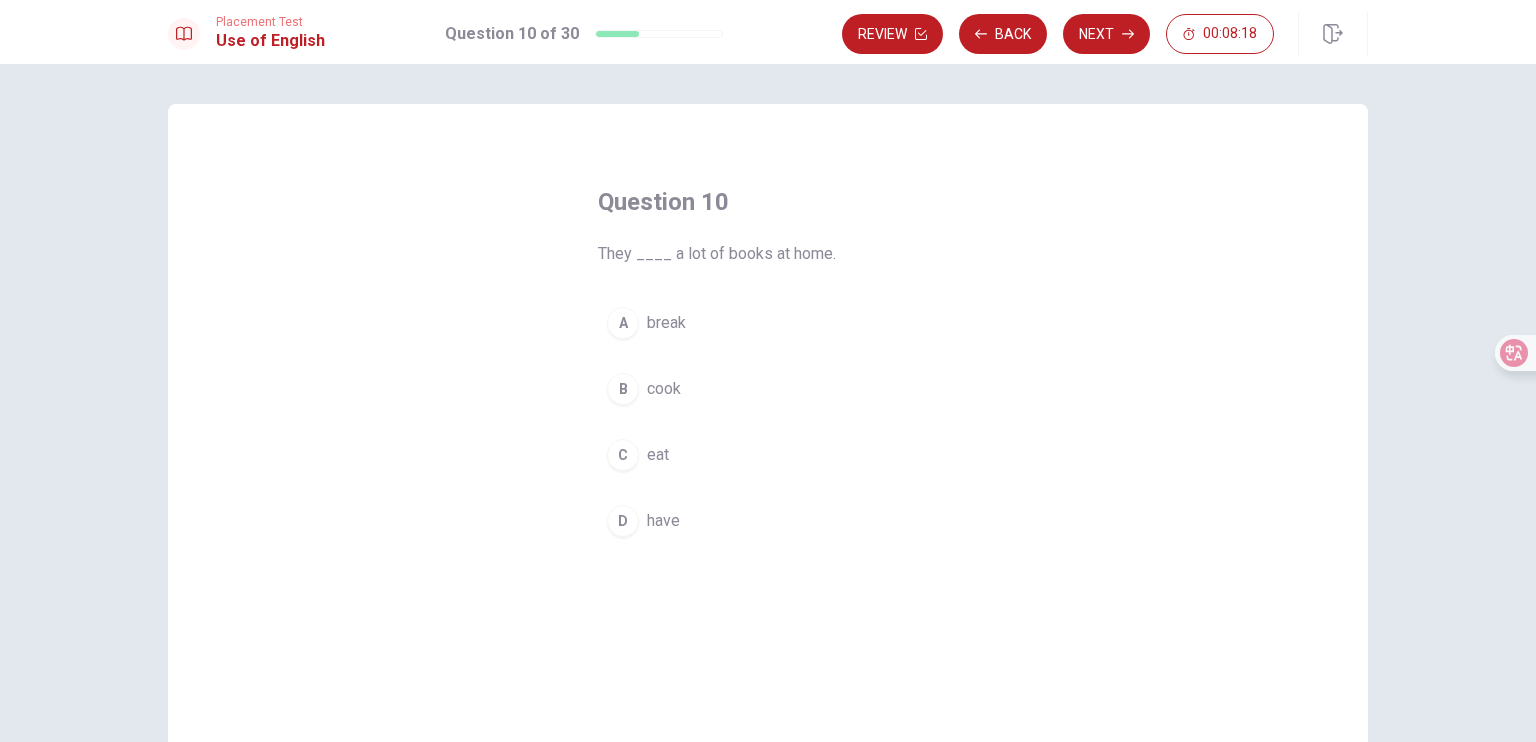click on "C eat" at bounding box center (768, 455) 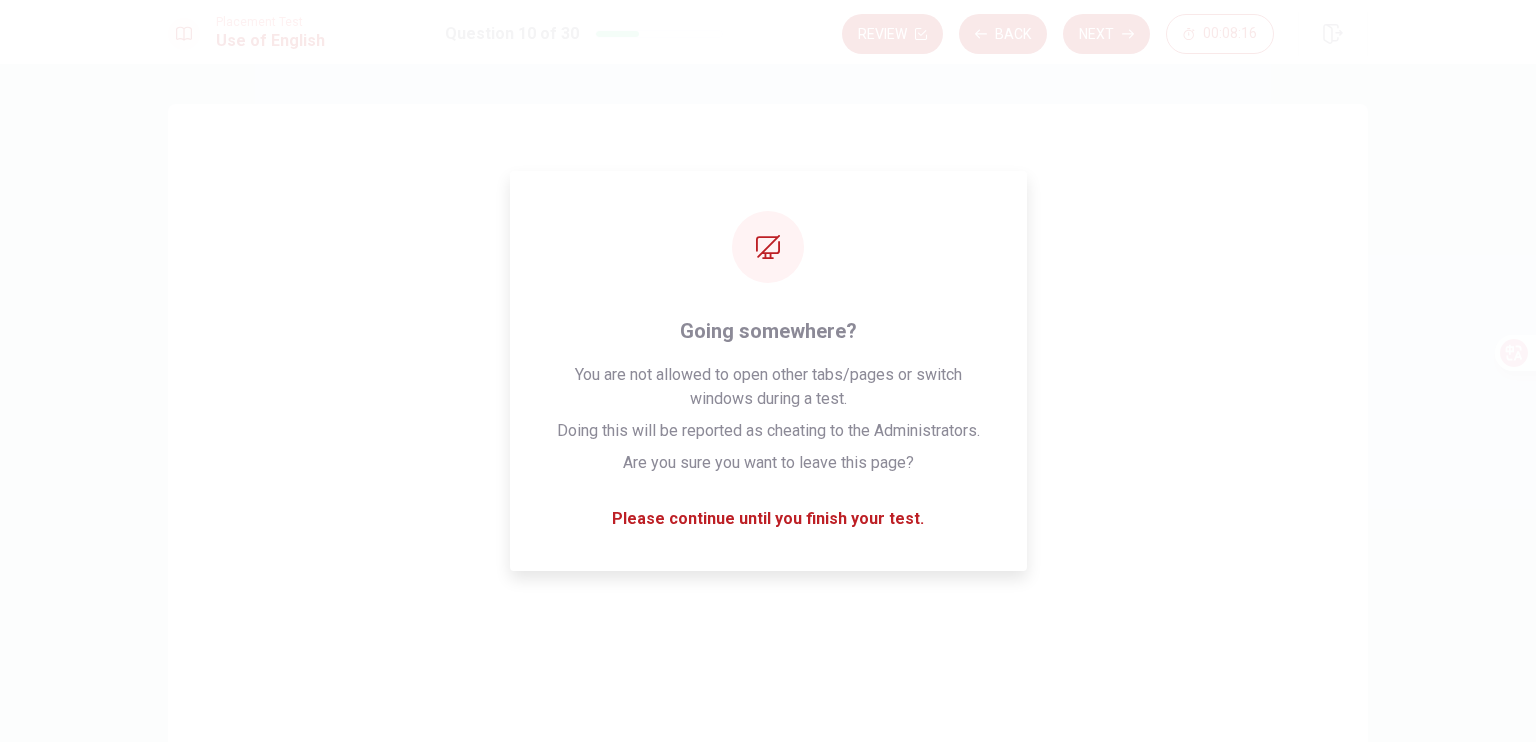 click on "cook" at bounding box center (664, 389) 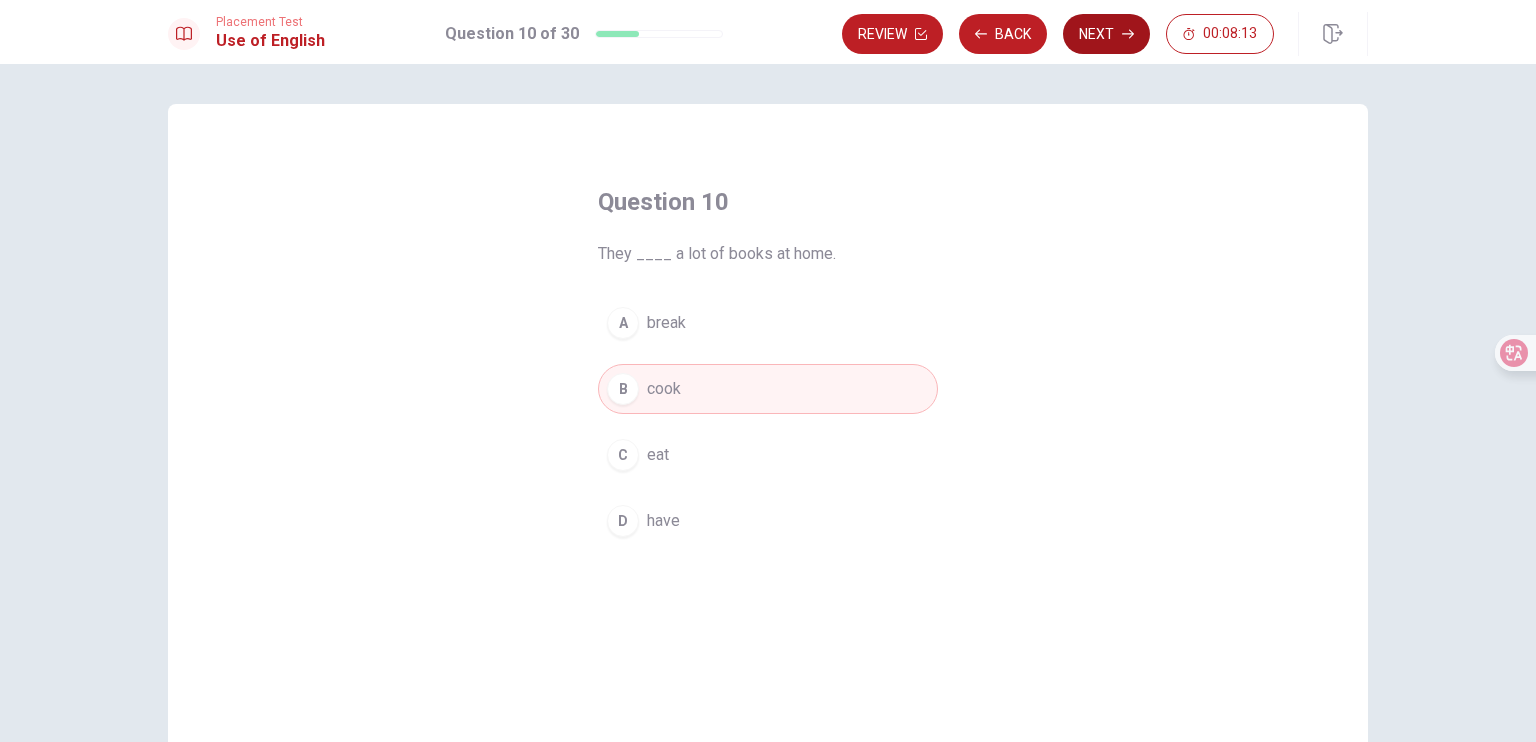 click on "Next" at bounding box center [1106, 34] 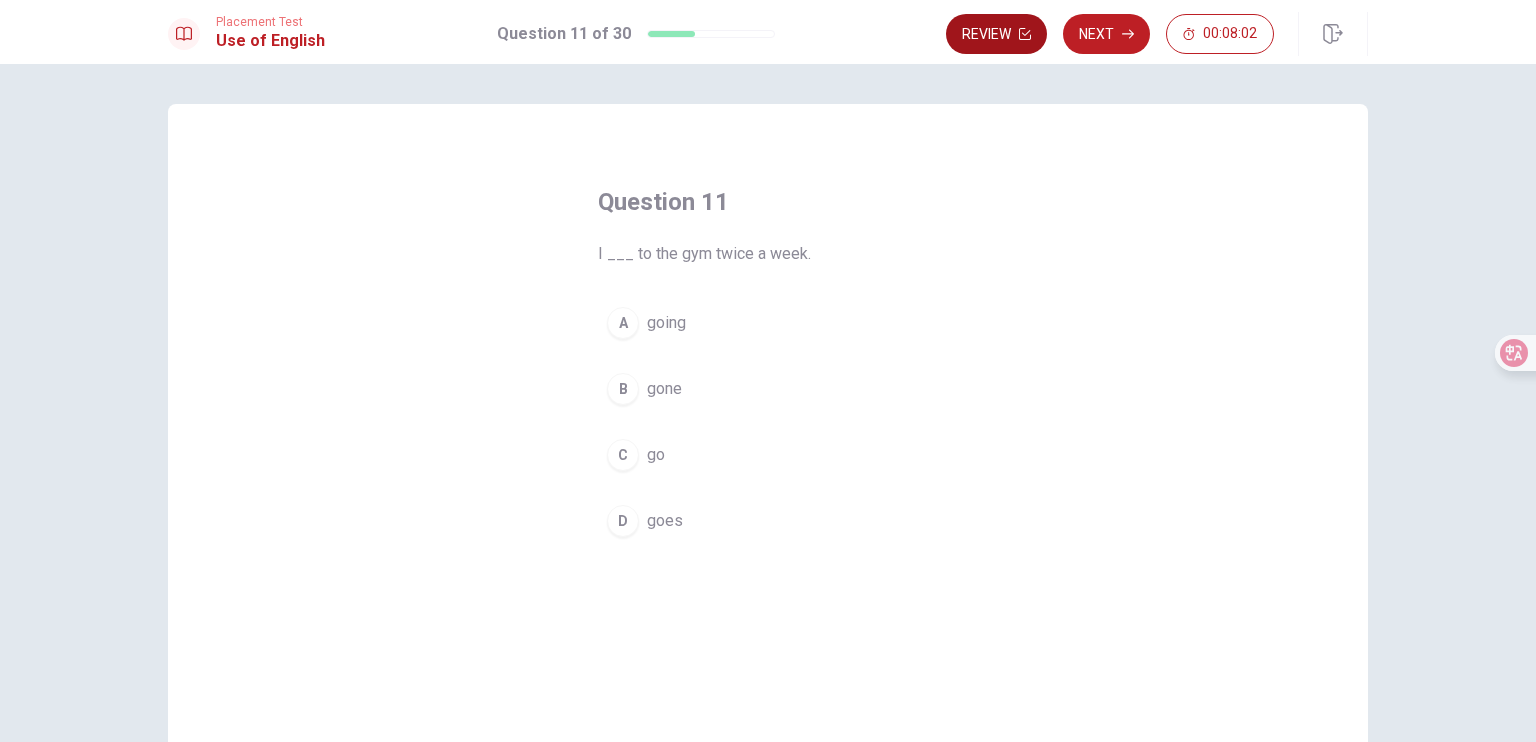 click on "Review" at bounding box center [996, 34] 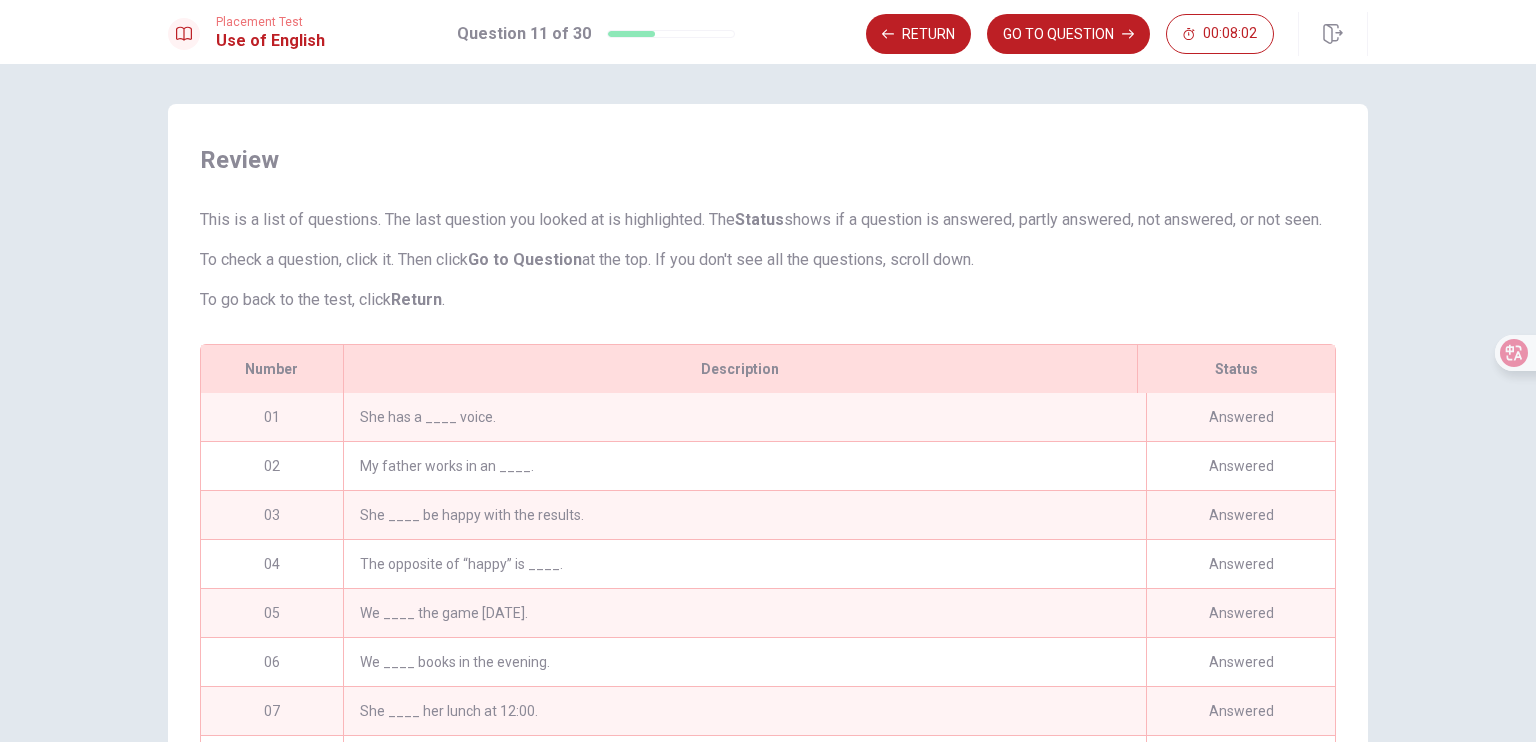 scroll, scrollTop: 264, scrollLeft: 0, axis: vertical 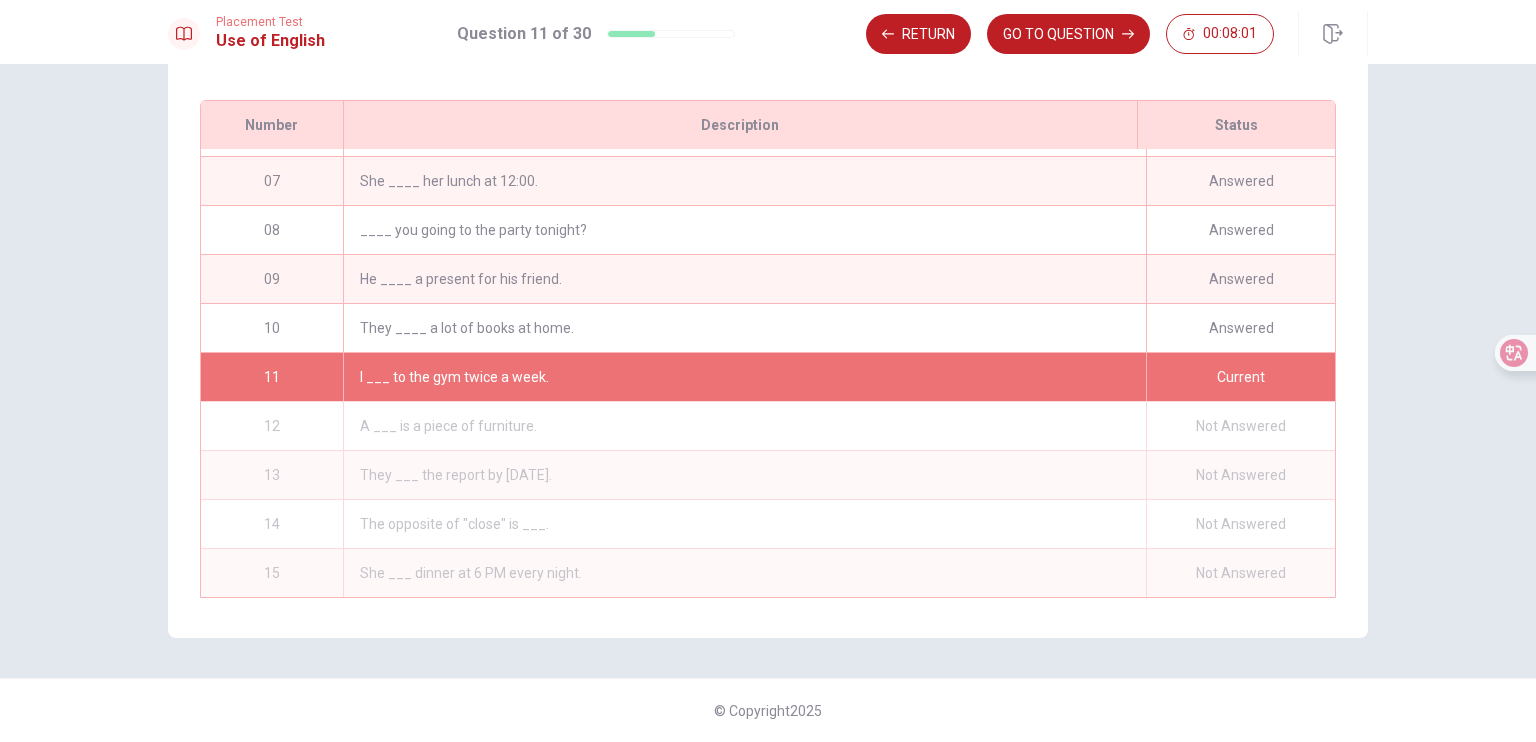 click on "They ____ a lot of books at home." at bounding box center [744, 328] 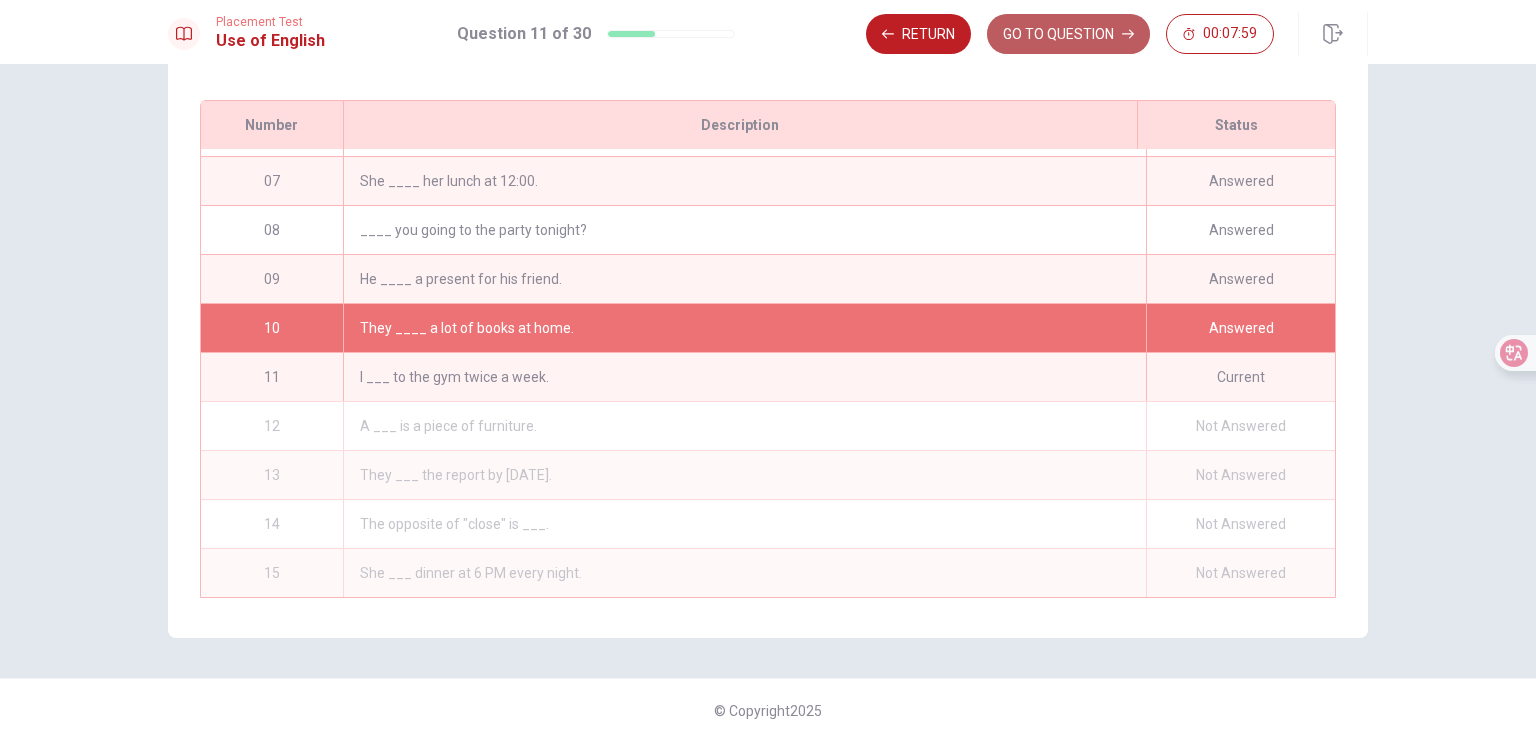 click on "GO TO QUESTION" at bounding box center [1068, 34] 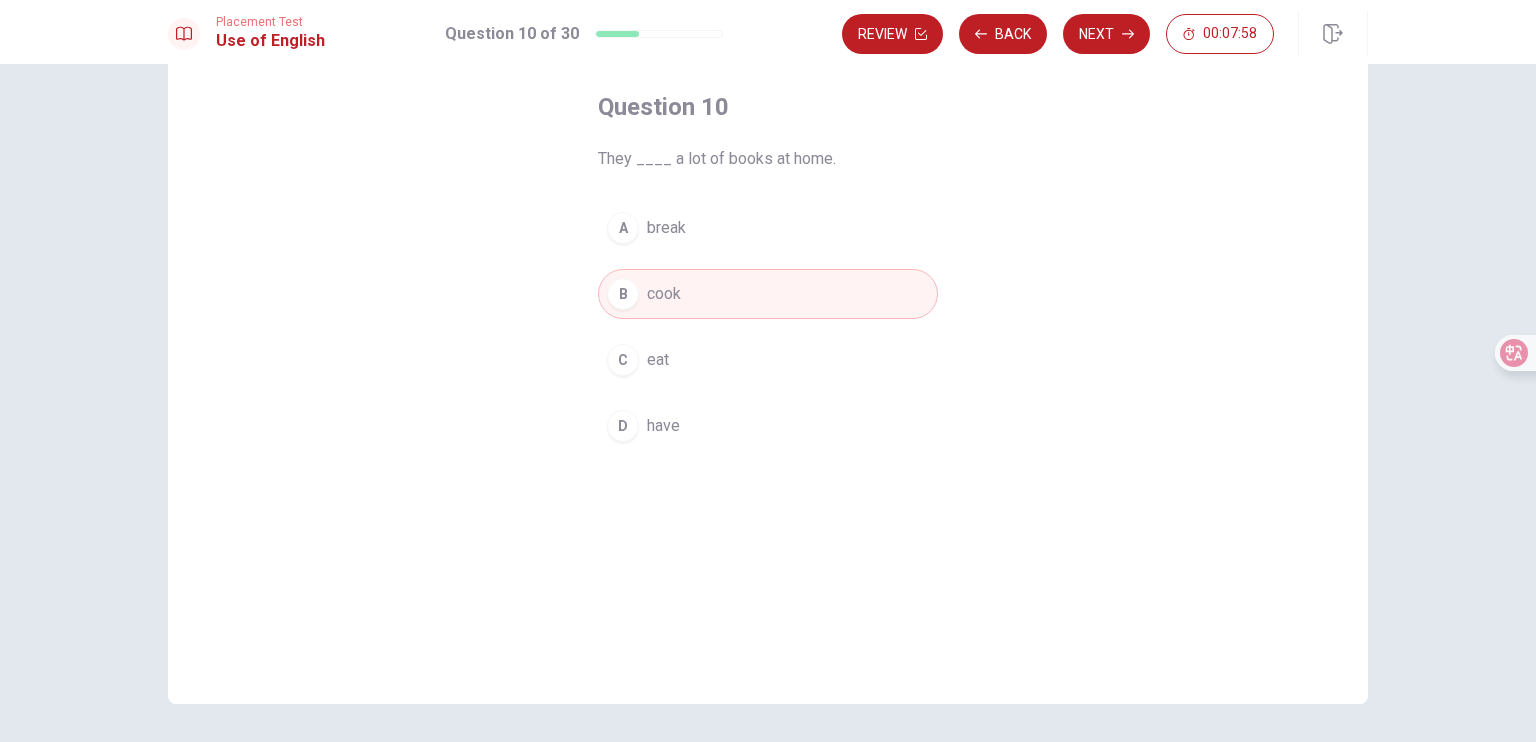 scroll, scrollTop: 60, scrollLeft: 0, axis: vertical 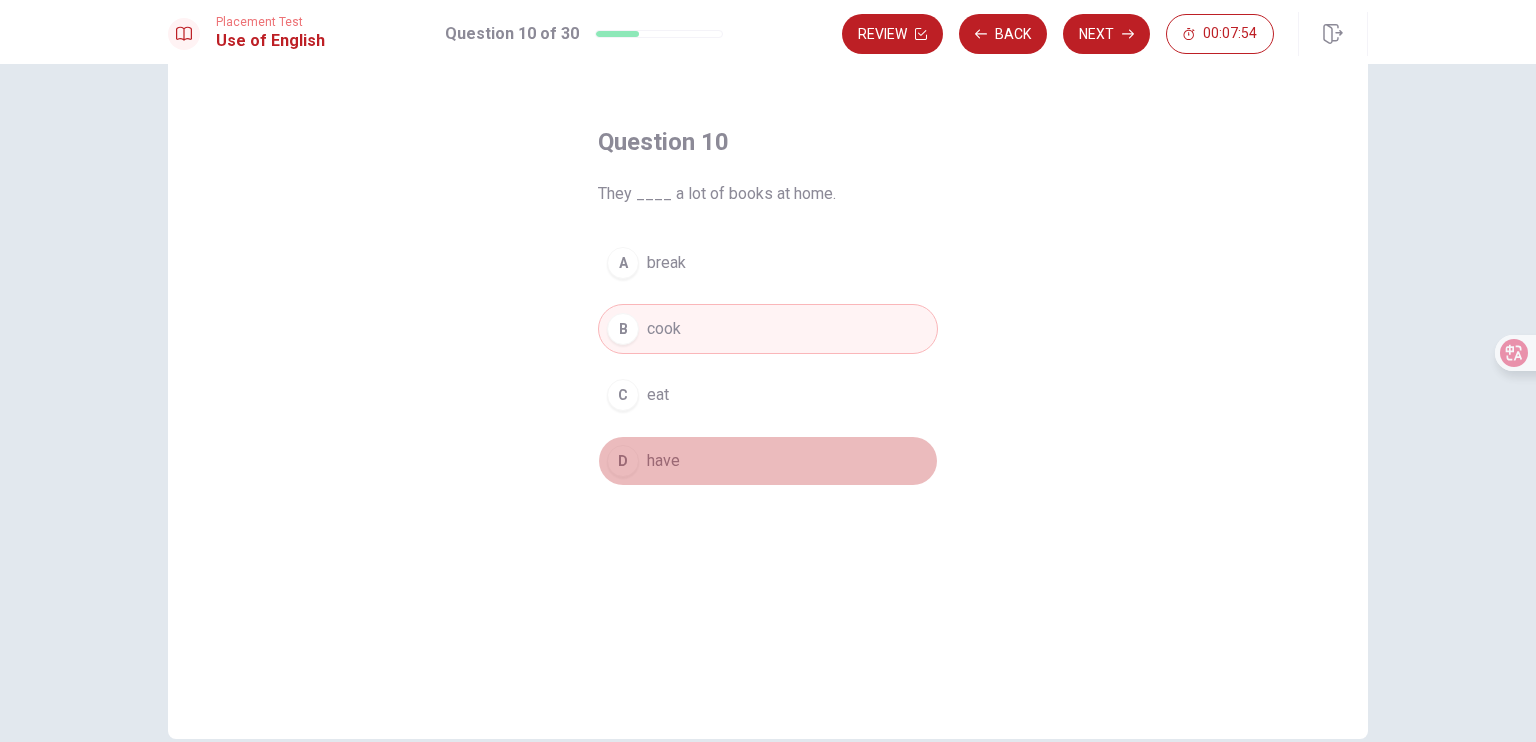 click on "D" at bounding box center [623, 461] 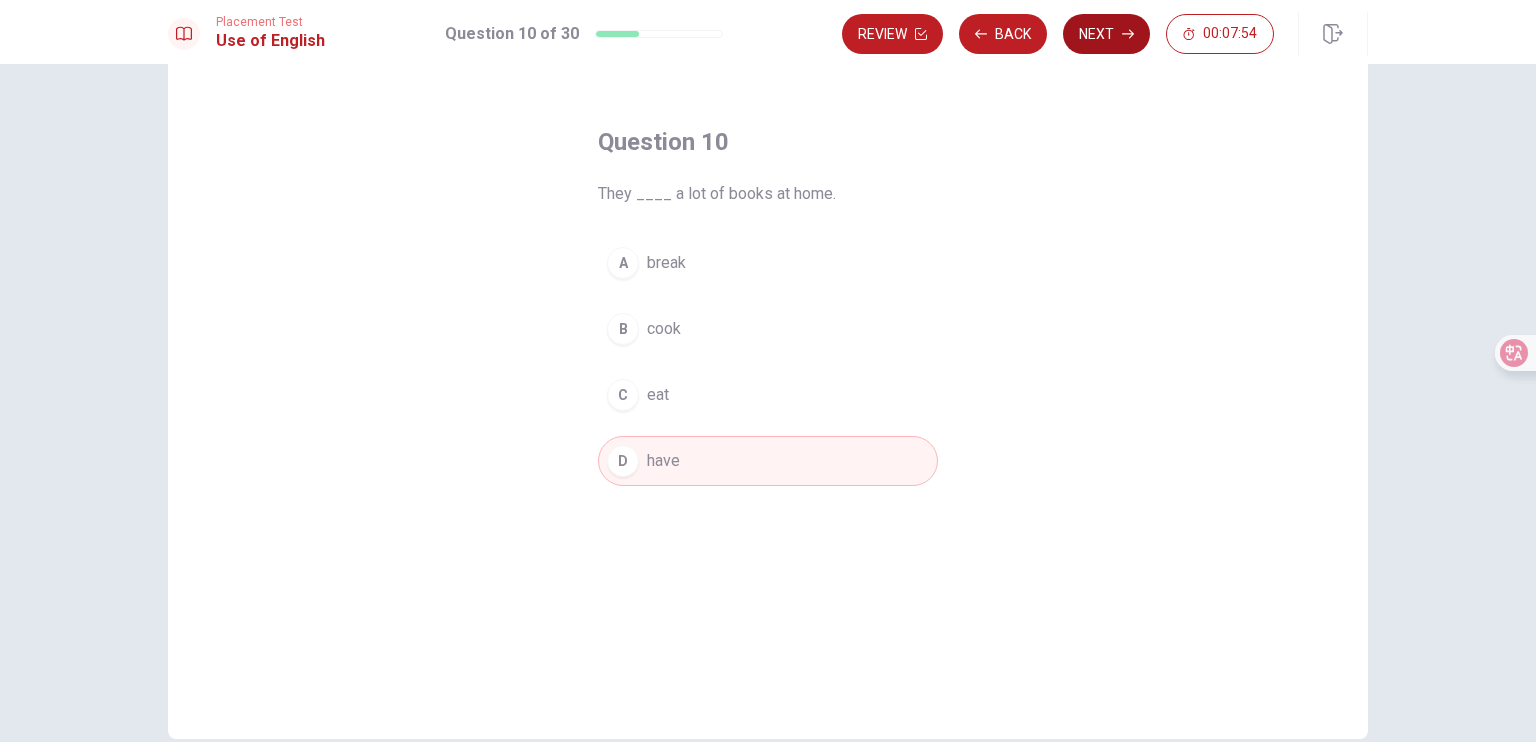 click on "Next" at bounding box center [1106, 34] 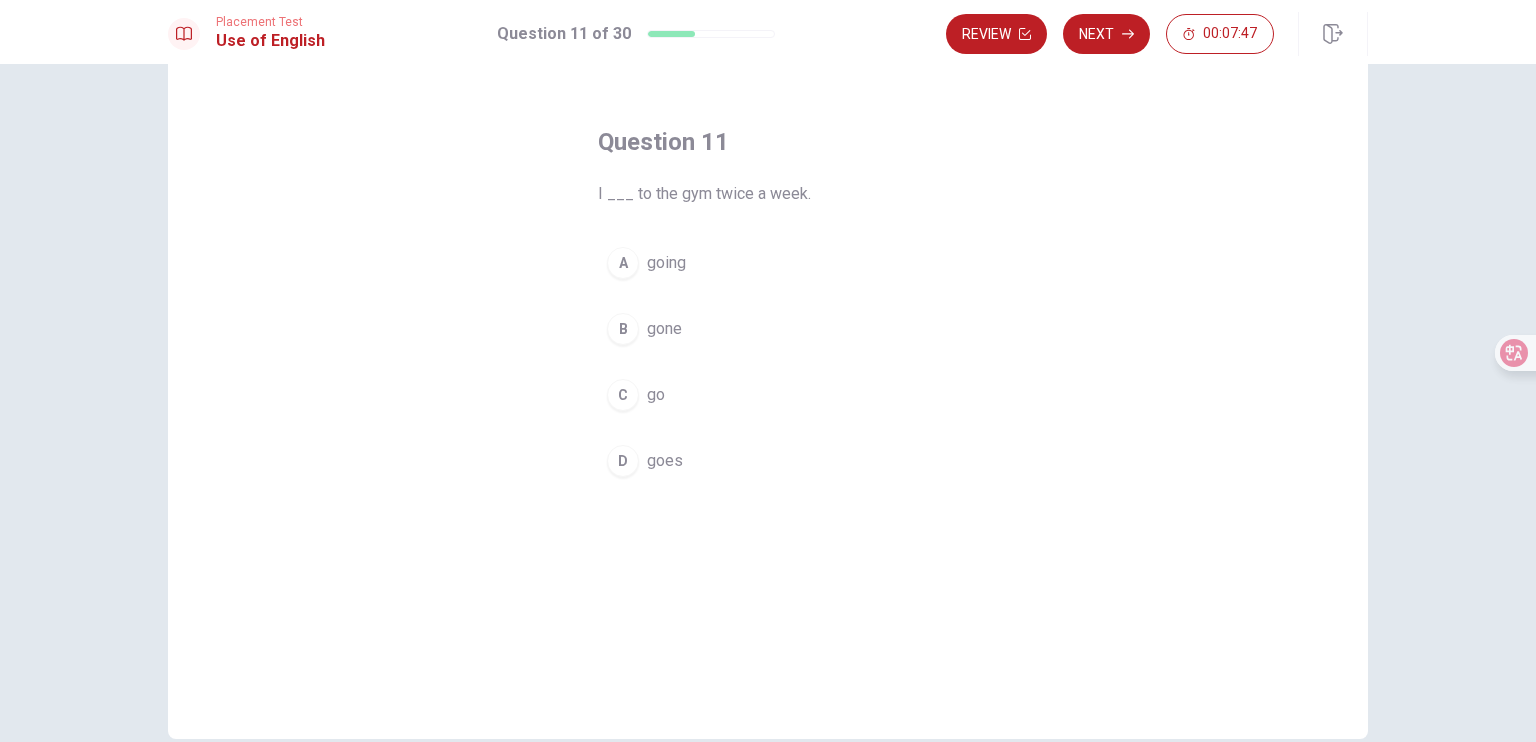 click on "going" at bounding box center [666, 263] 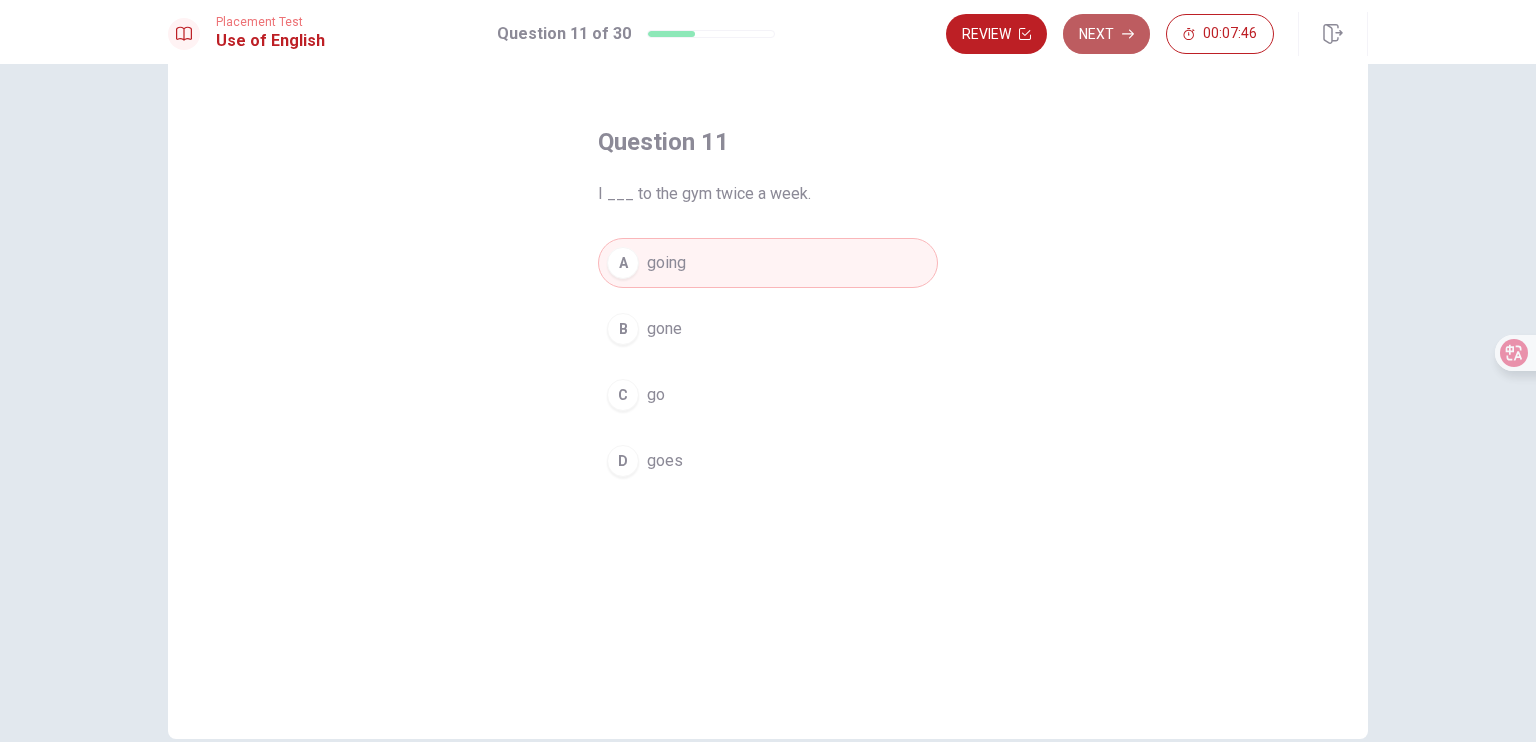 click on "Next" at bounding box center [1106, 34] 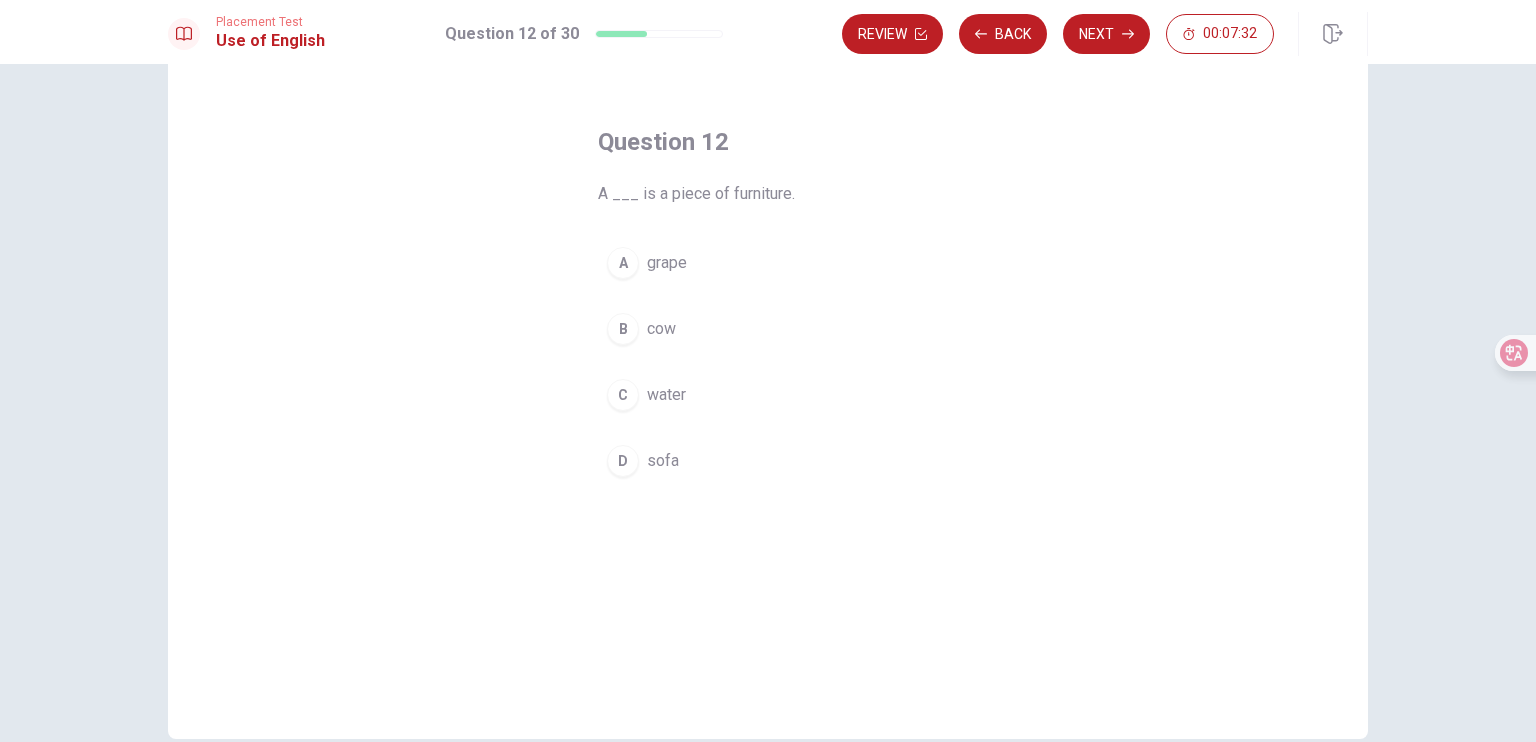 click on "B cow" at bounding box center (768, 329) 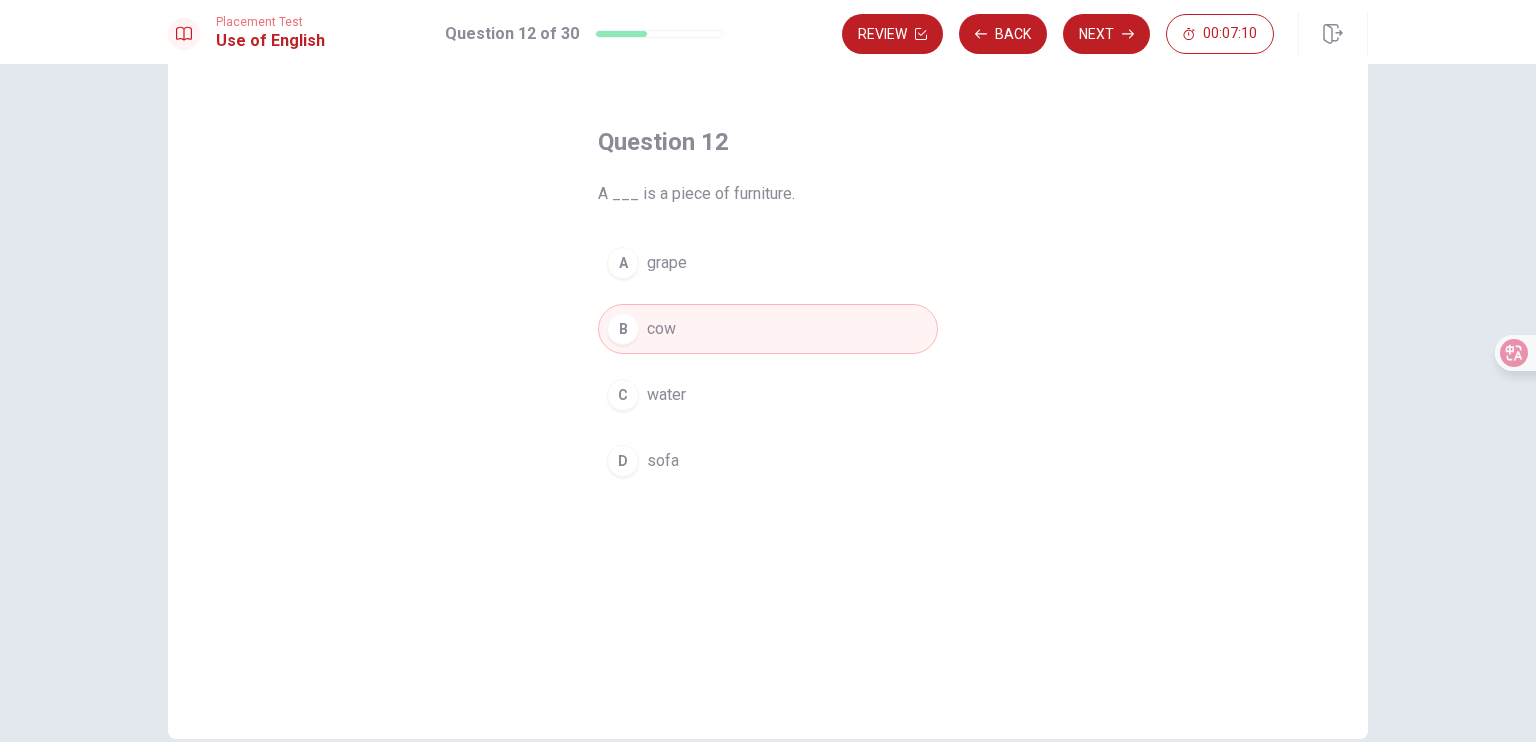 click on "D sofa" at bounding box center [768, 461] 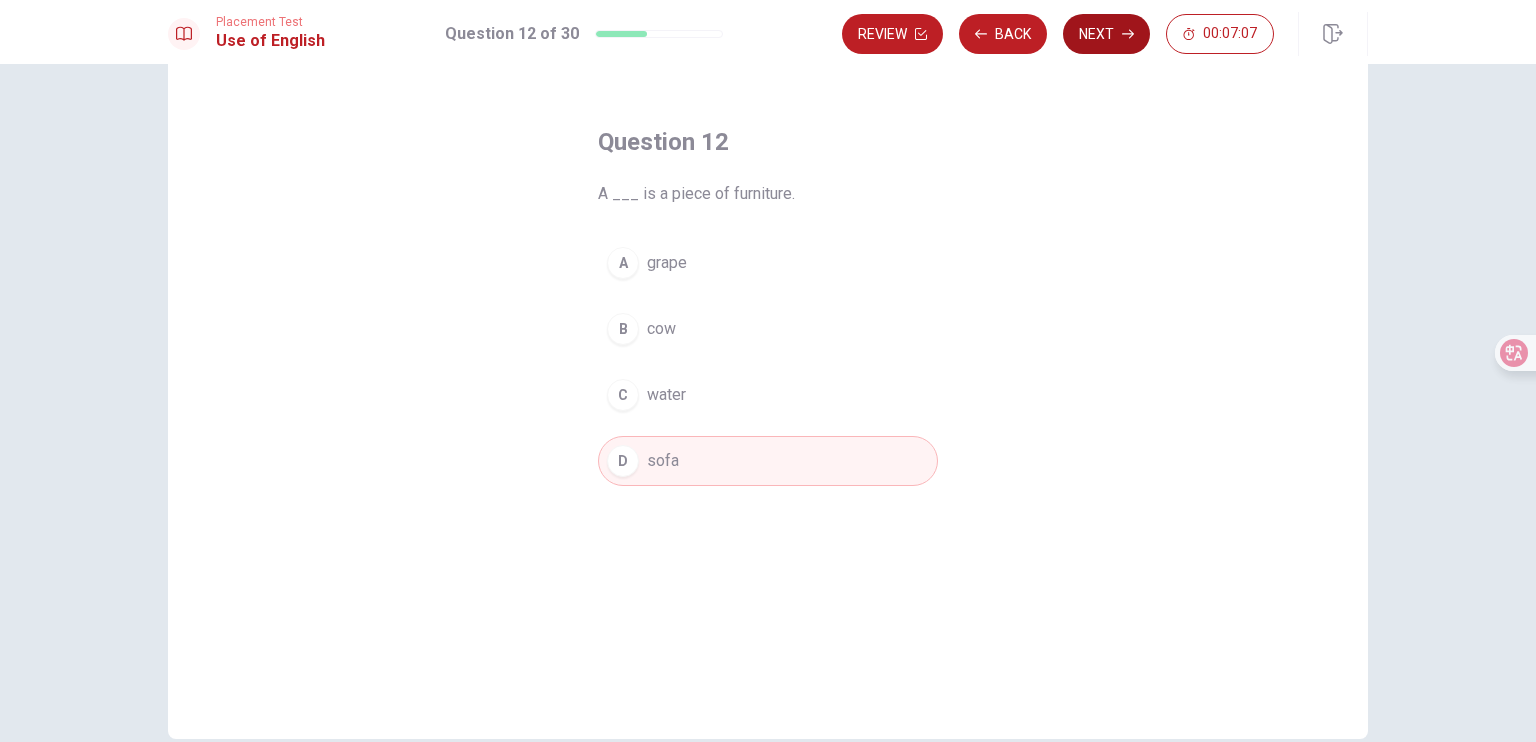 click on "Next" at bounding box center [1106, 34] 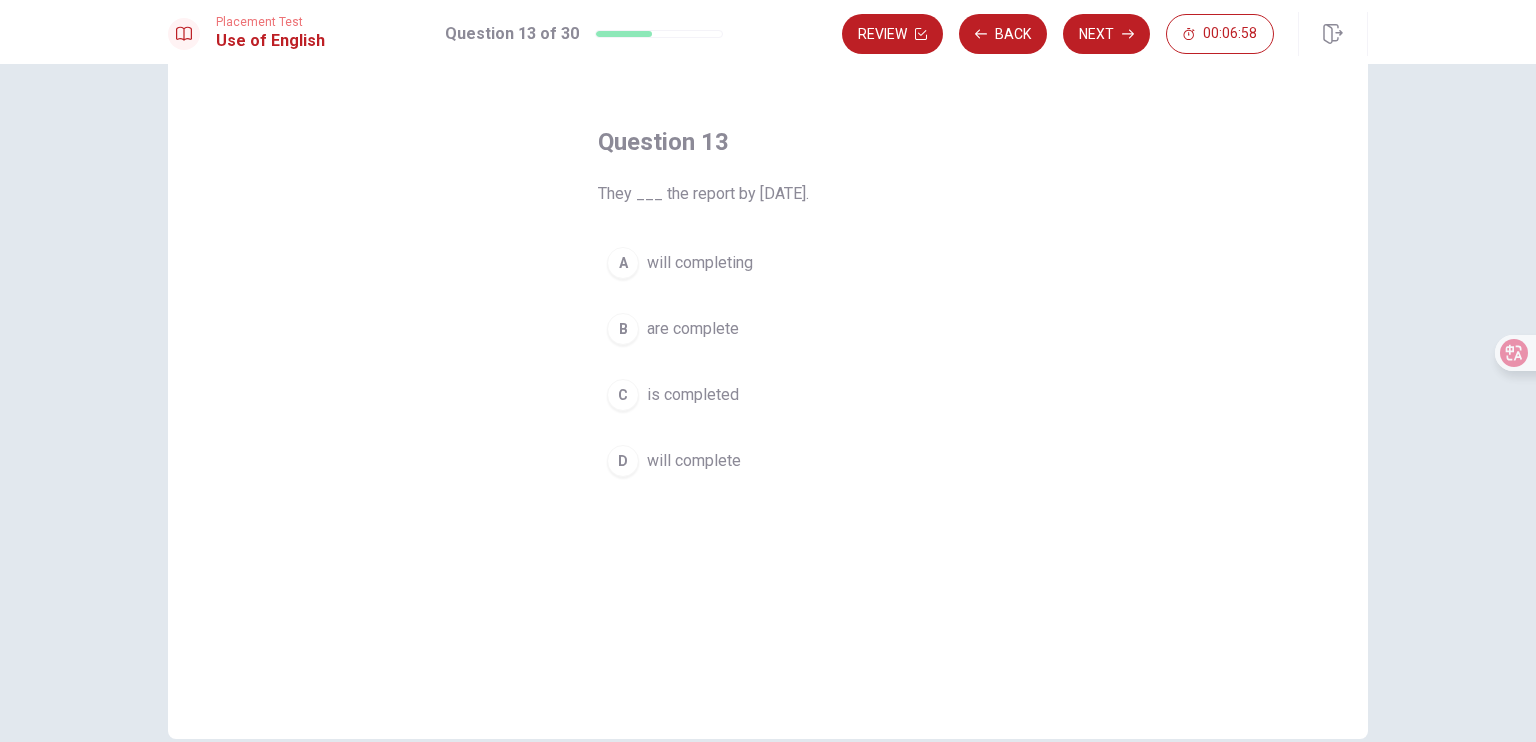 click on "will completing" at bounding box center [700, 263] 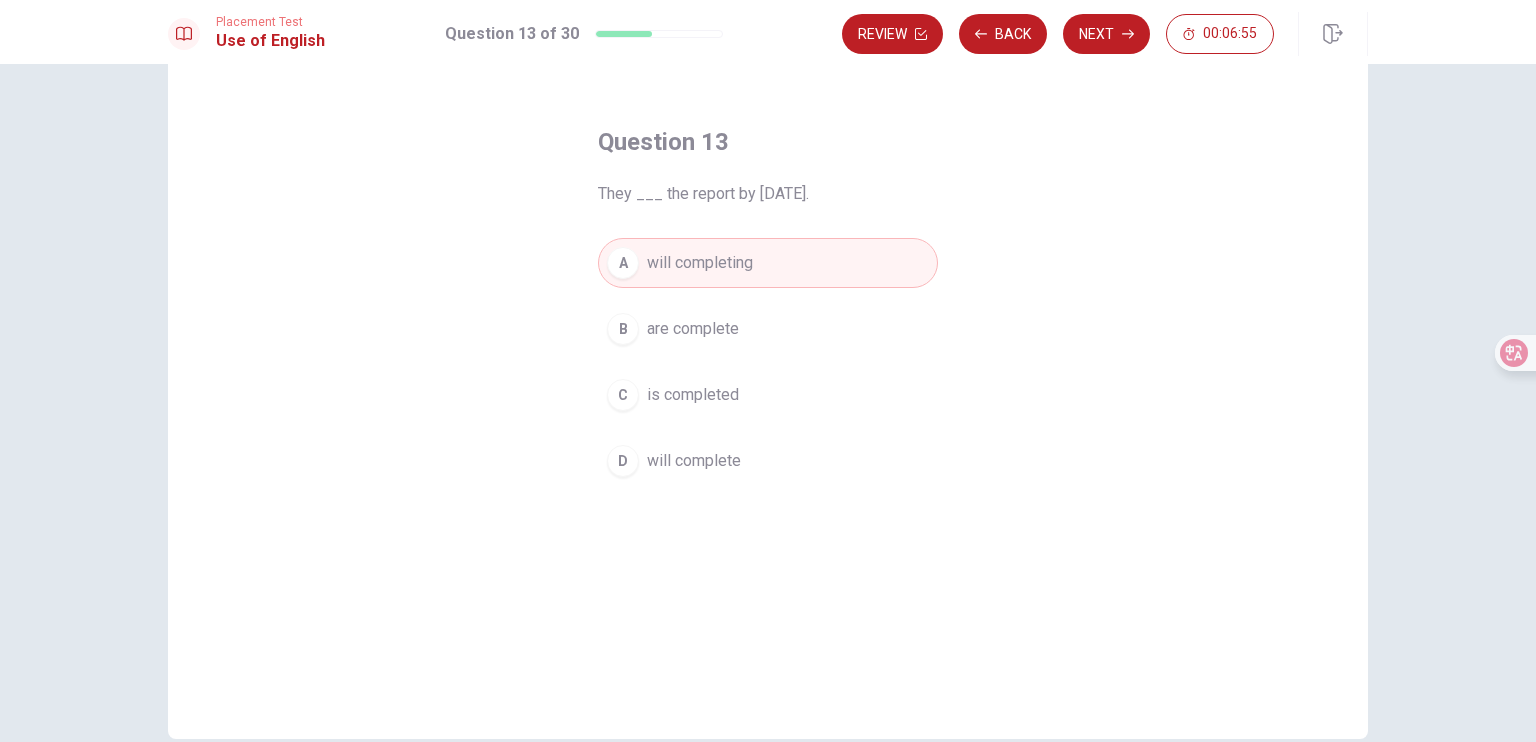 click on "will complete" at bounding box center [694, 461] 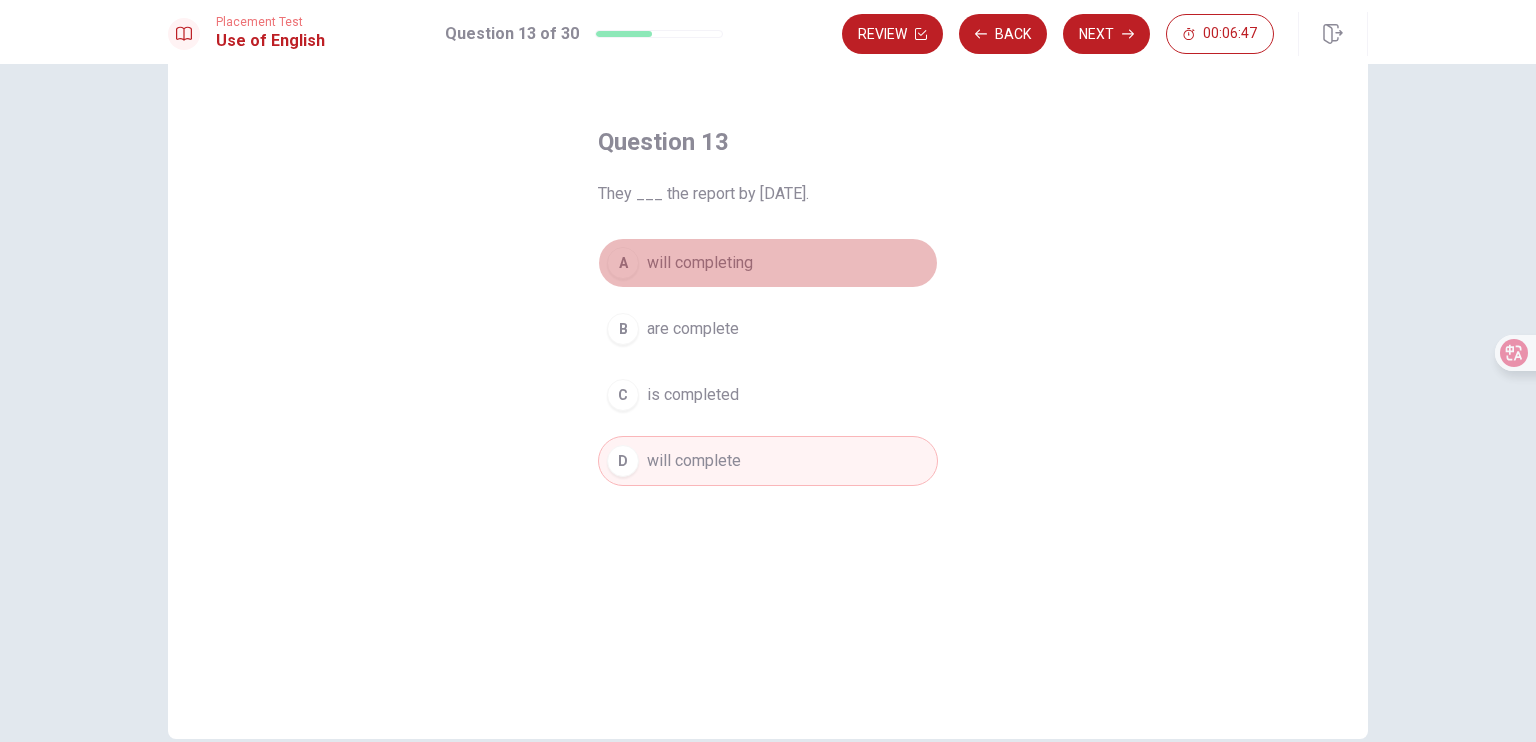 click on "will completing" at bounding box center (700, 263) 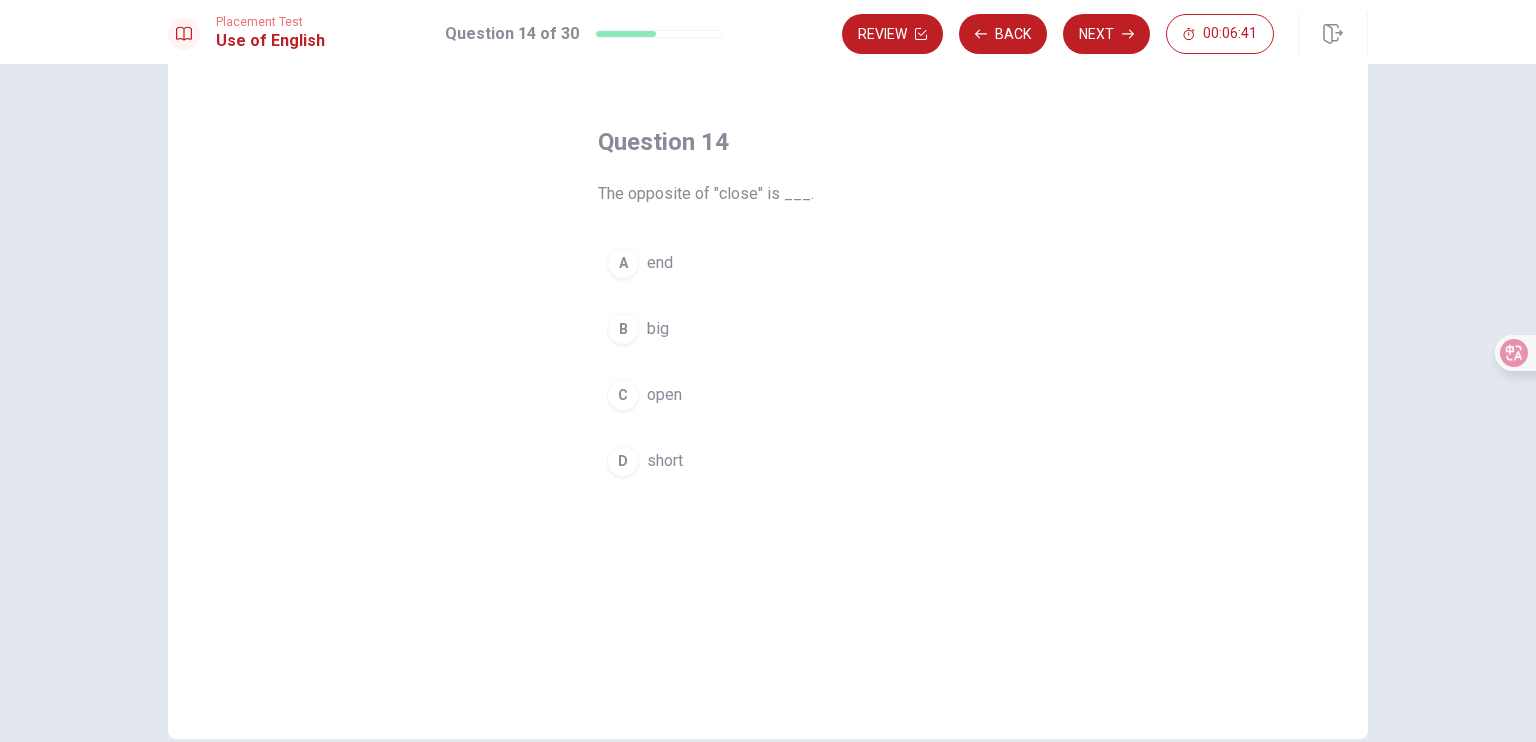 click on "A end" at bounding box center [768, 263] 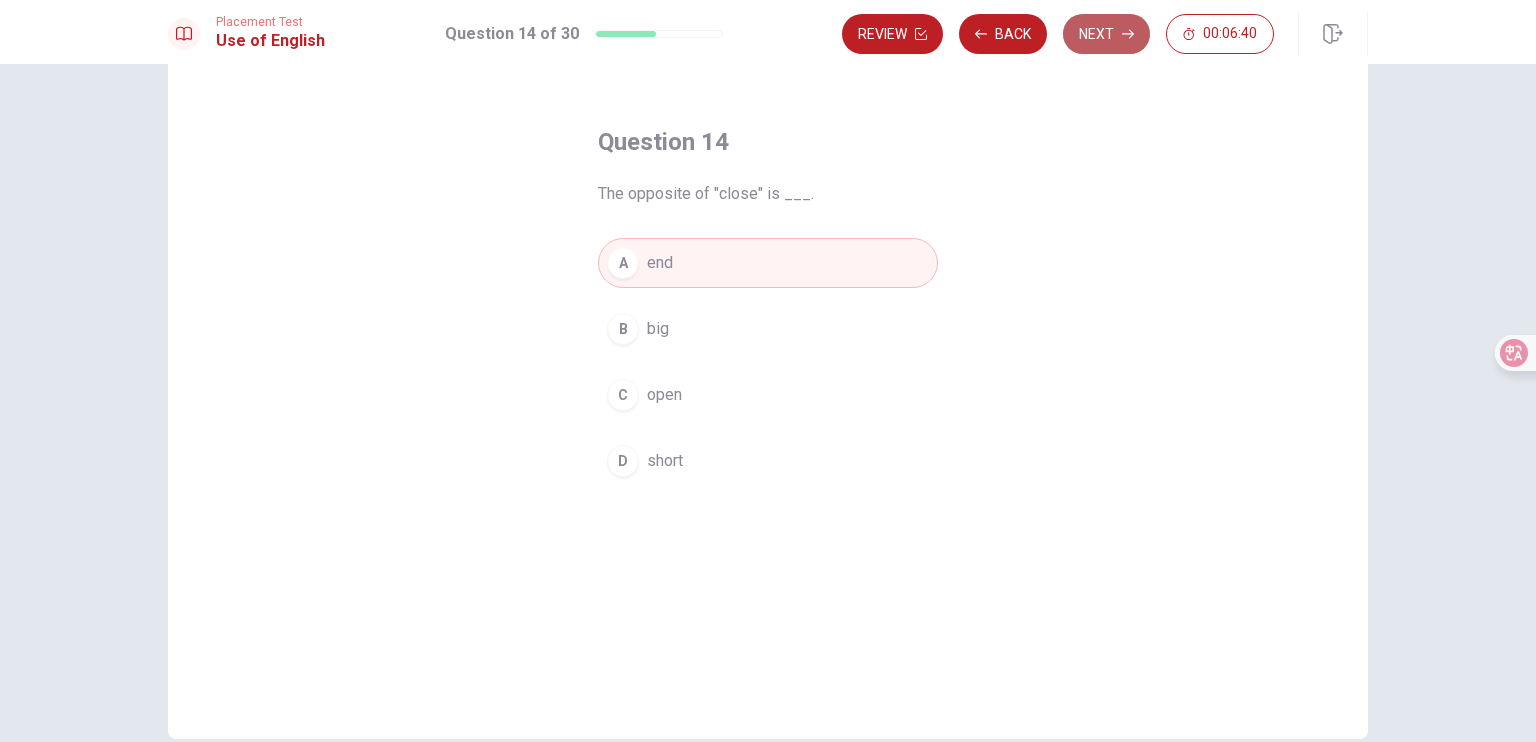 click 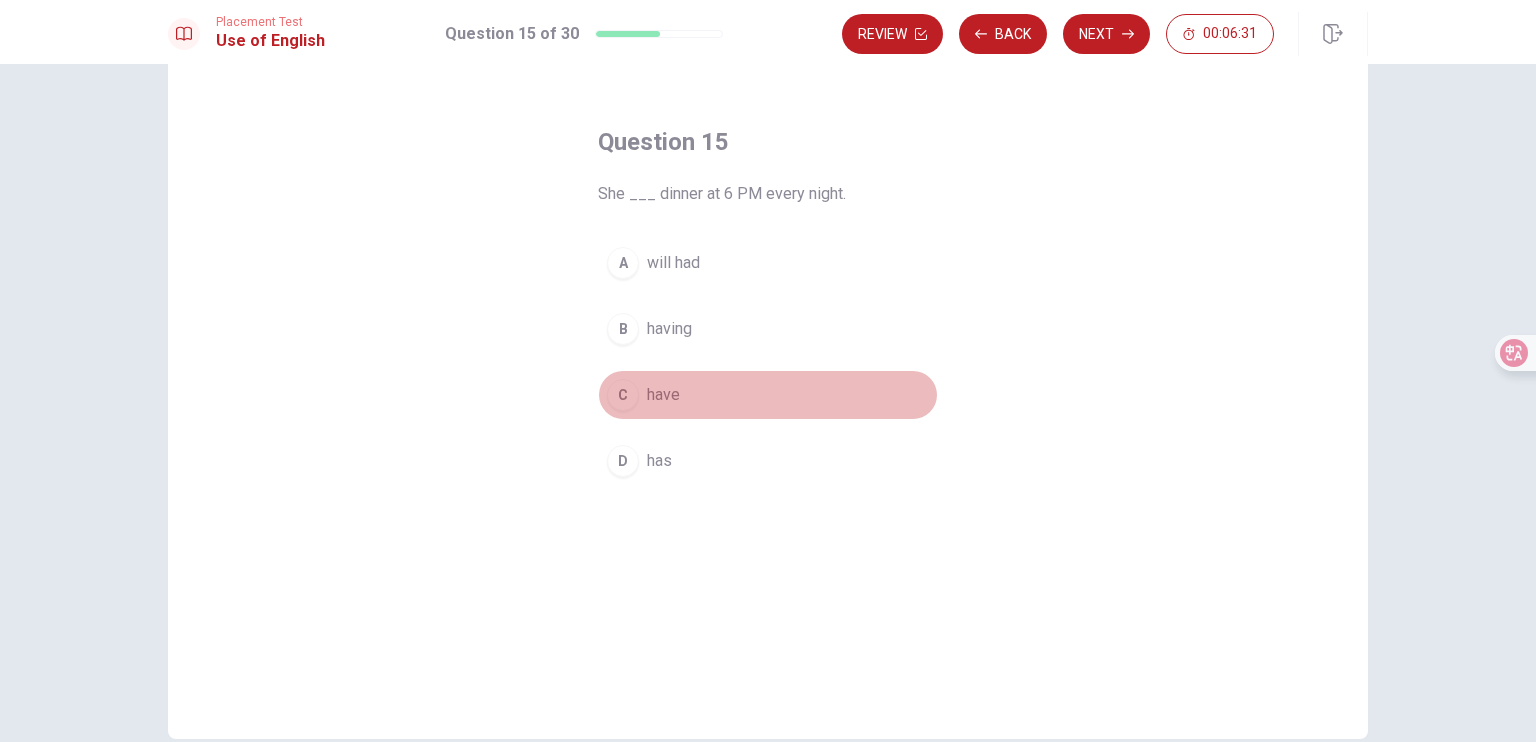 click on "C have" at bounding box center [768, 395] 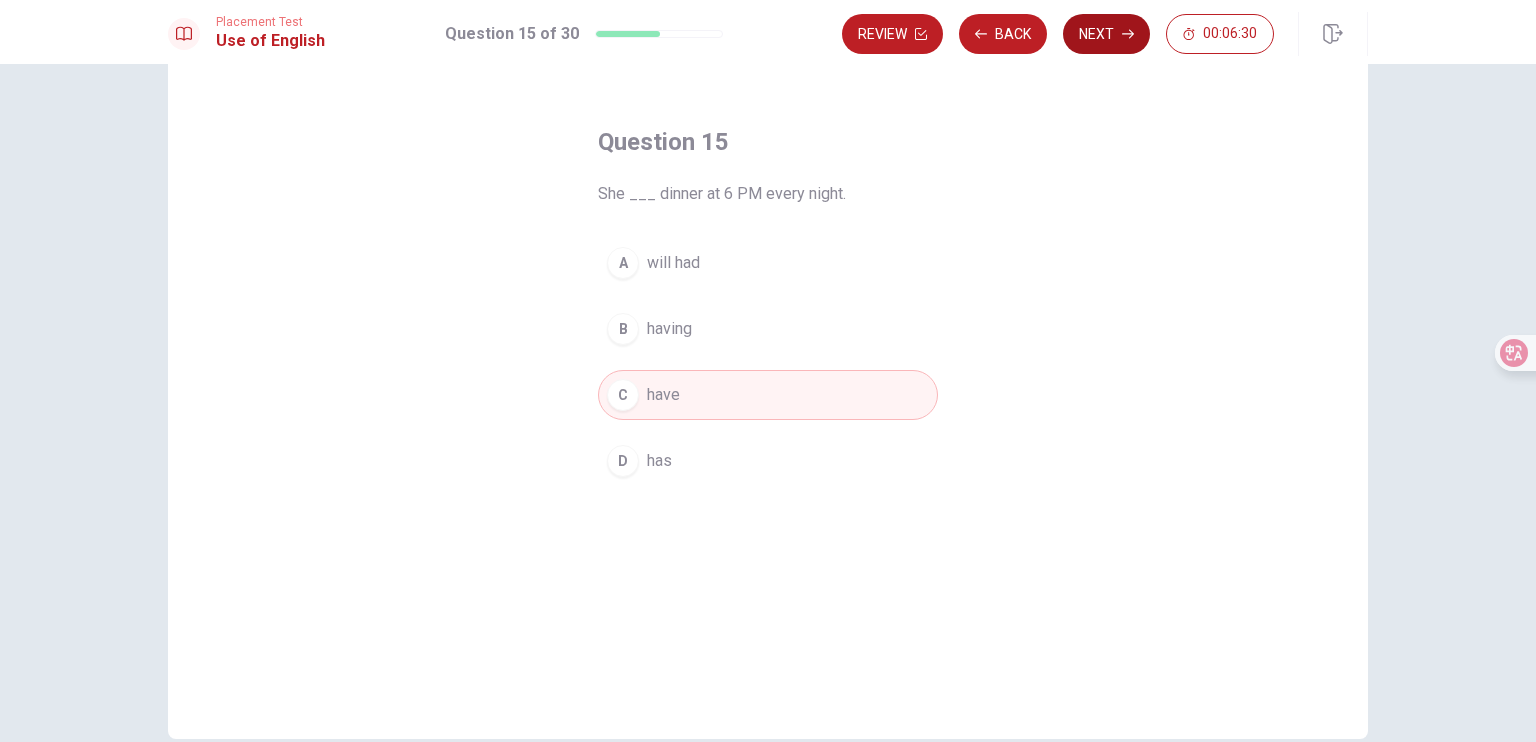 click on "Next" at bounding box center (1106, 34) 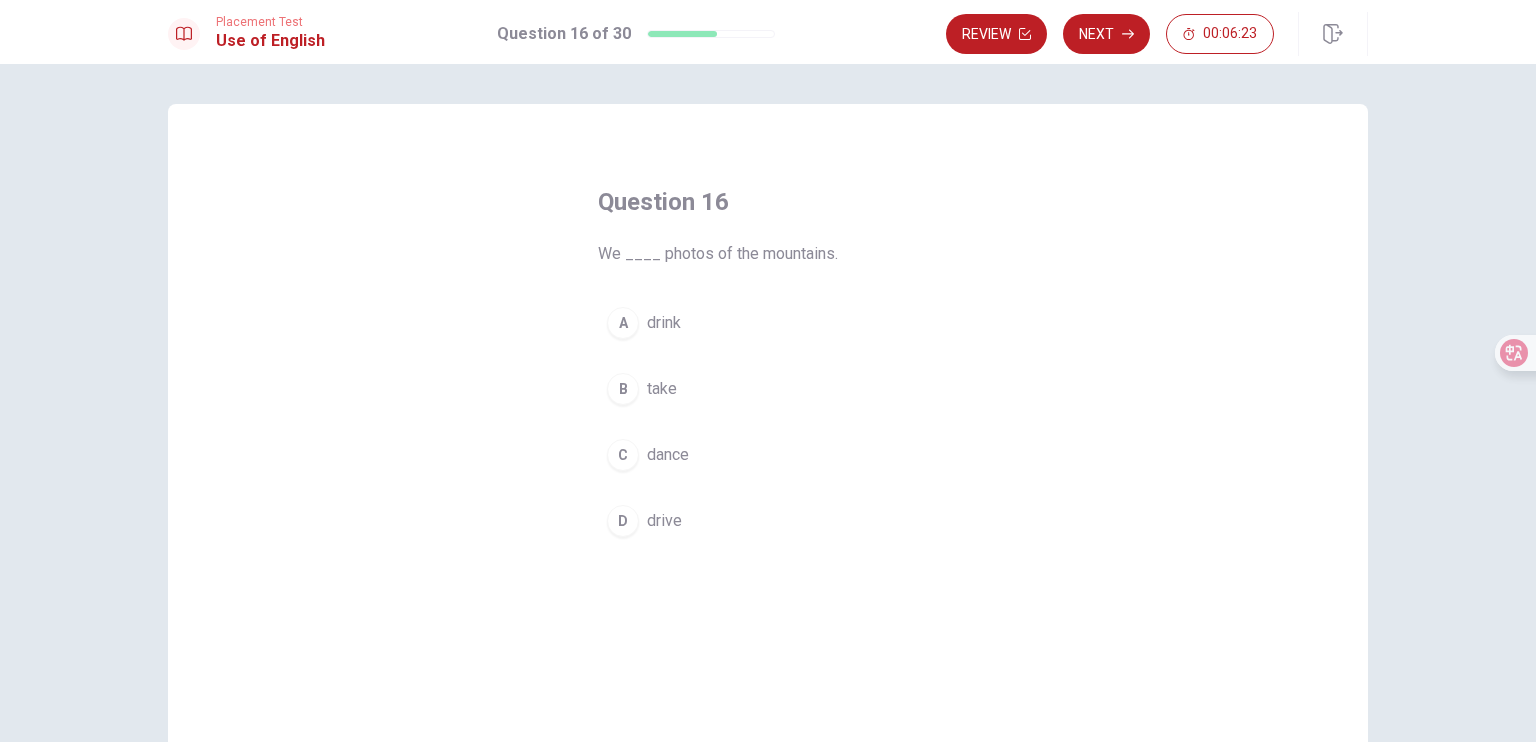 scroll, scrollTop: 100, scrollLeft: 0, axis: vertical 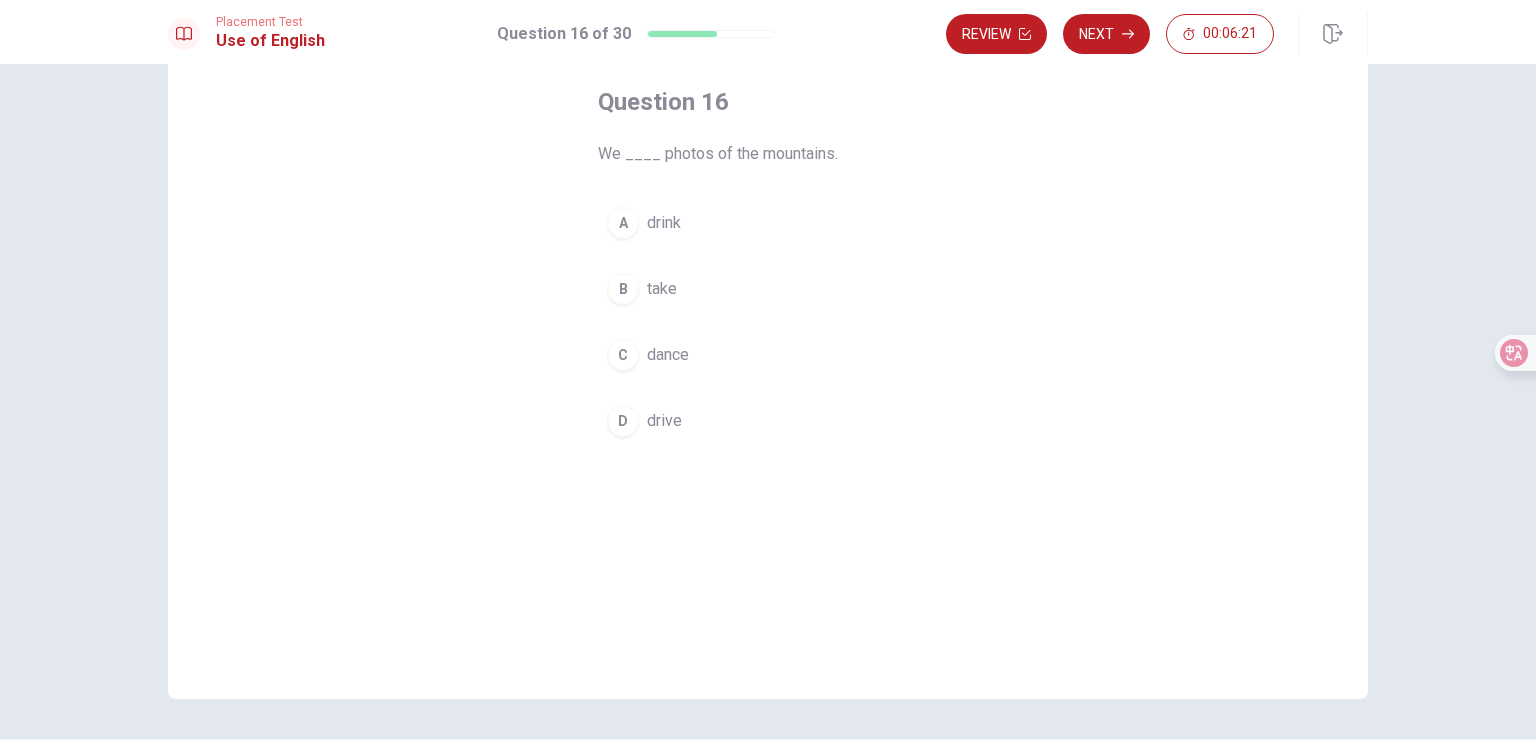 click on "take" at bounding box center (662, 289) 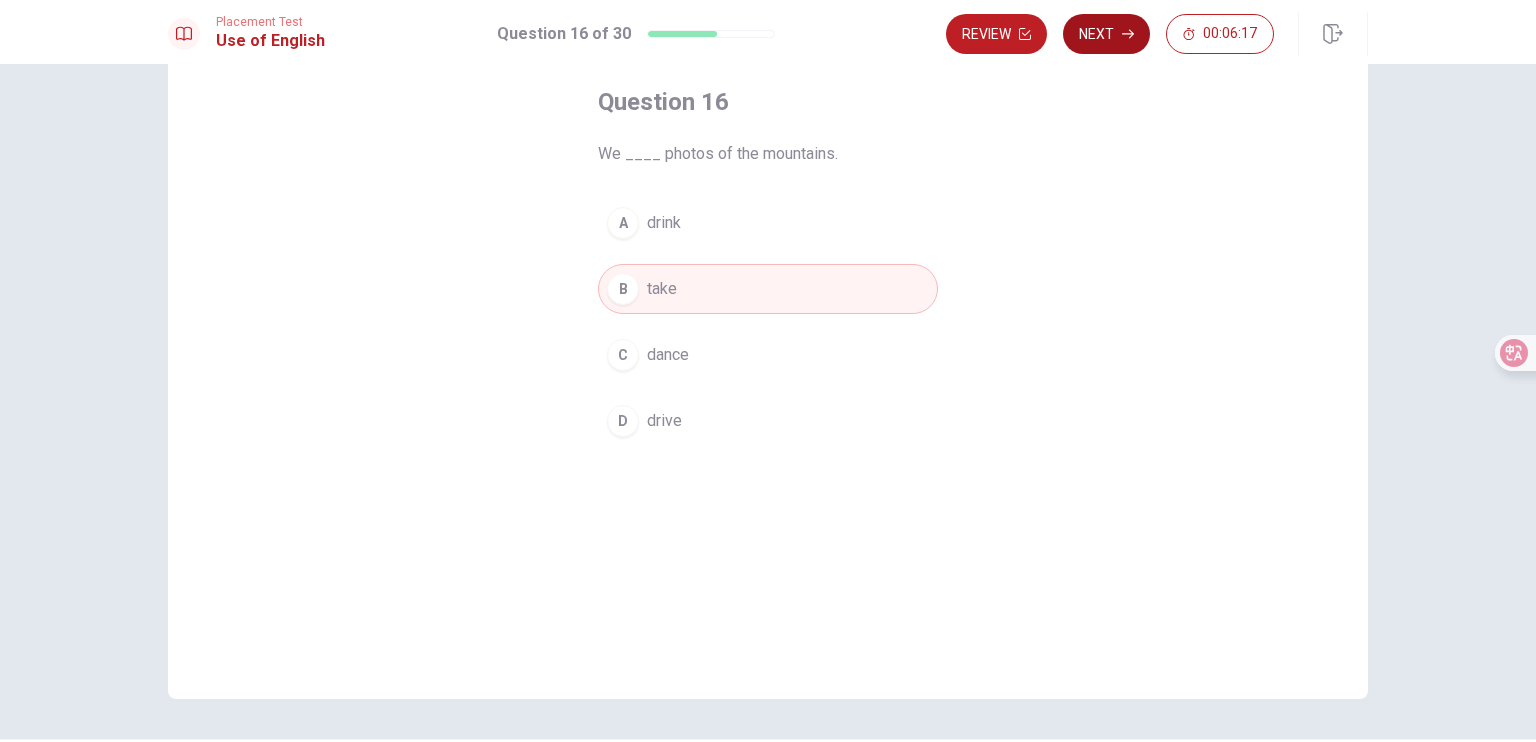 click on "Next" at bounding box center [1106, 34] 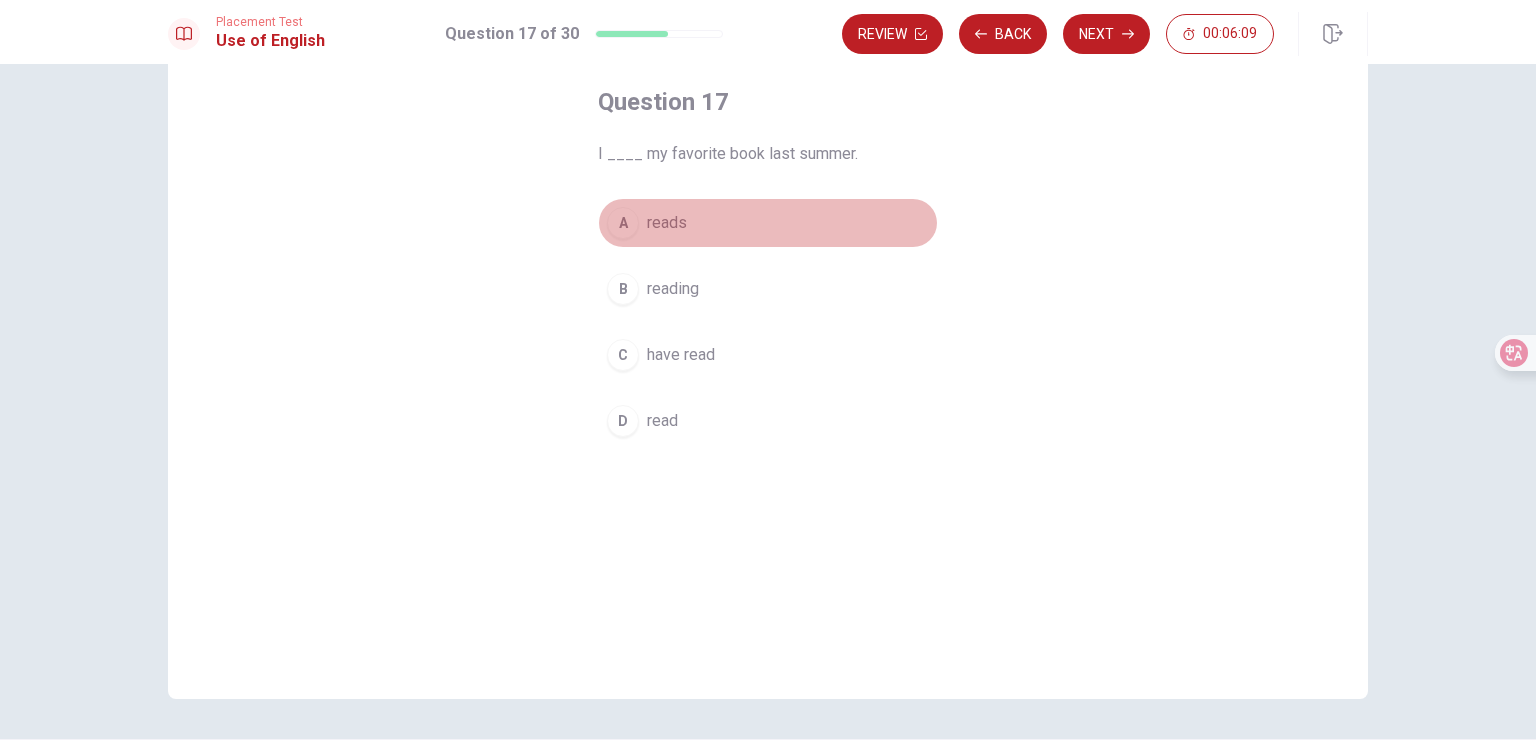 click on "reads" at bounding box center [667, 223] 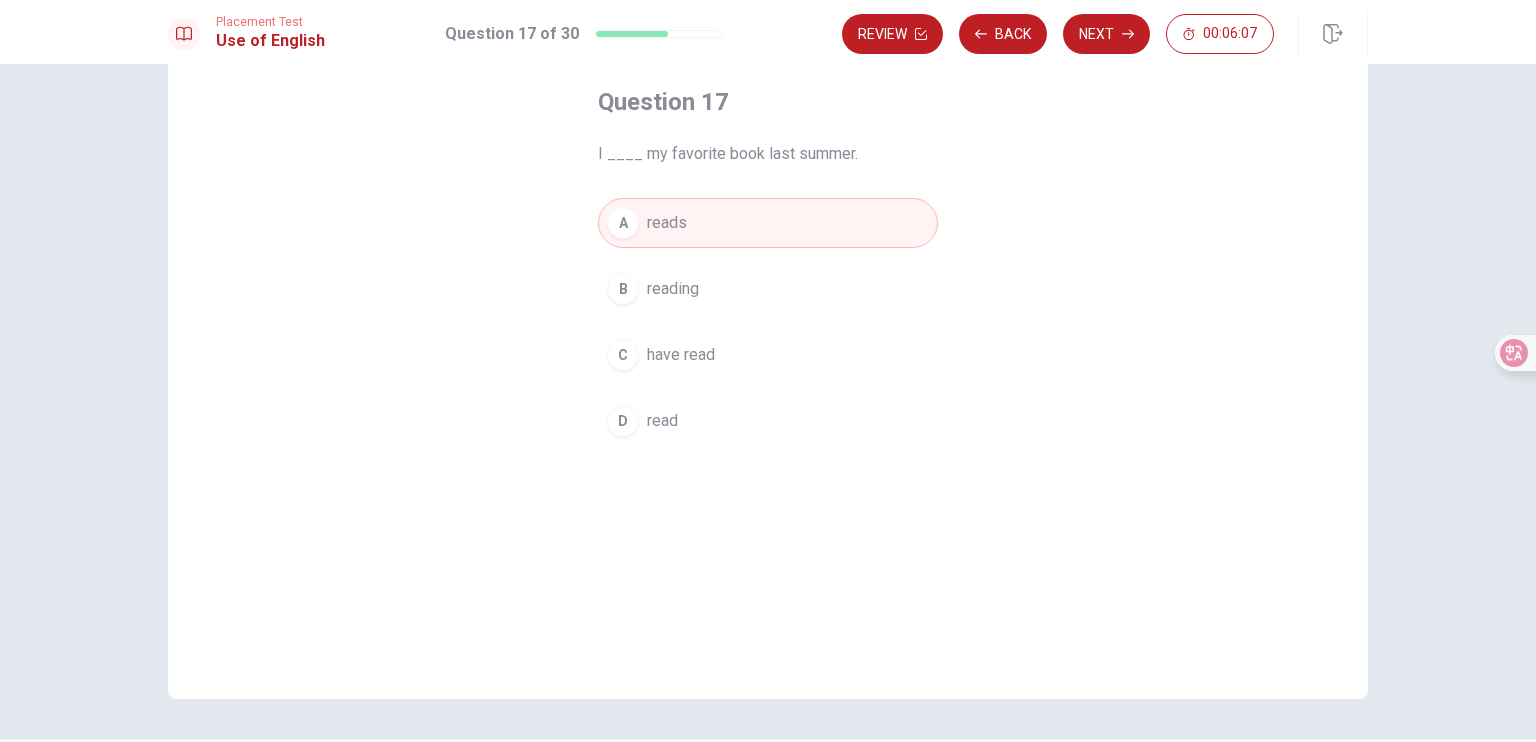 click on "read" at bounding box center [662, 421] 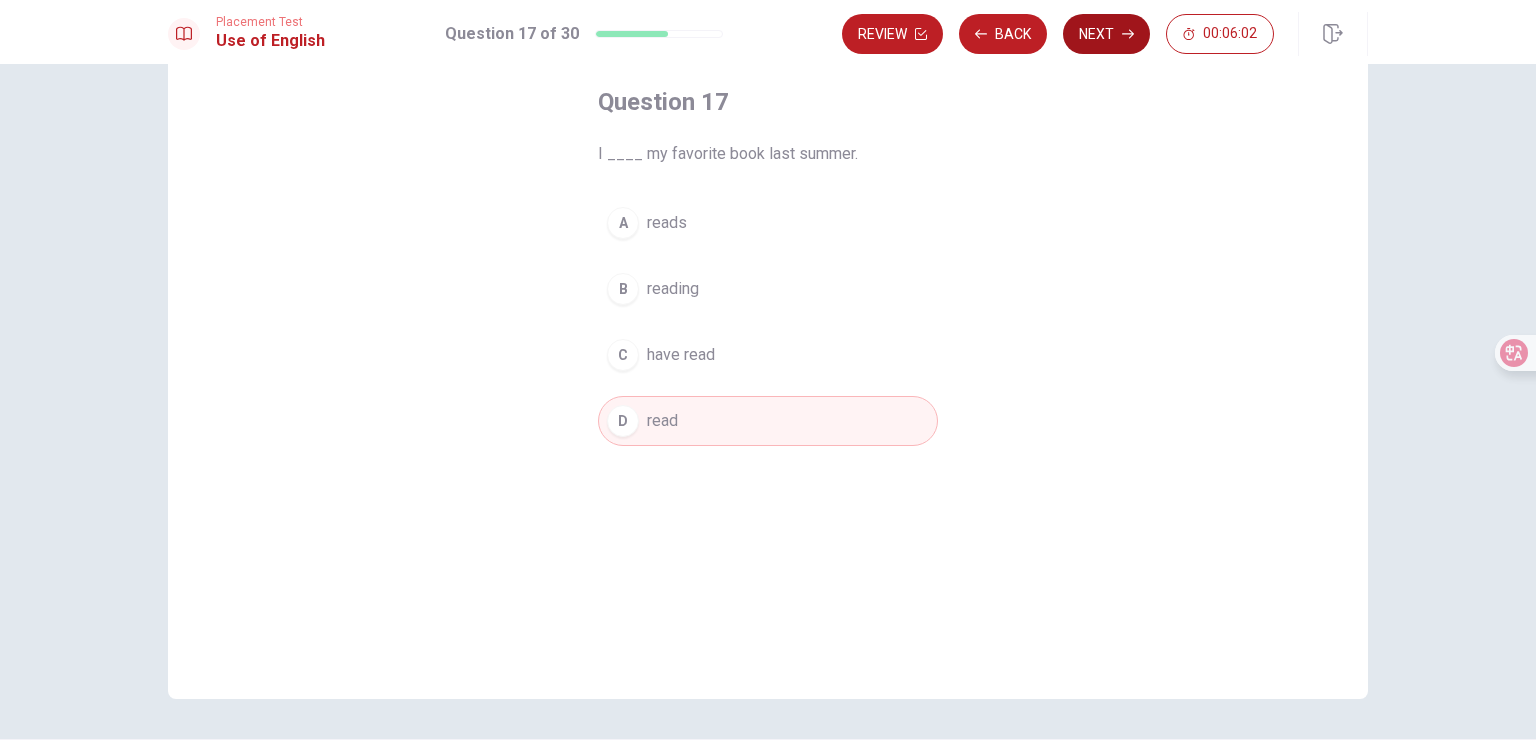 click on "Next" at bounding box center [1106, 34] 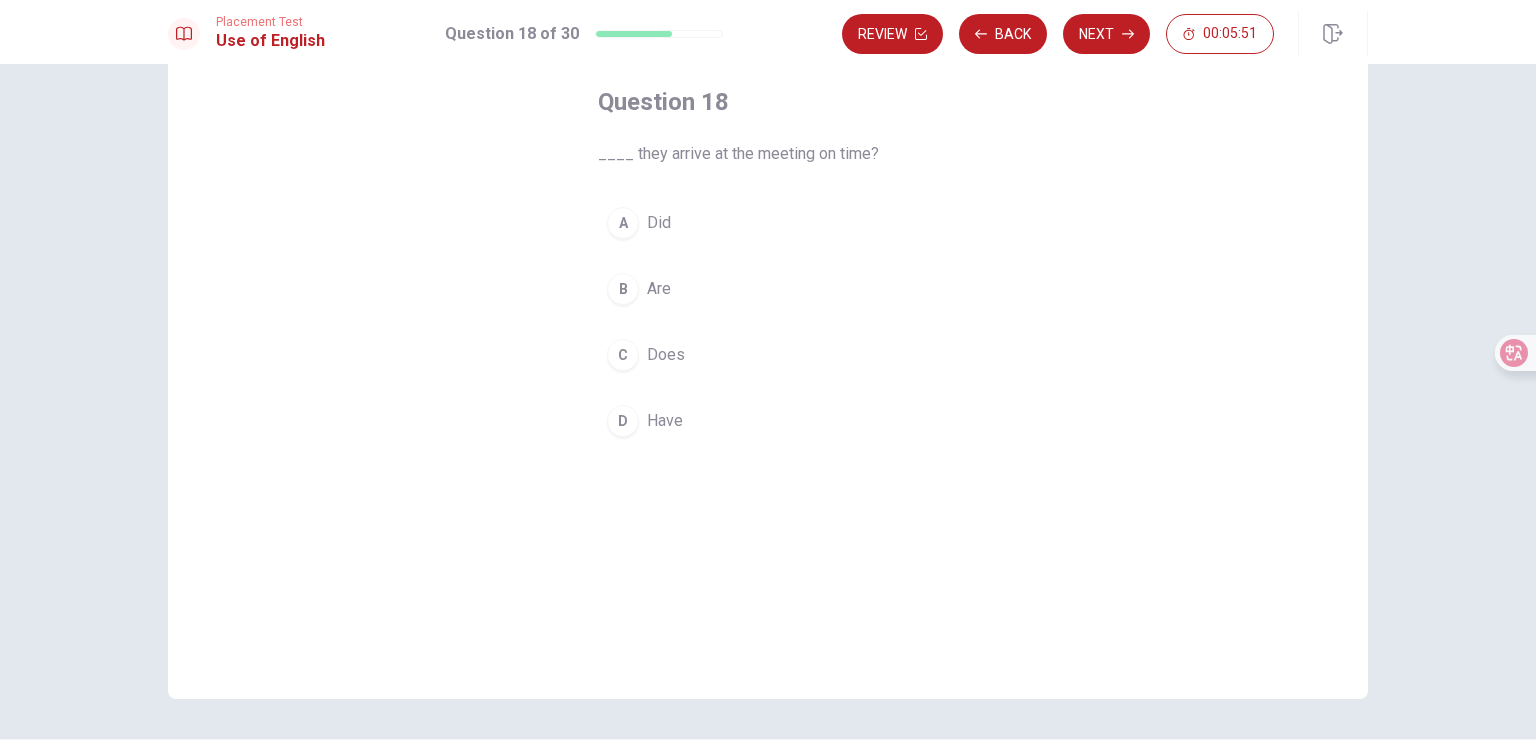 click on "Are" at bounding box center (659, 289) 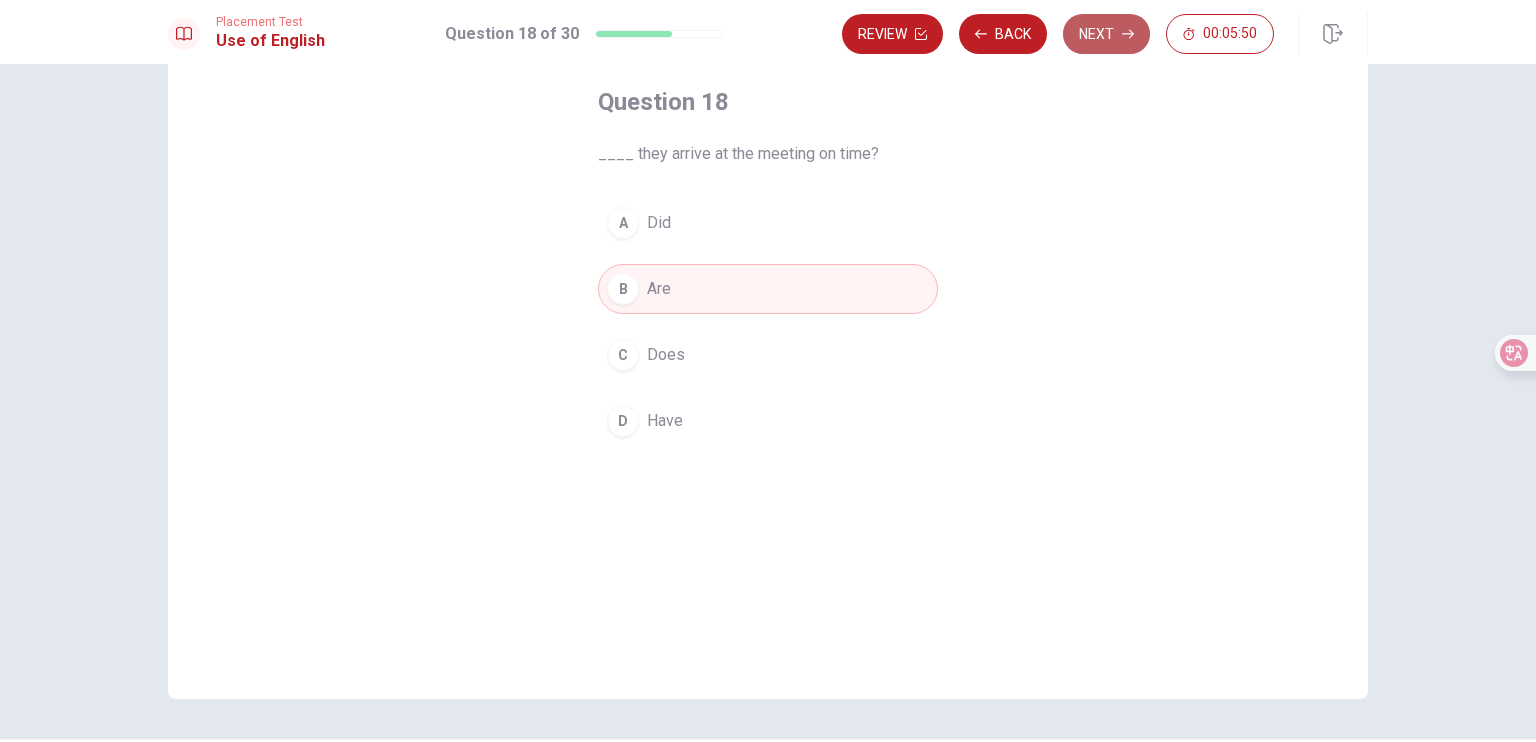 click on "Next" at bounding box center (1106, 34) 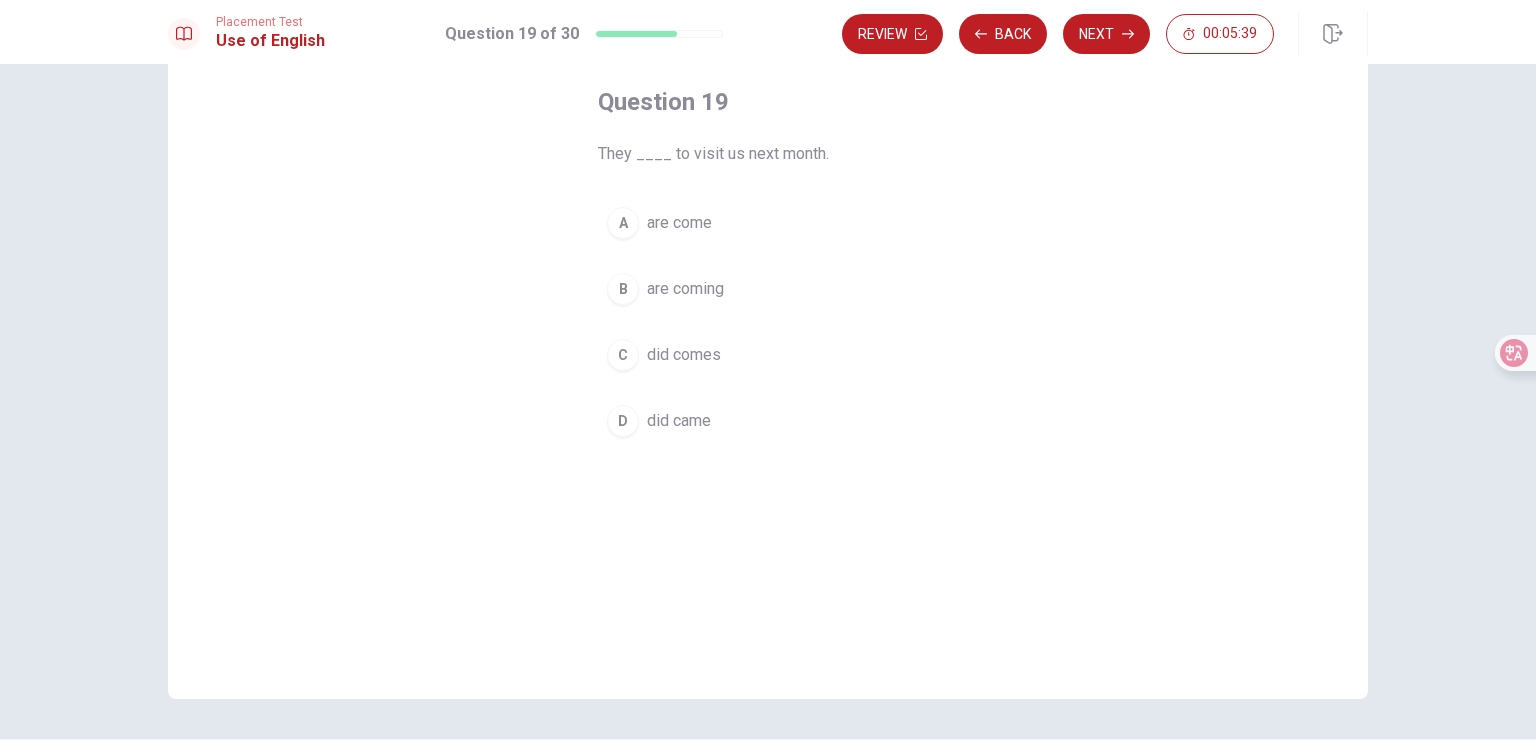 click on "are coming" at bounding box center (685, 289) 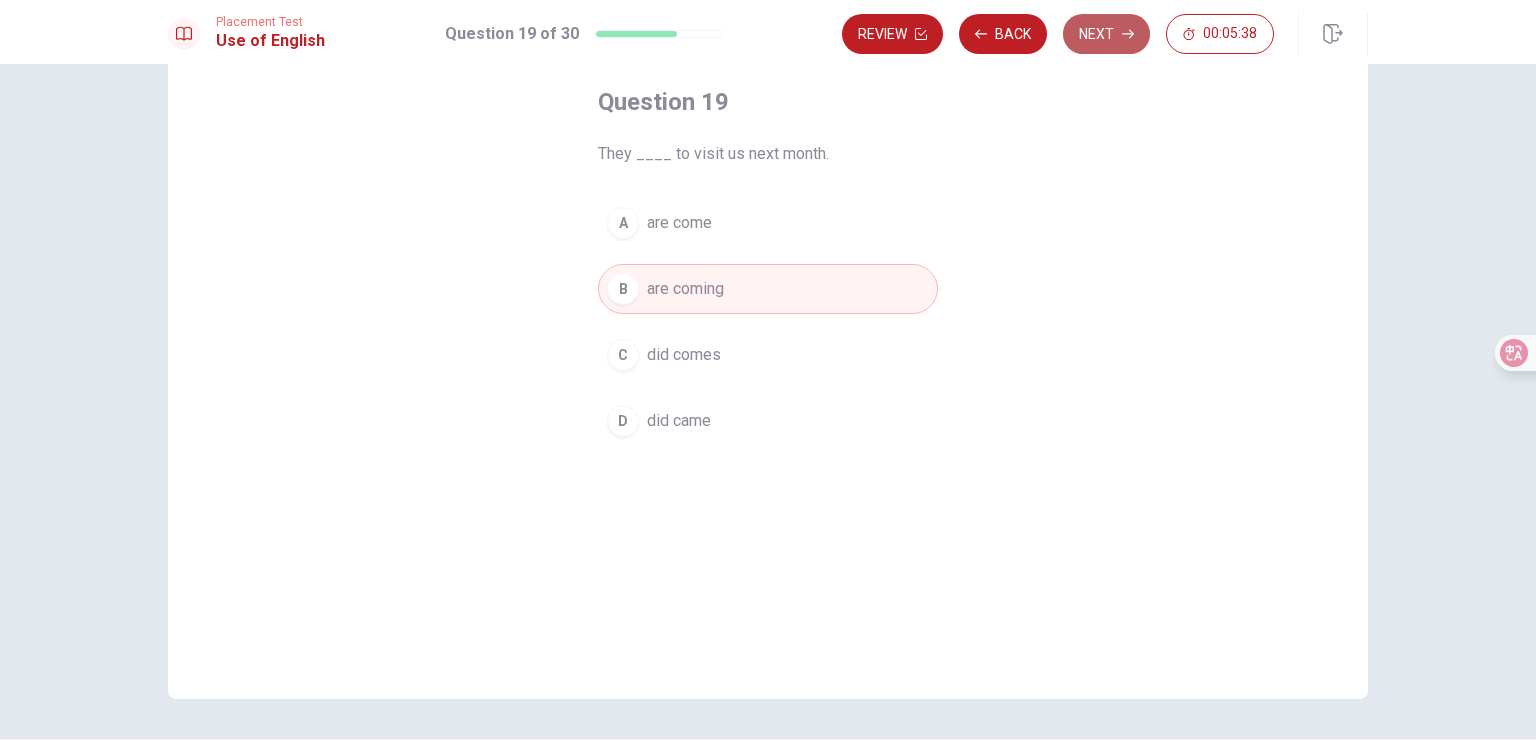 click on "Next" at bounding box center (1106, 34) 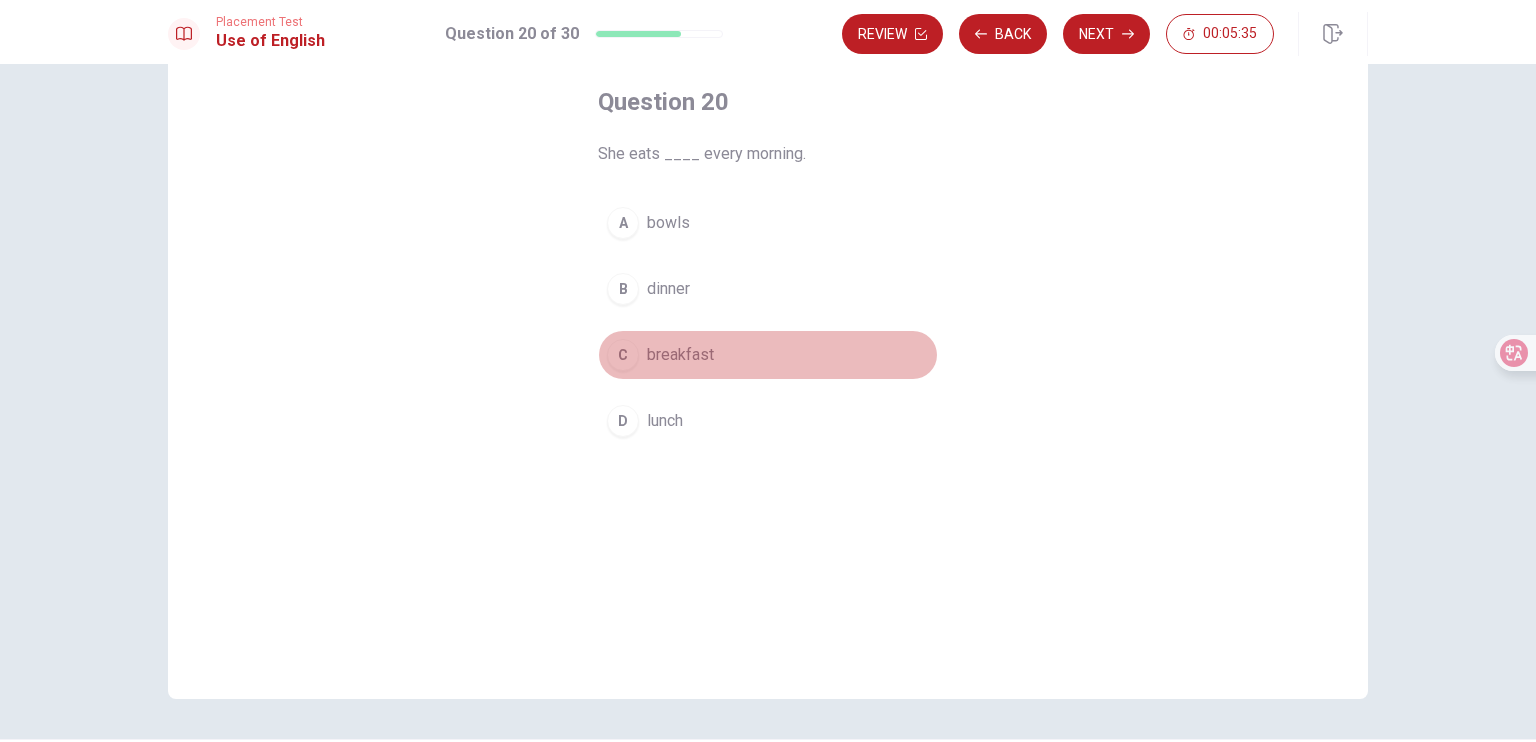 click on "breakfast" at bounding box center (680, 355) 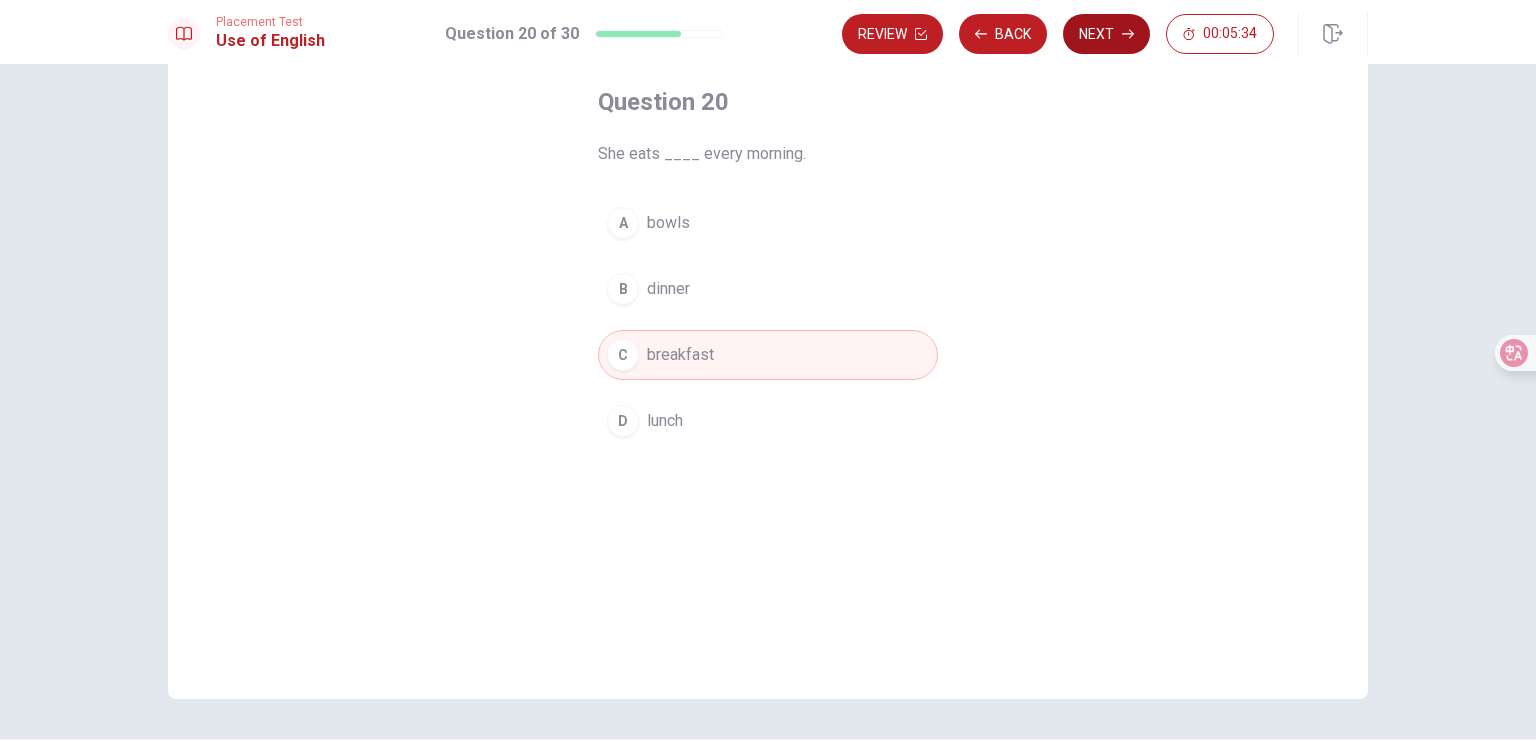 click on "Next" at bounding box center [1106, 34] 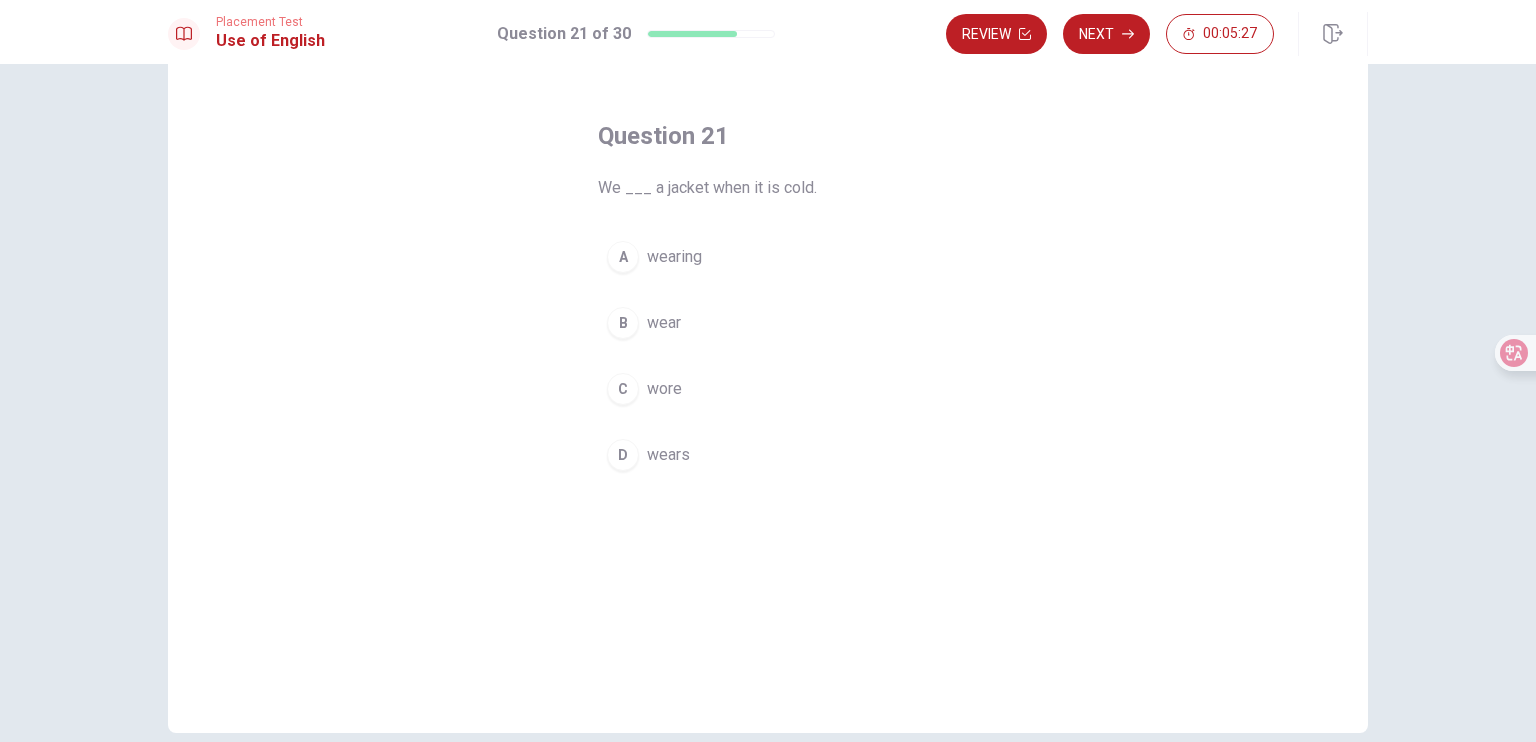 scroll, scrollTop: 100, scrollLeft: 0, axis: vertical 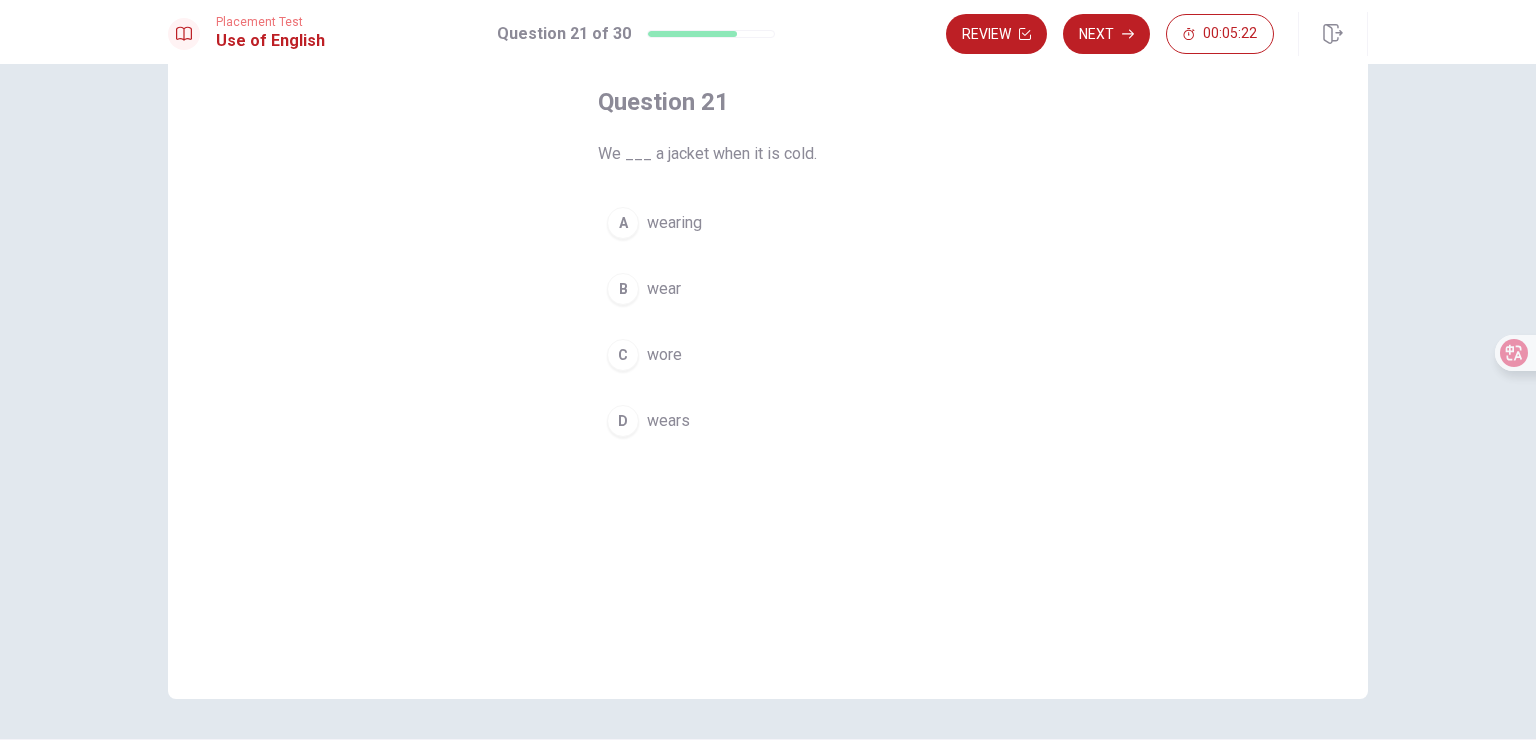 click on "B wear" at bounding box center [768, 289] 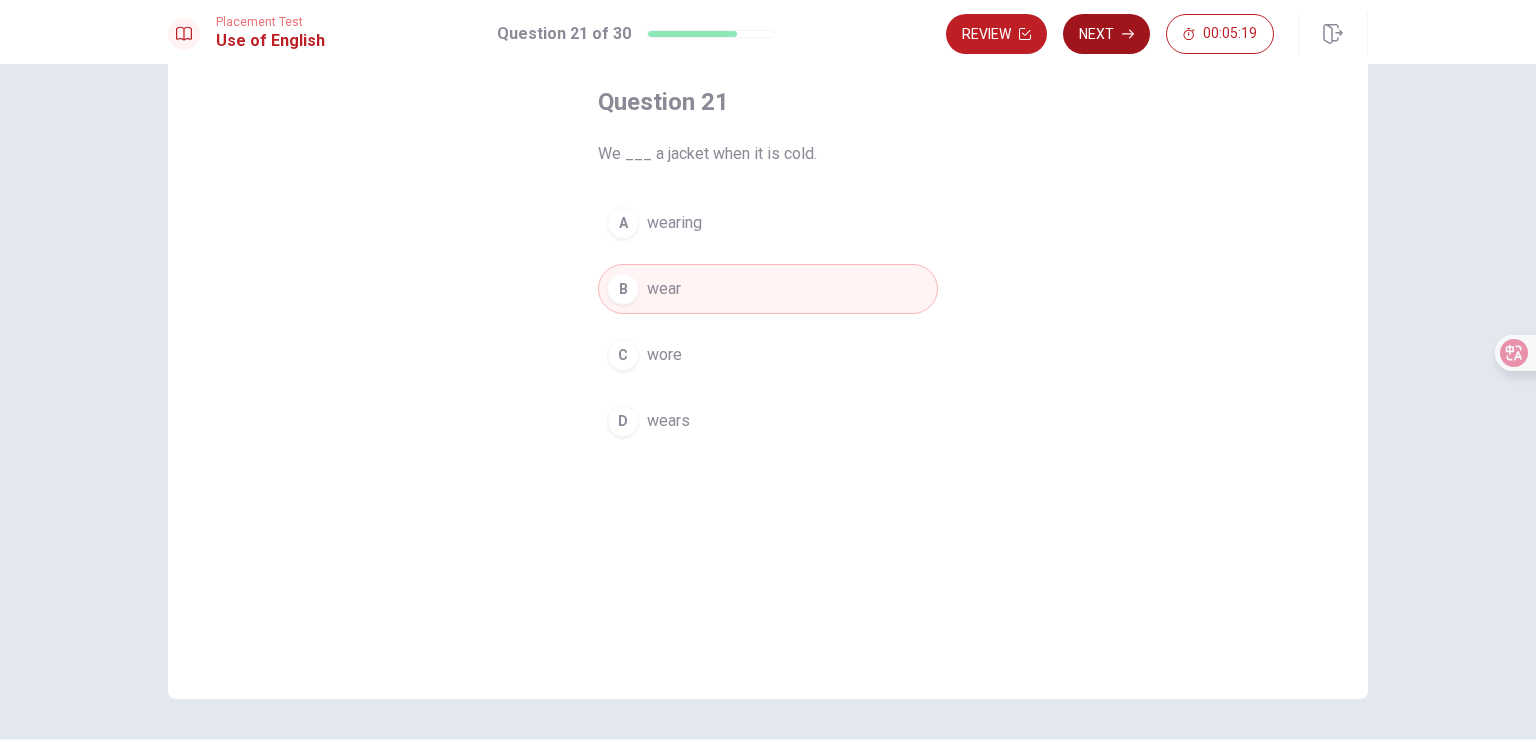 click on "Next" at bounding box center [1106, 34] 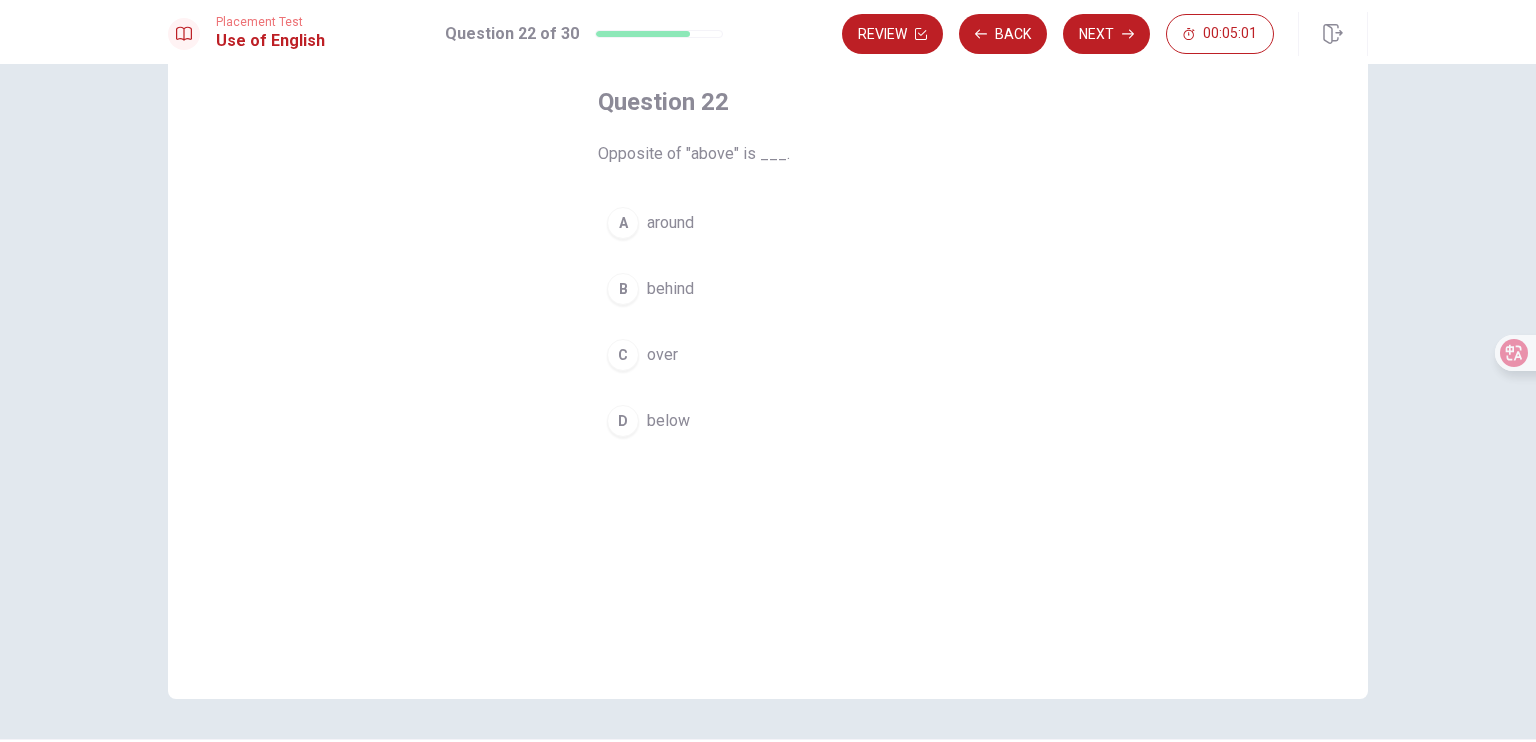 click on "over" at bounding box center [662, 355] 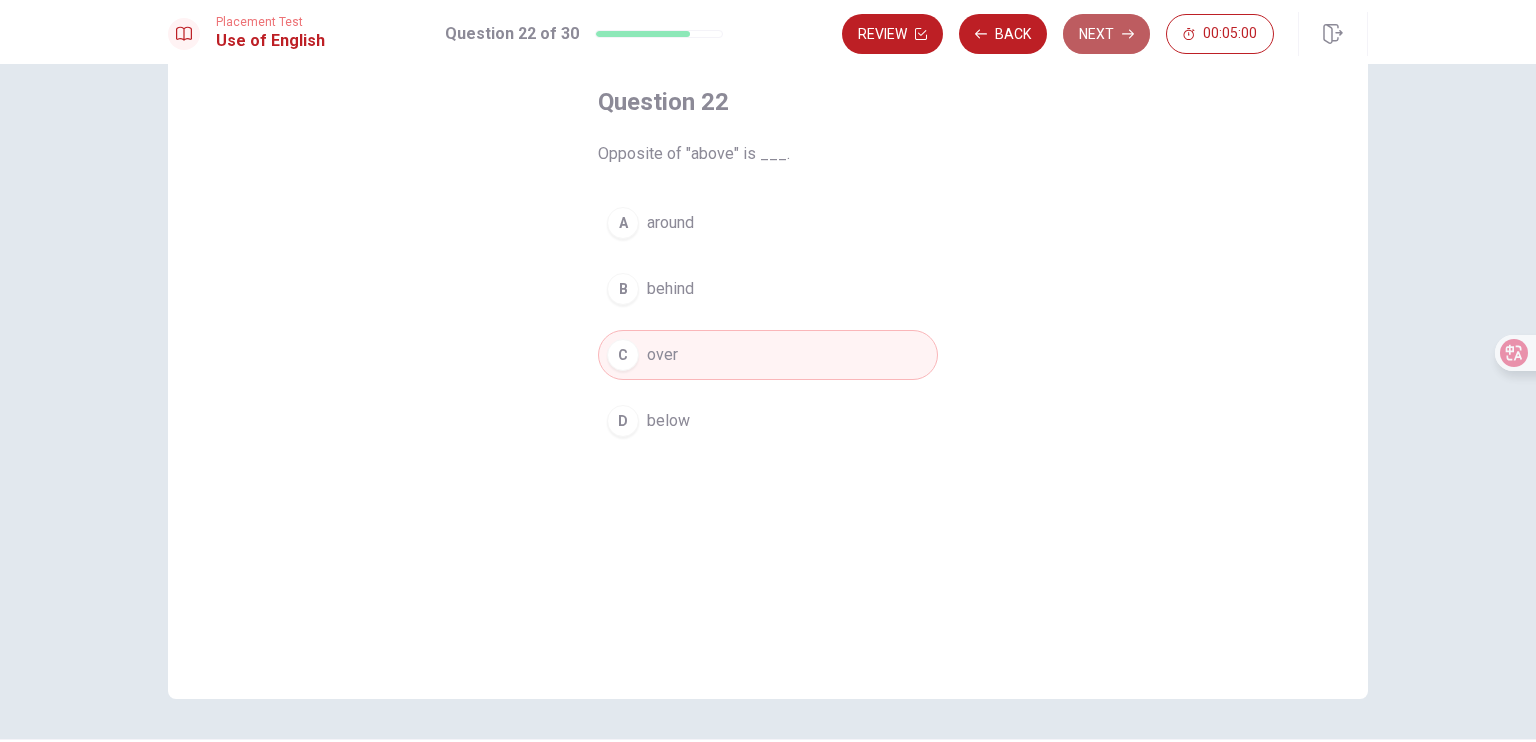 click on "Next" at bounding box center (1106, 34) 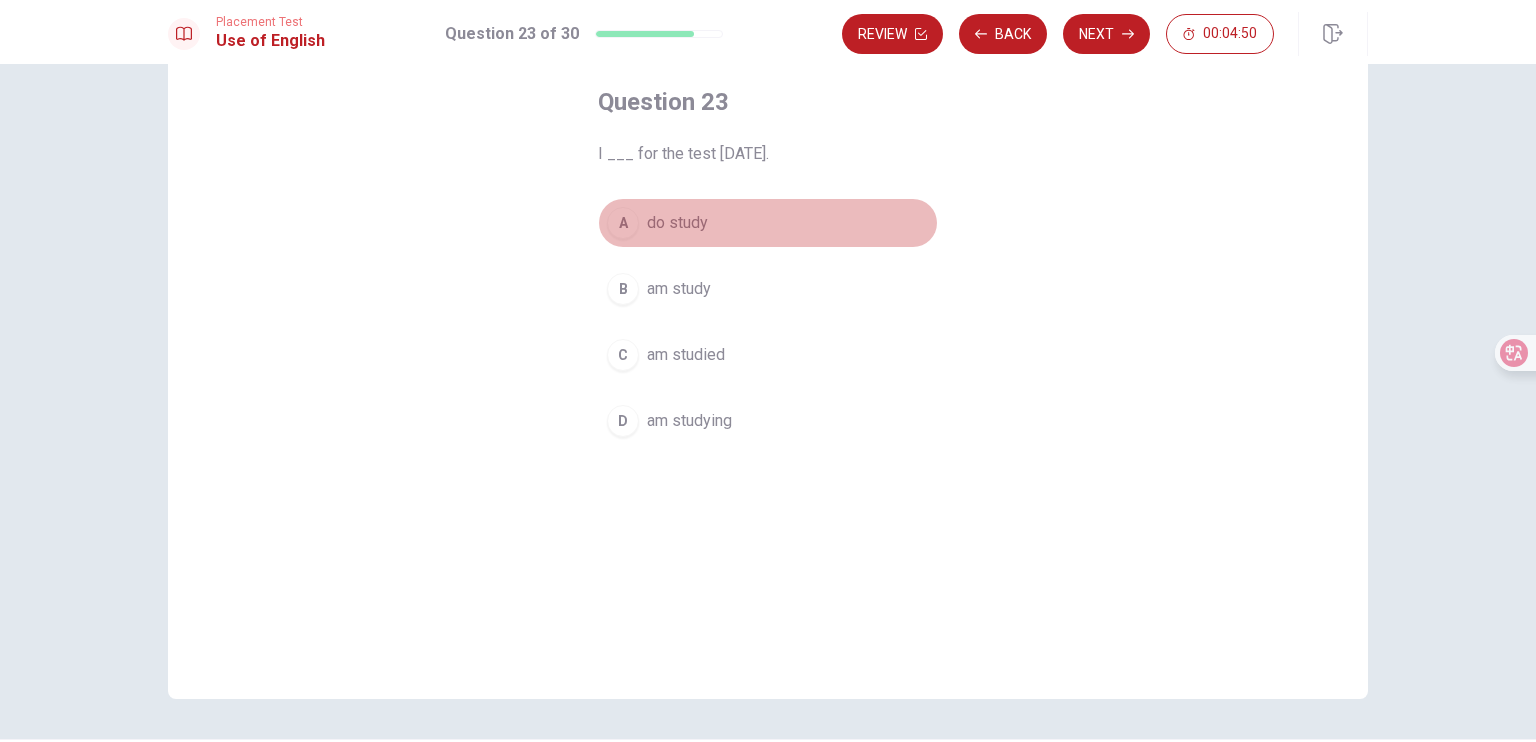 click on "do study" at bounding box center (677, 223) 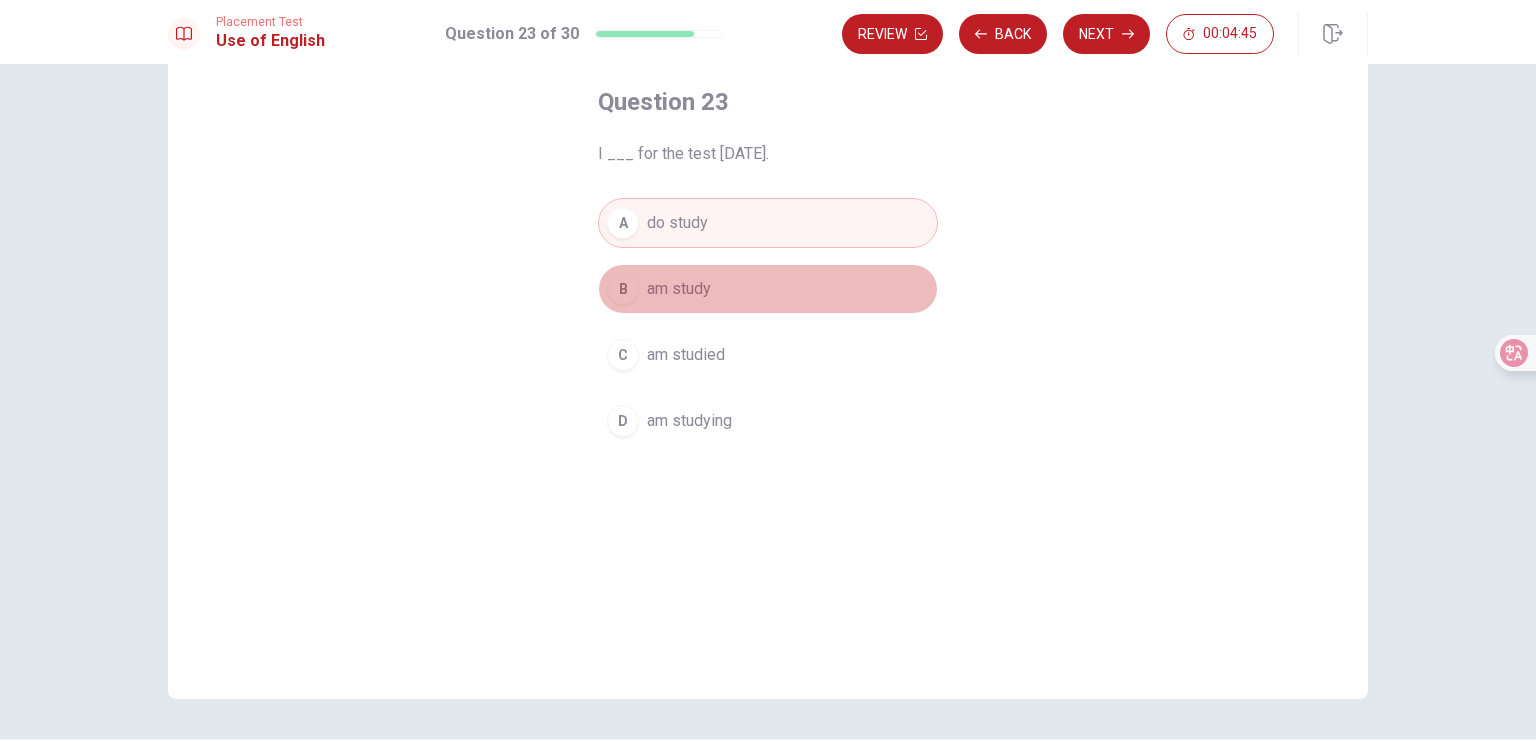 click on "B am study" at bounding box center [768, 289] 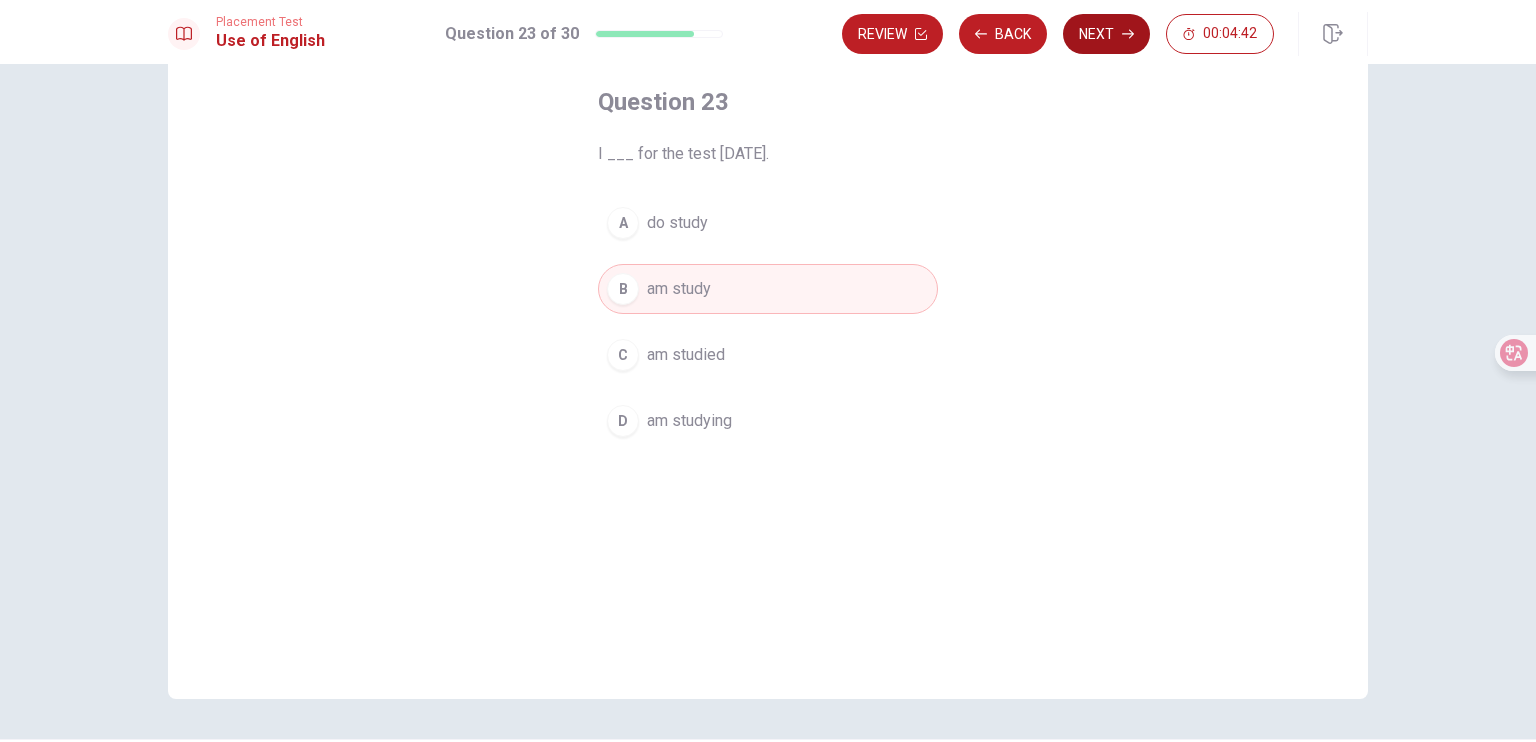 click on "Next" at bounding box center (1106, 34) 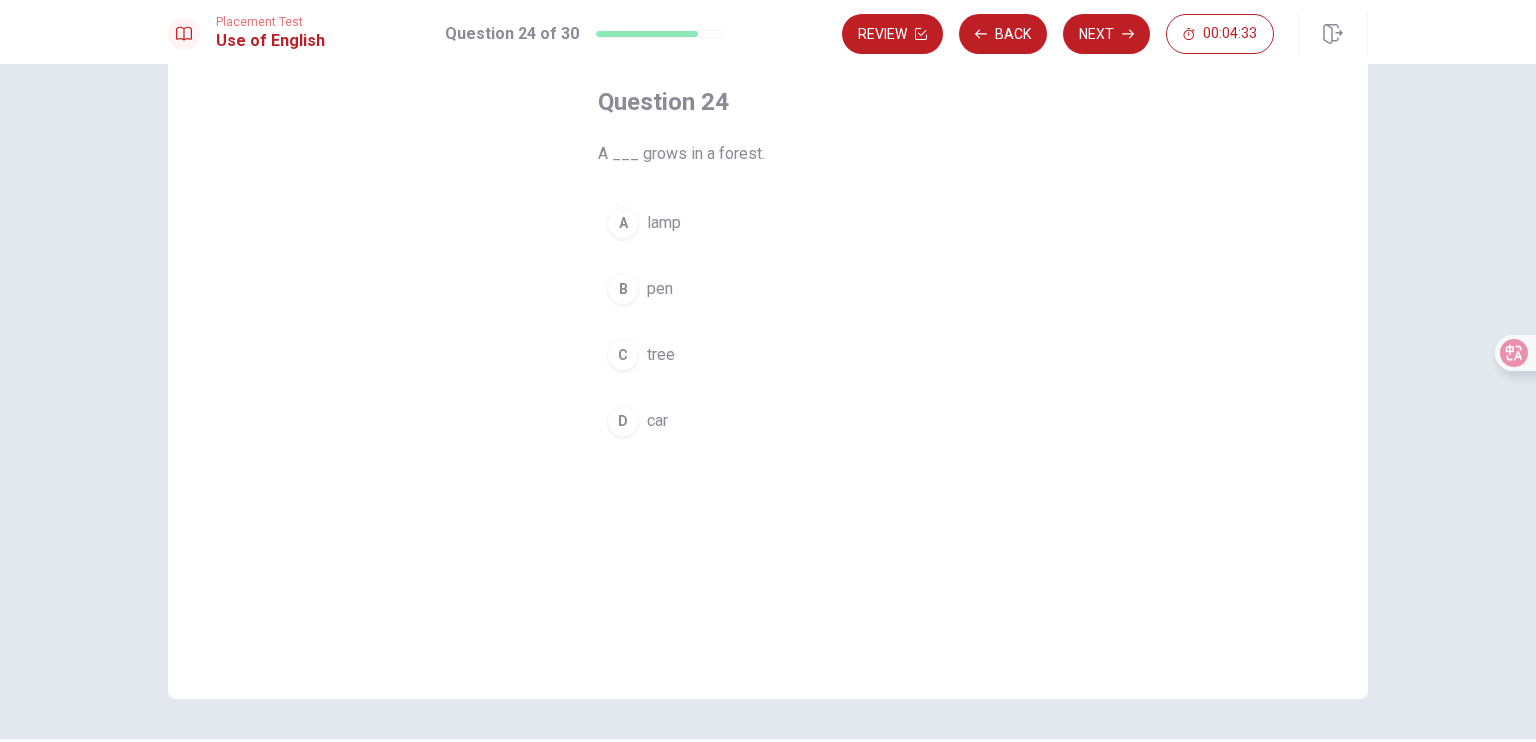 click on "tree" at bounding box center (661, 355) 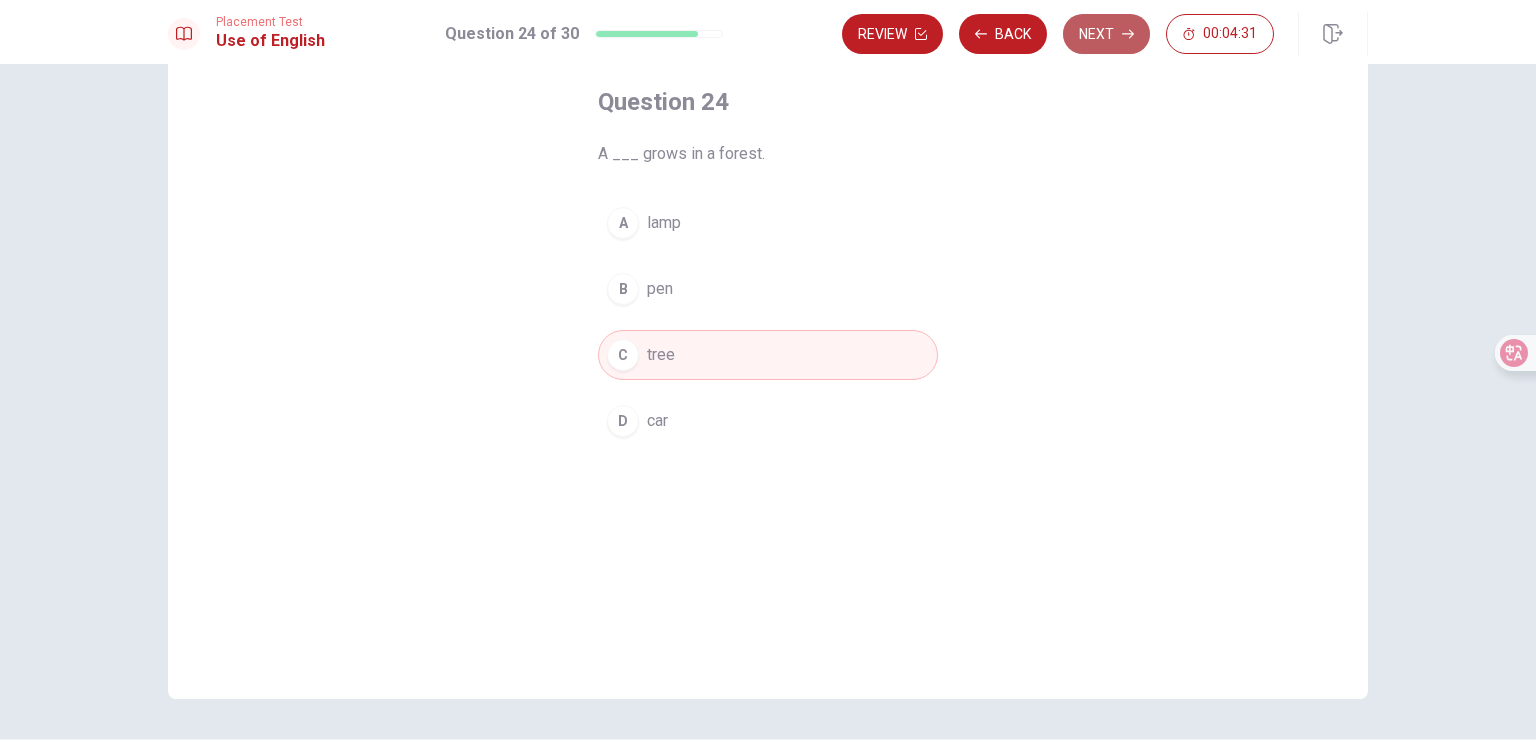 click on "Next" at bounding box center (1106, 34) 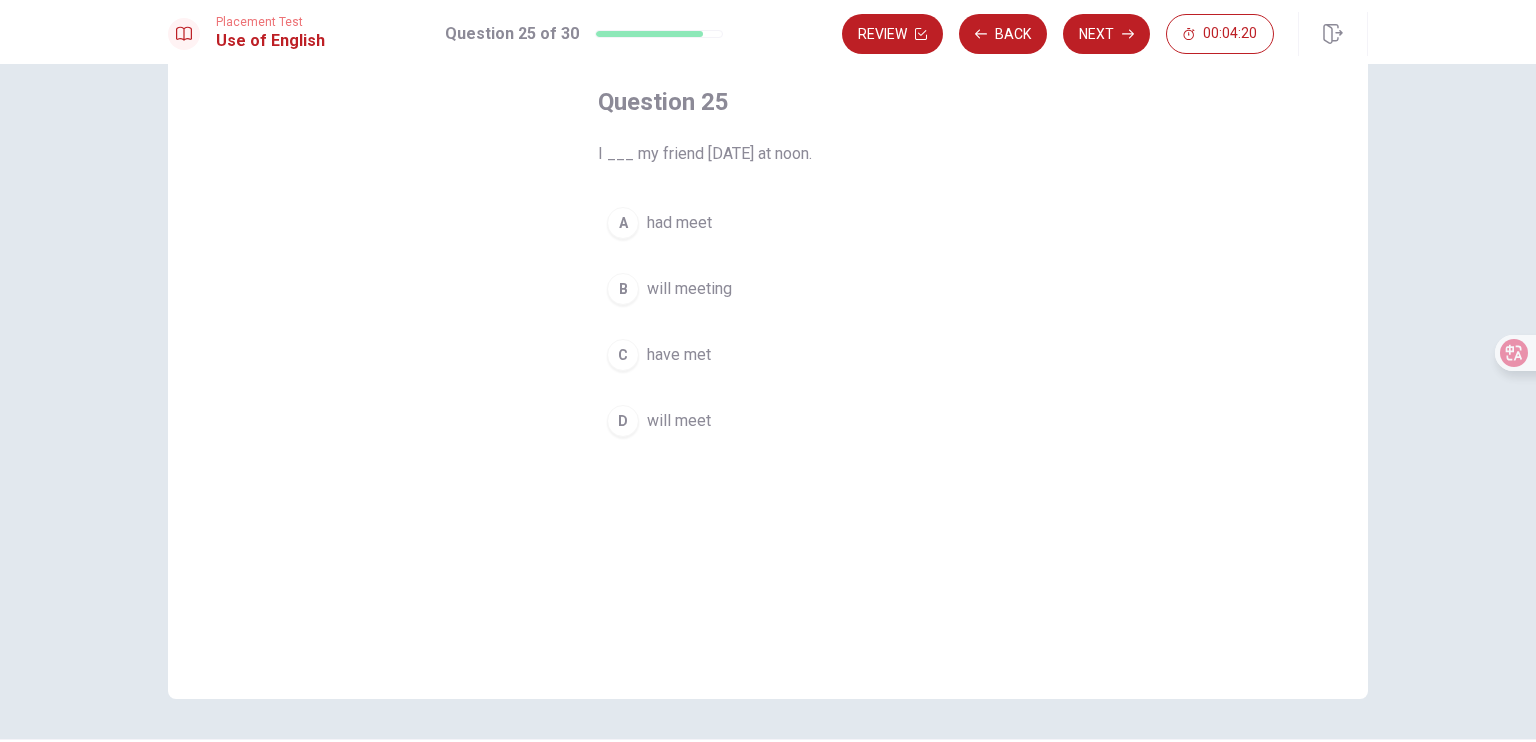 click on "will meet" at bounding box center [679, 421] 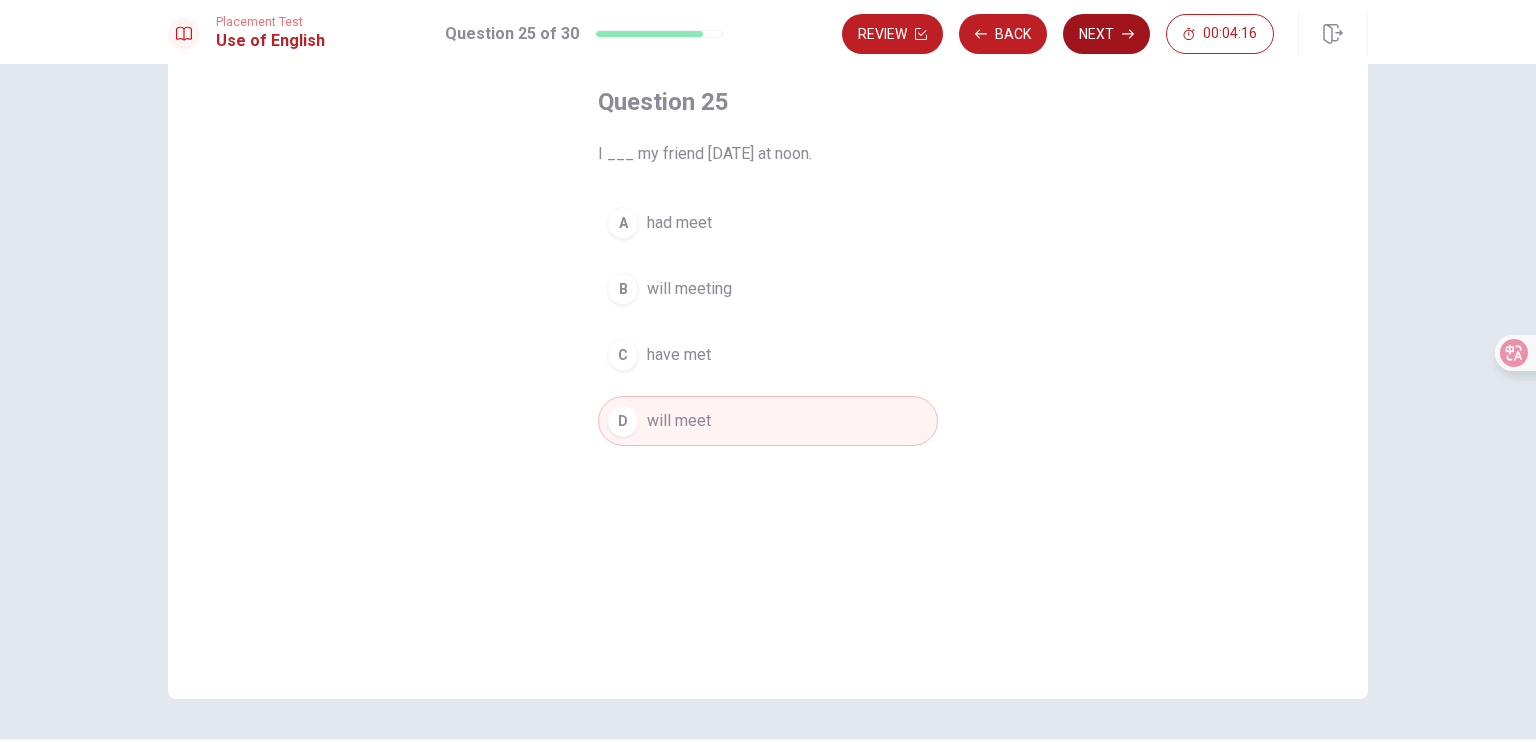 click on "Next" at bounding box center (1106, 34) 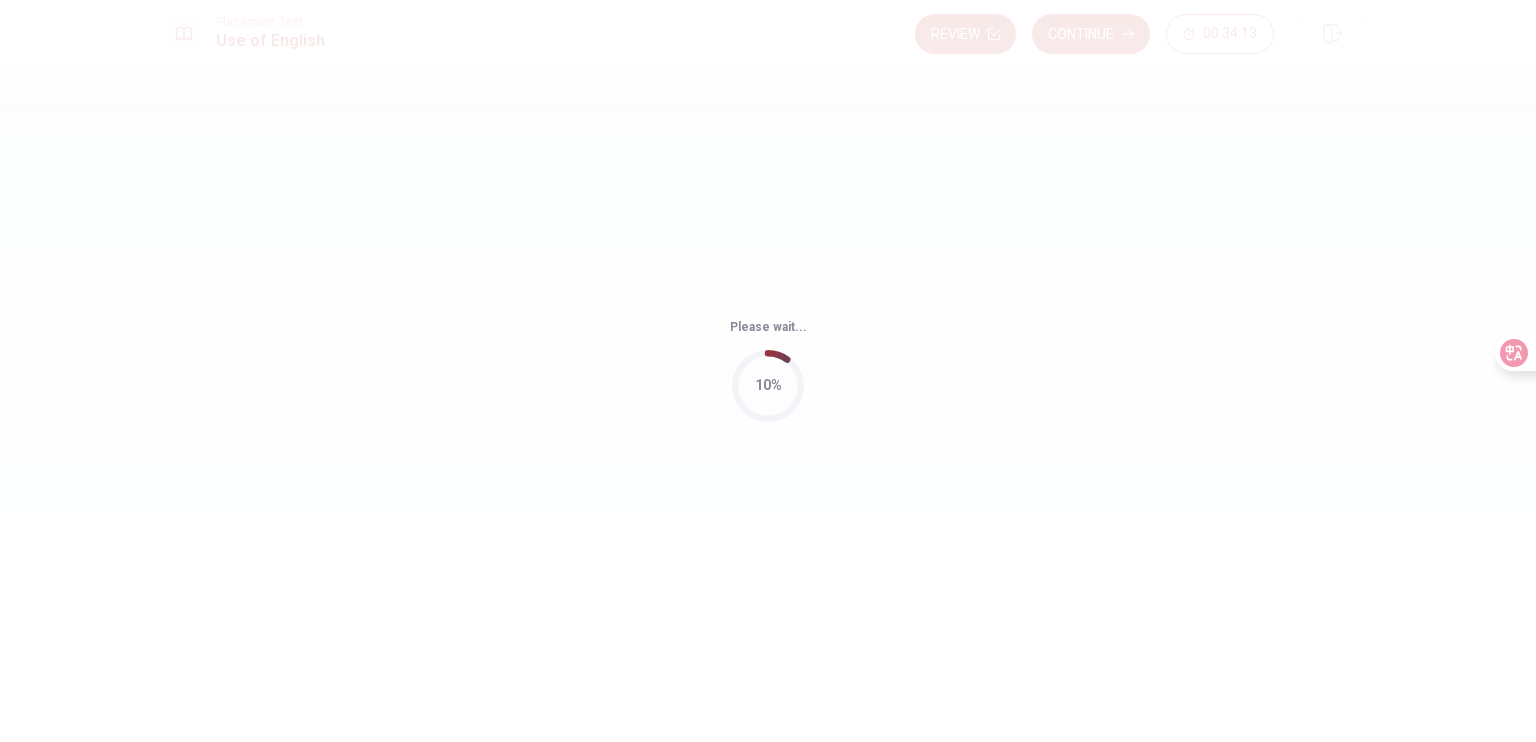 scroll, scrollTop: 0, scrollLeft: 0, axis: both 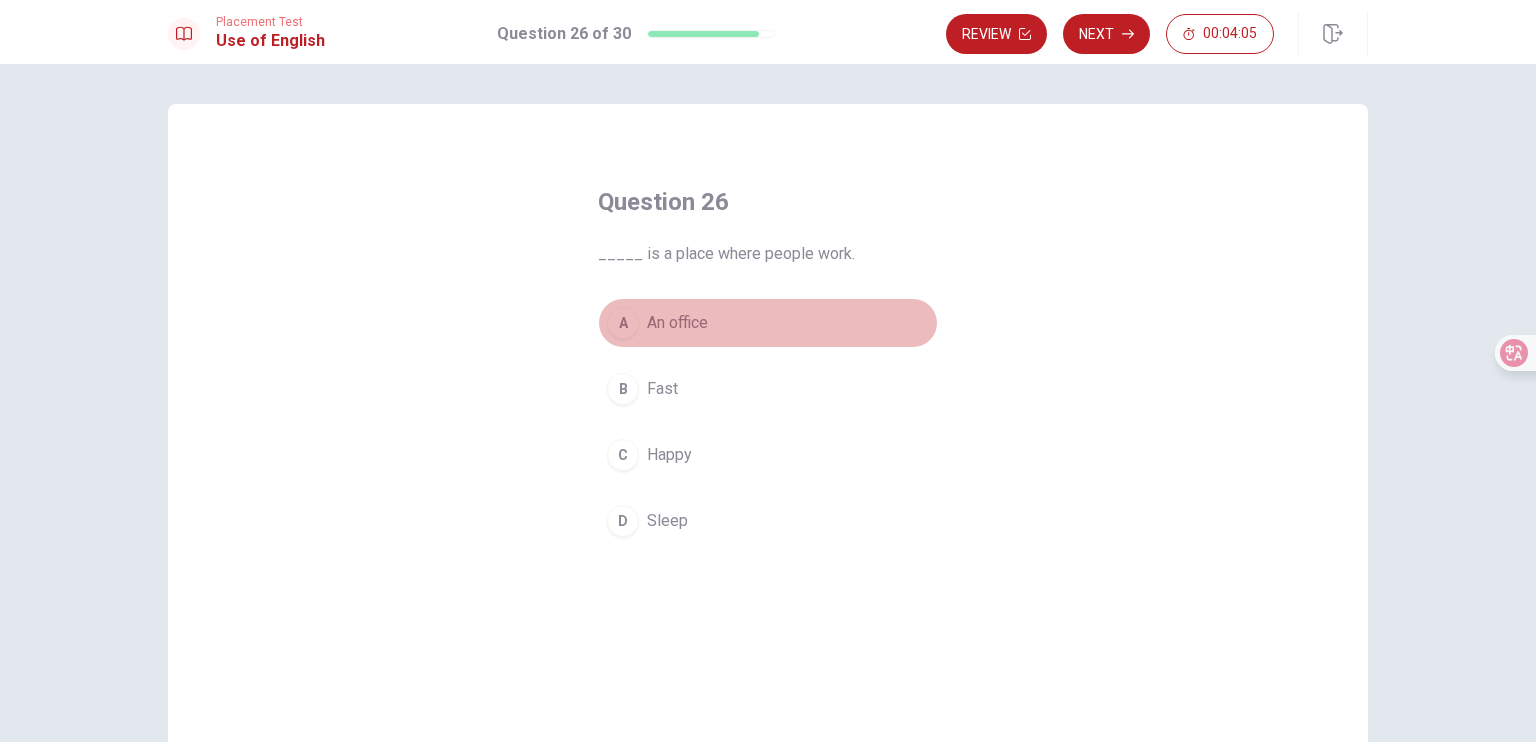 click on "An office" at bounding box center [677, 323] 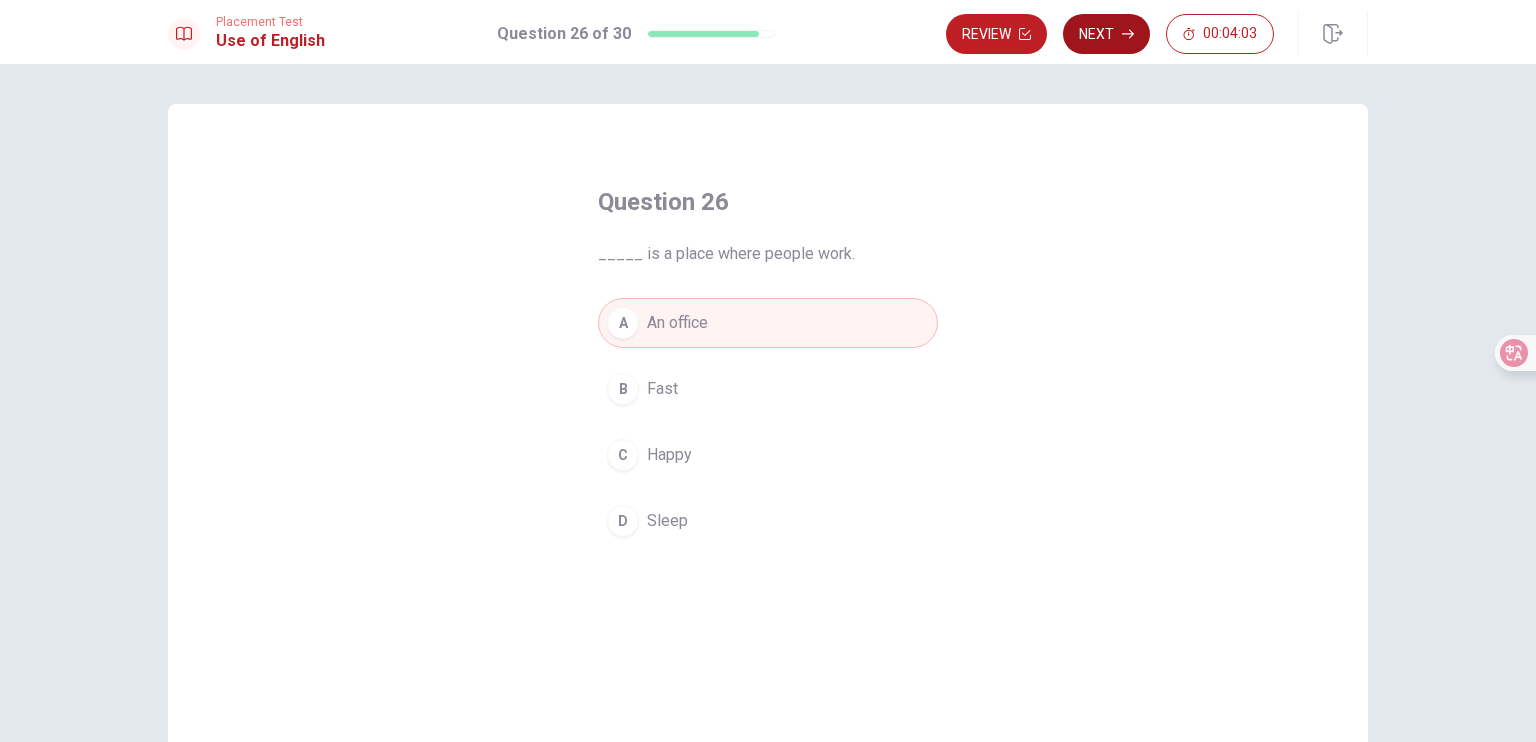 click on "Next" at bounding box center [1106, 34] 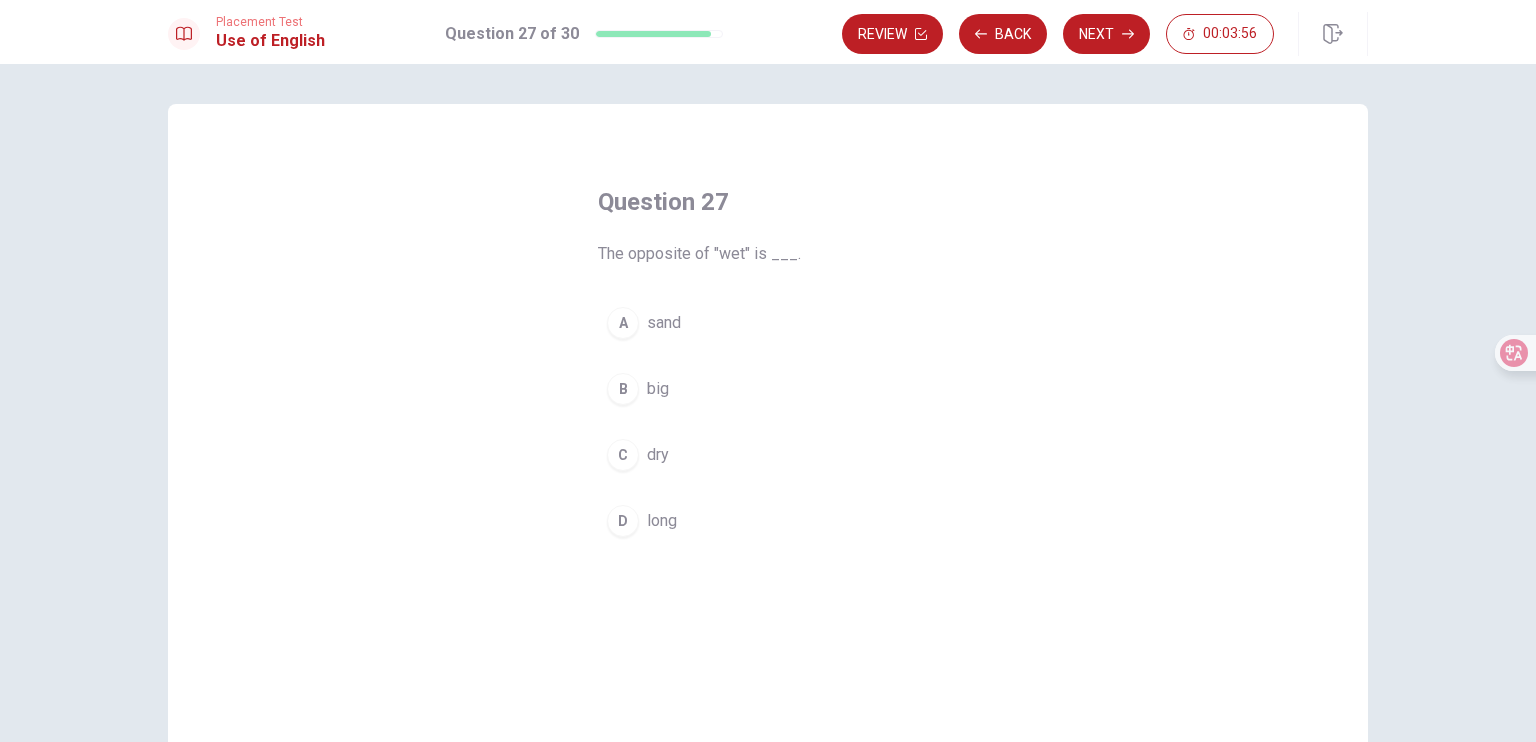 click on "dry" at bounding box center (658, 455) 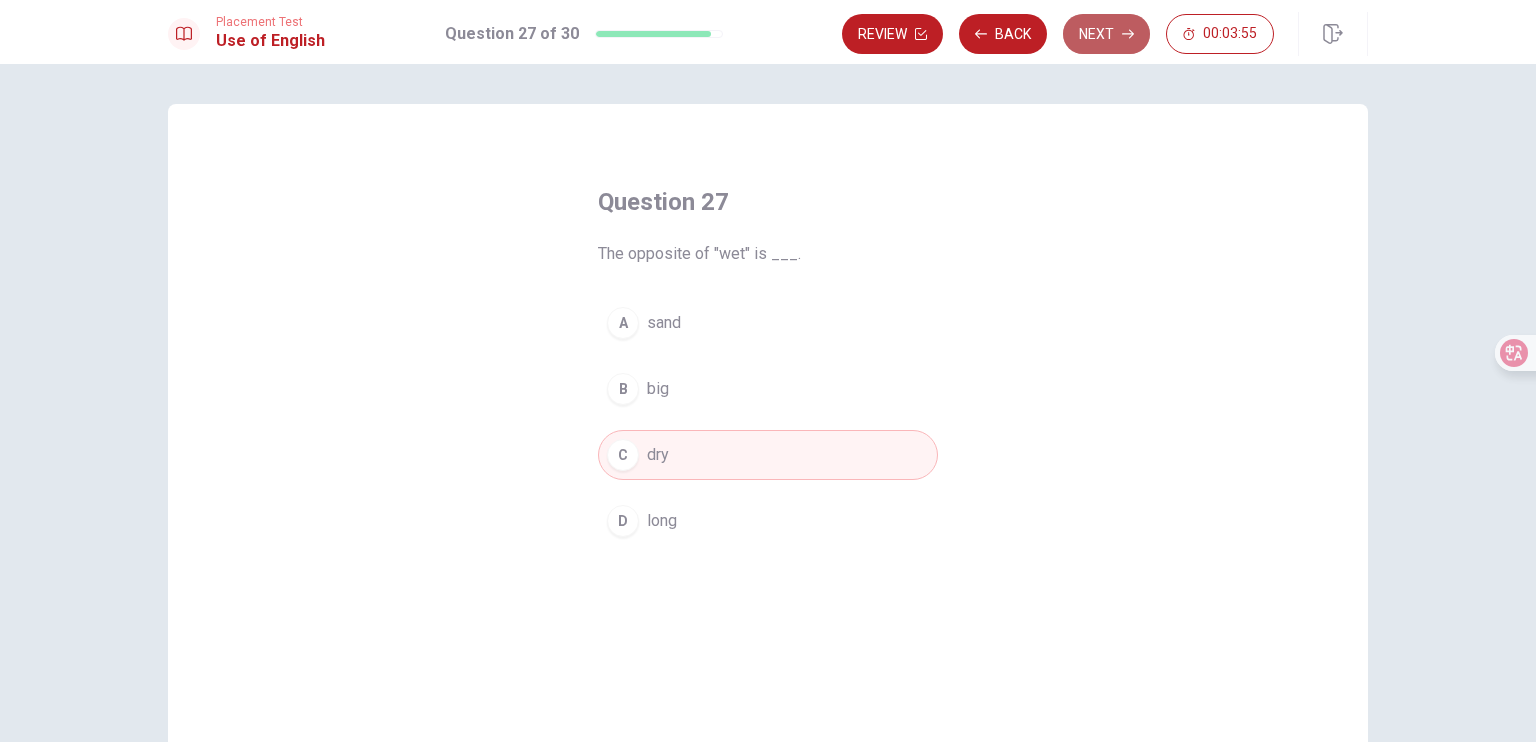 click on "Next" at bounding box center (1106, 34) 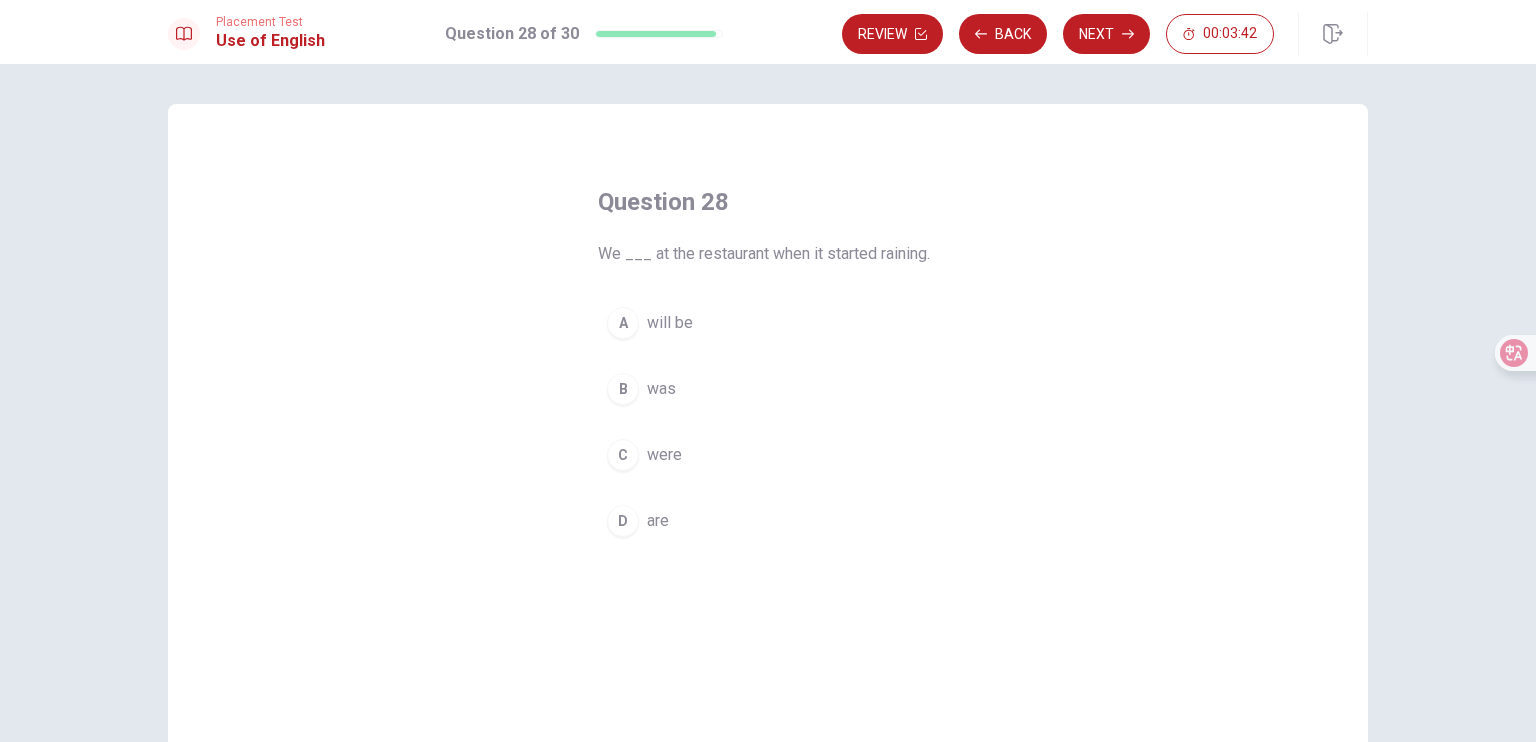 click on "were" at bounding box center (664, 455) 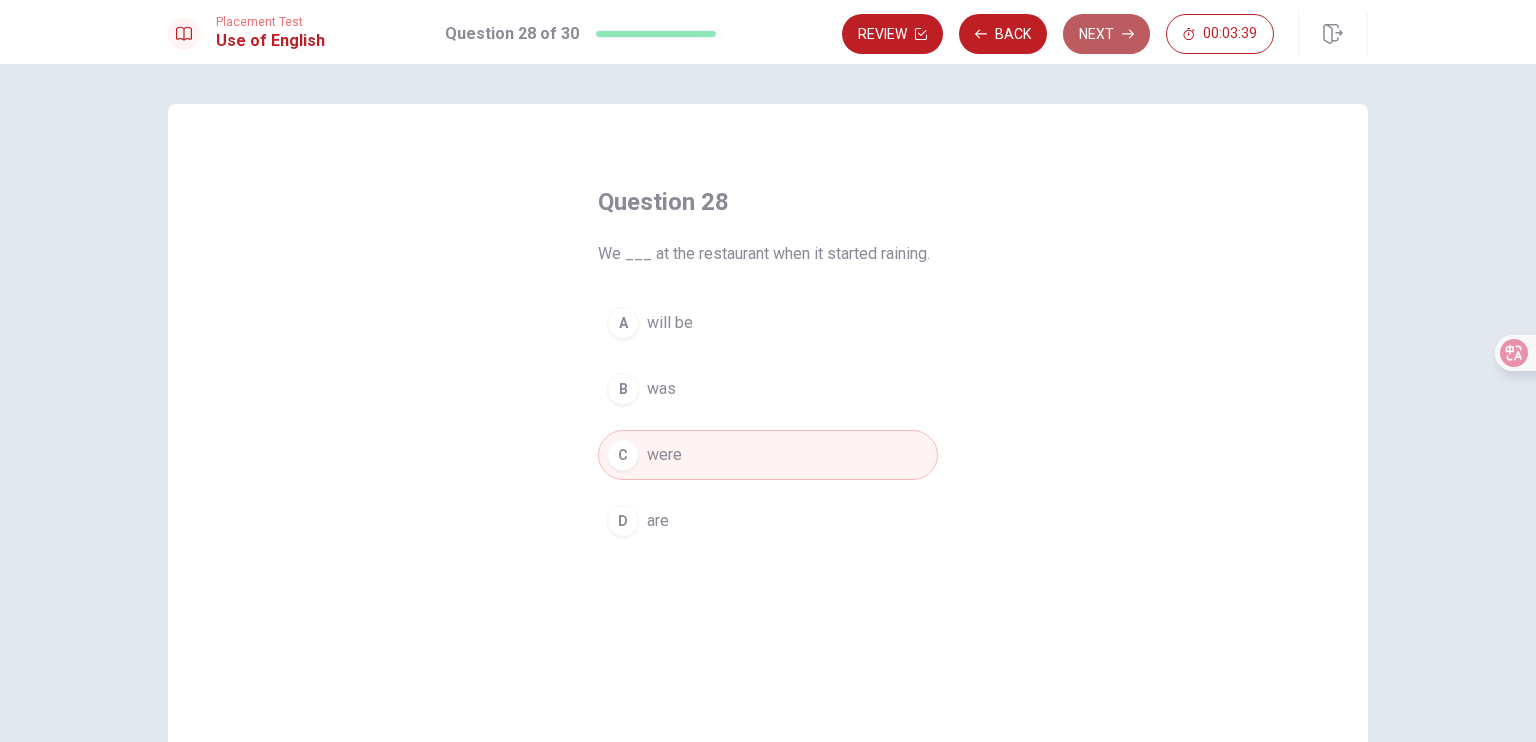 click on "Next" at bounding box center (1106, 34) 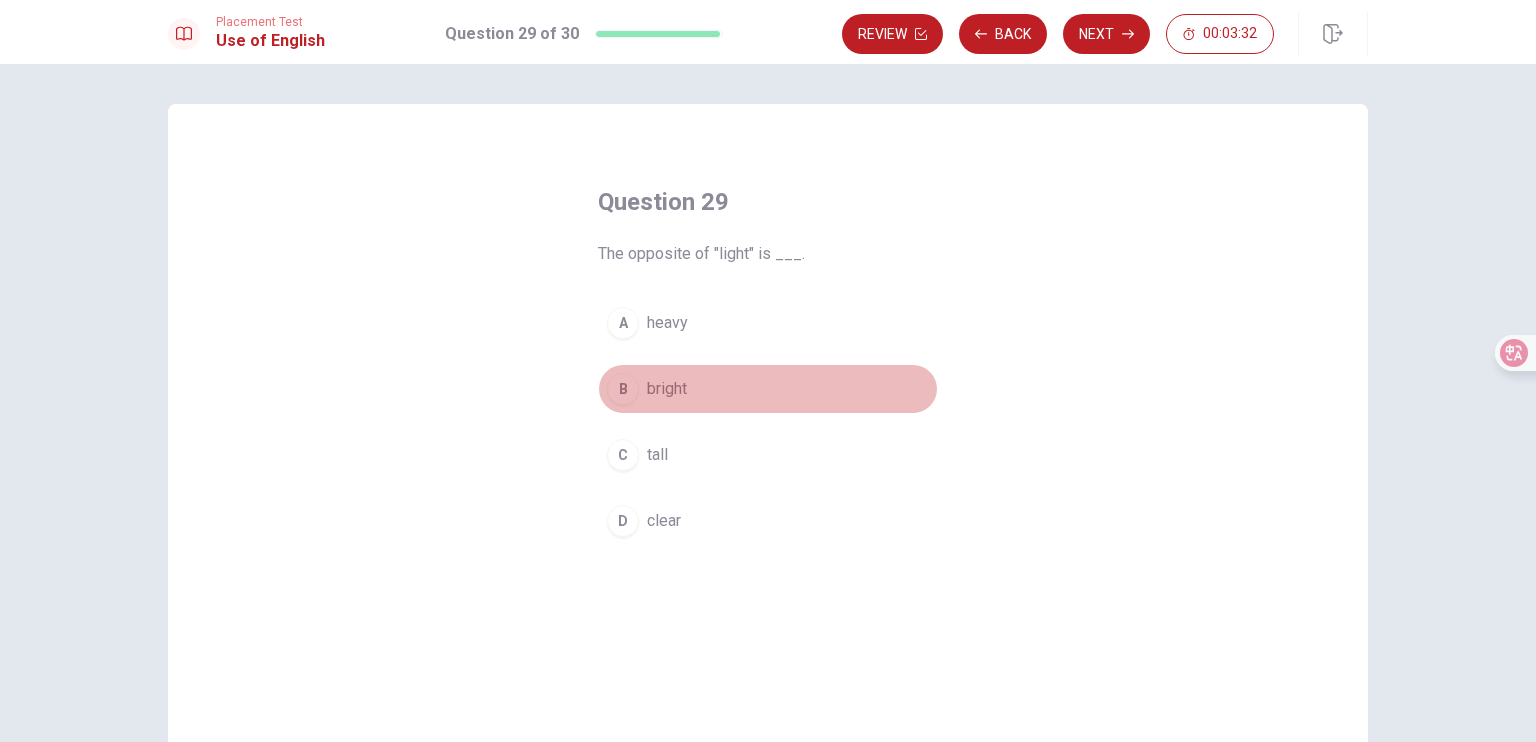 click on "bright" at bounding box center (667, 389) 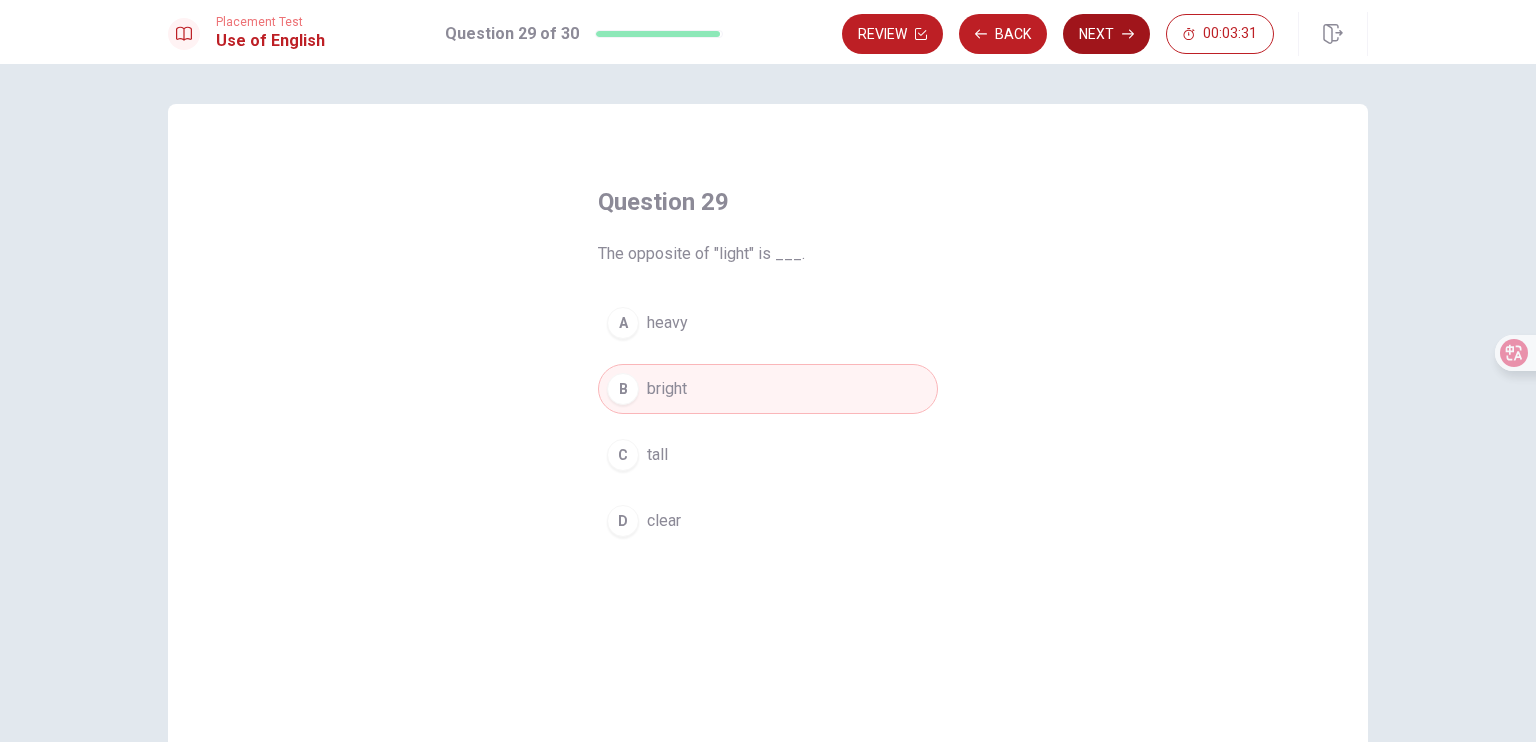 click 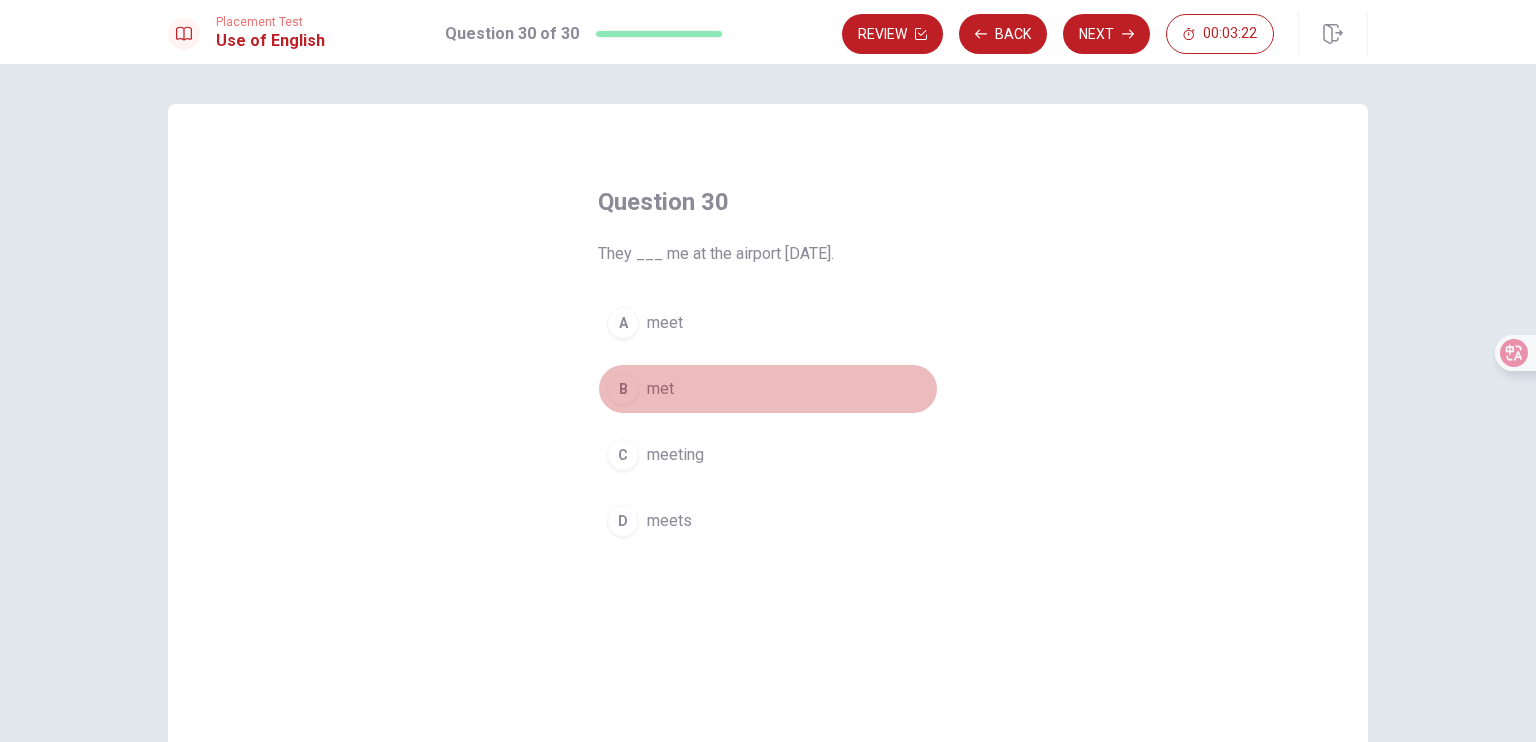 click on "met" at bounding box center (660, 389) 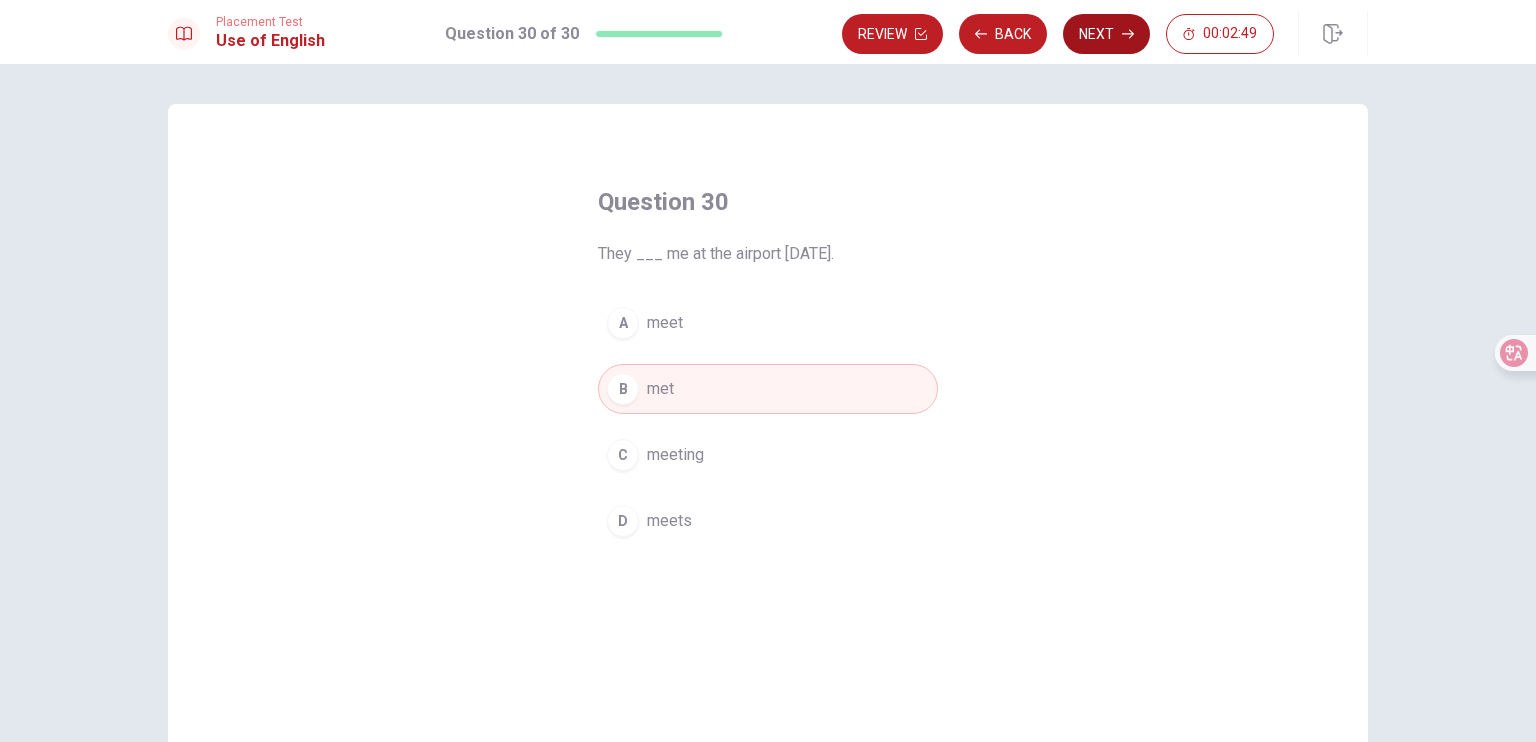 click on "Next" at bounding box center (1106, 34) 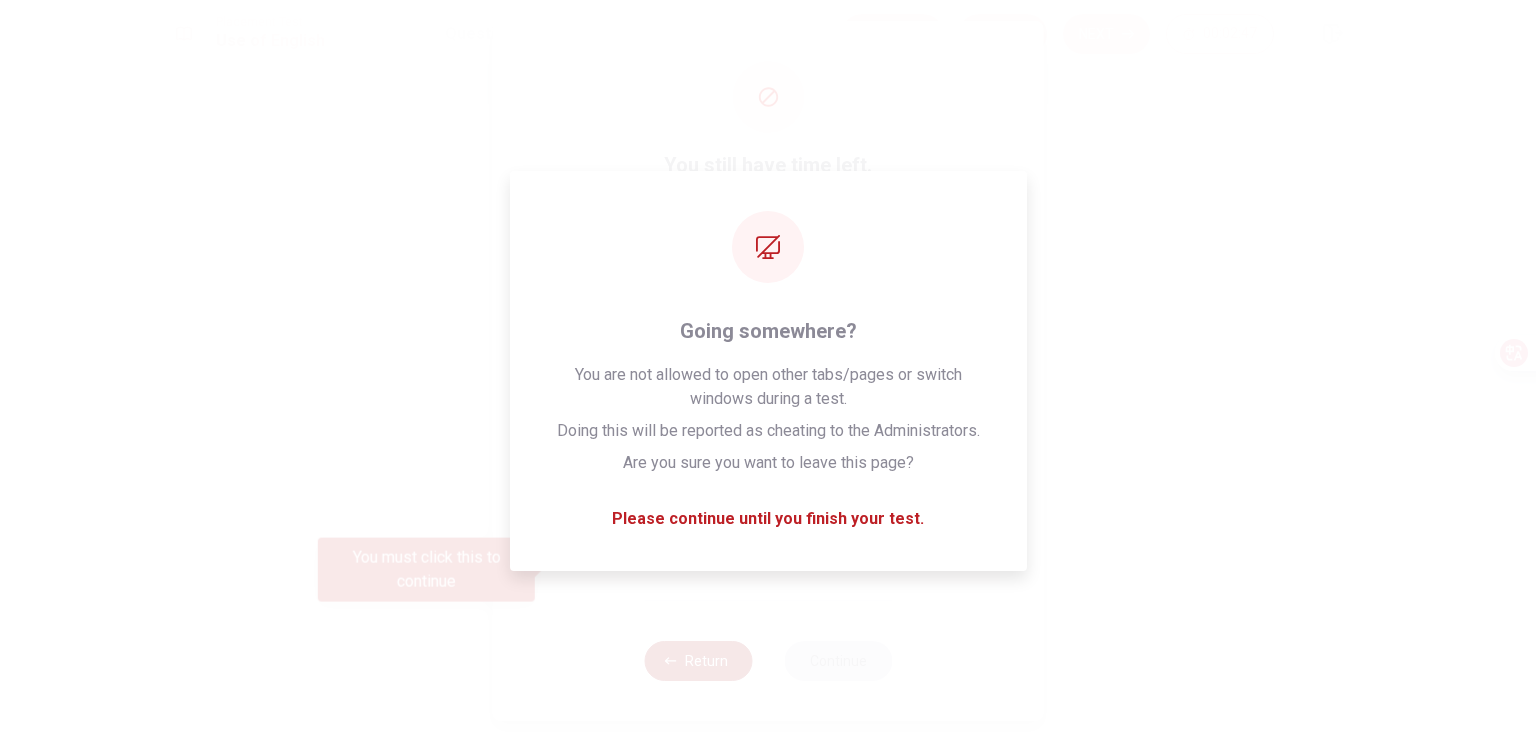 click on "Return" at bounding box center [698, 661] 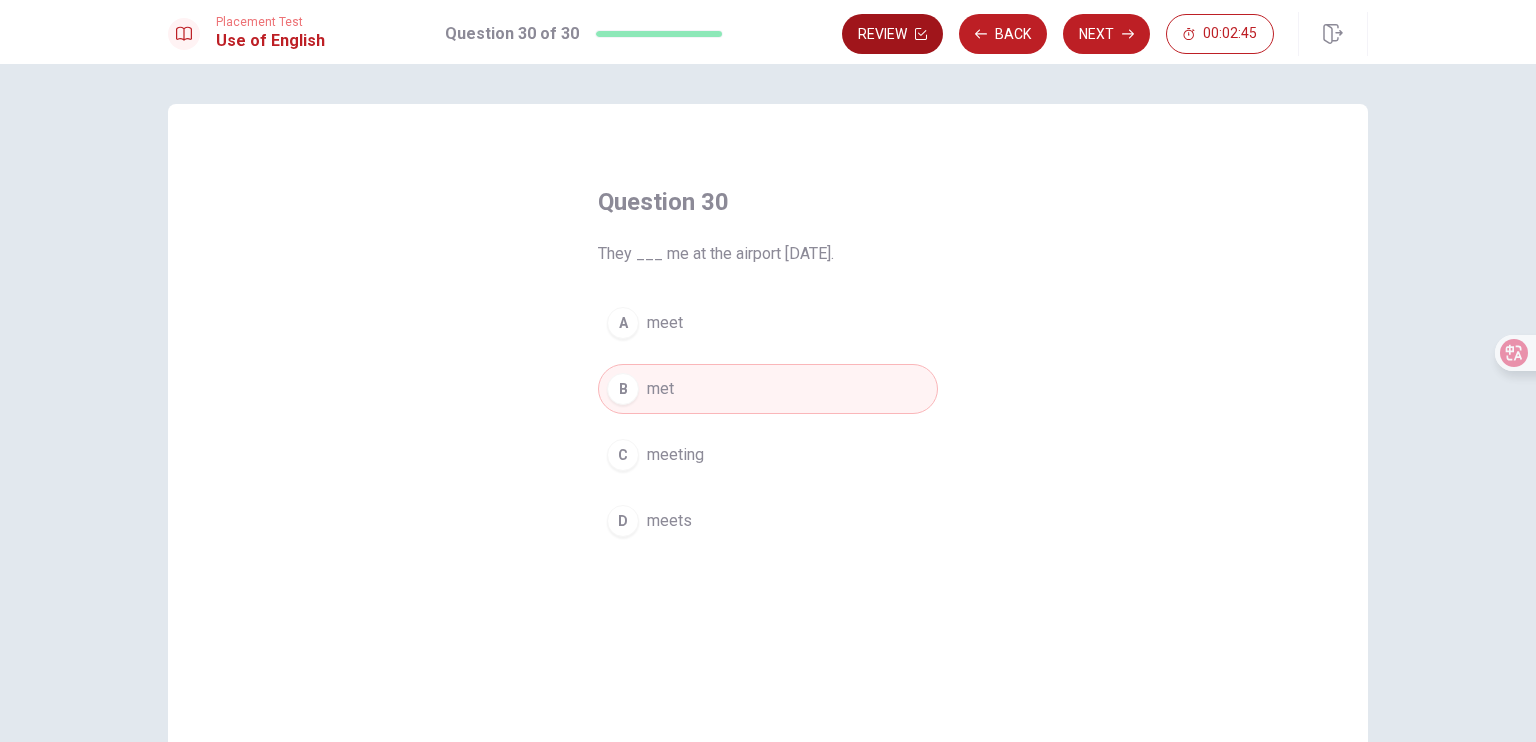 click on "Review" at bounding box center [892, 34] 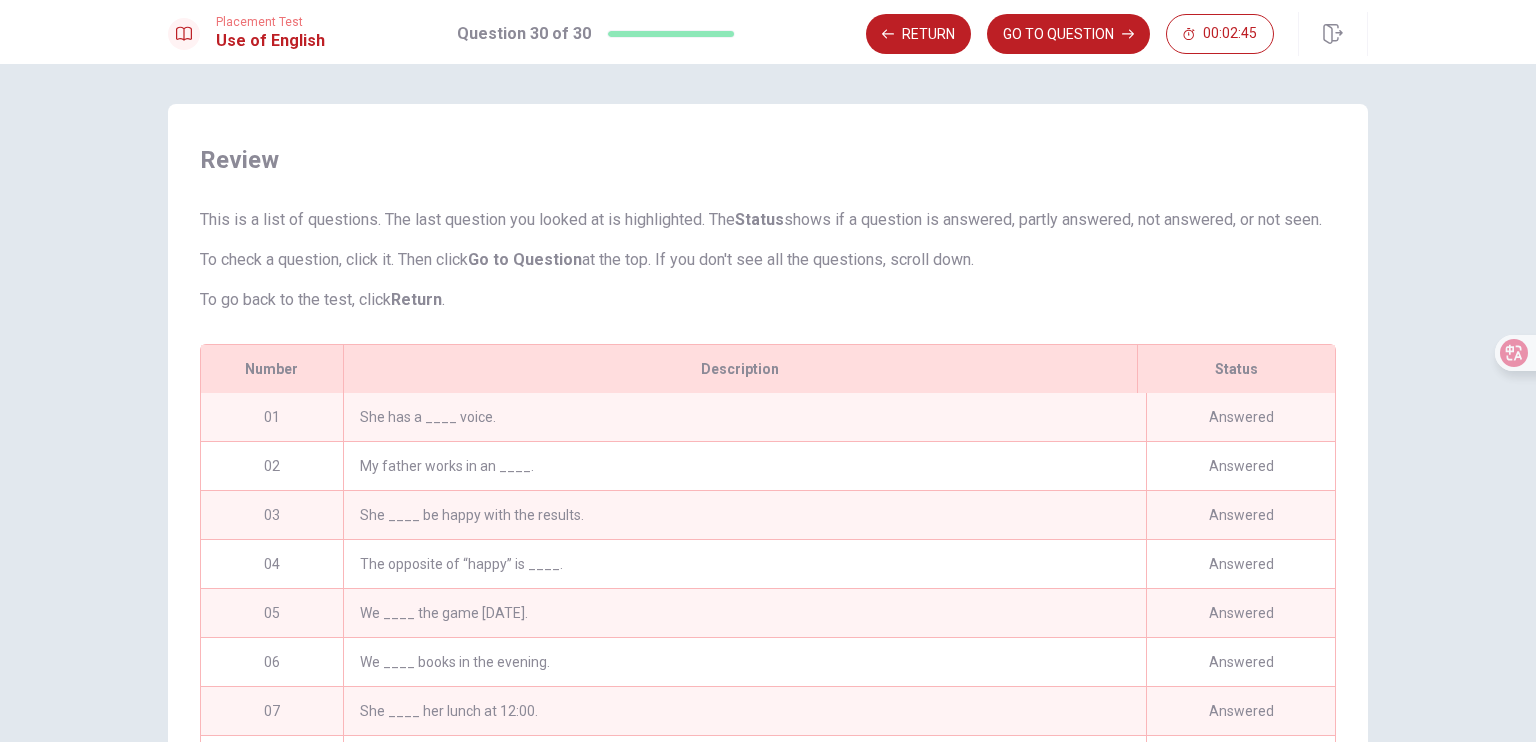 scroll, scrollTop: 155, scrollLeft: 0, axis: vertical 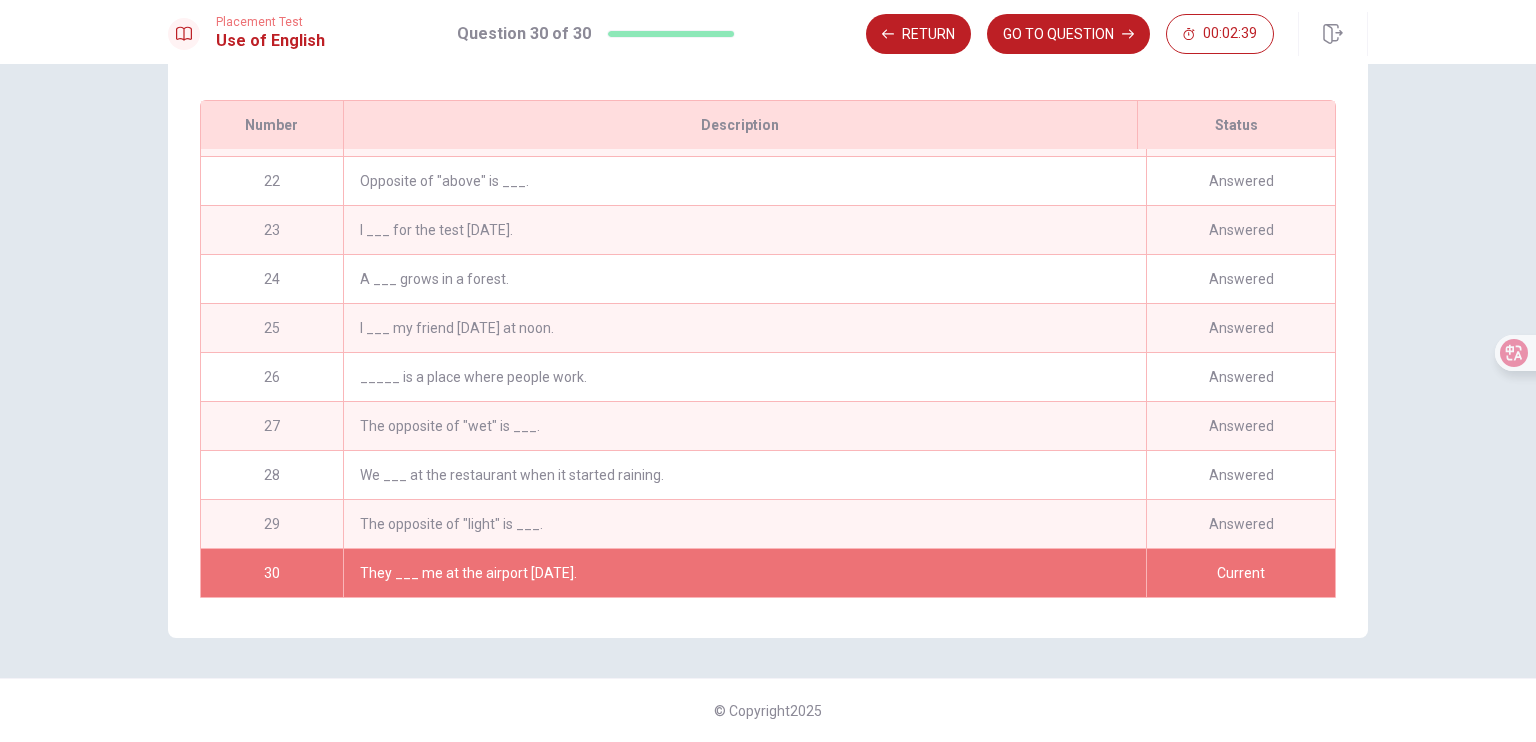 click on "The opposite of "wet" is ___." at bounding box center (744, 426) 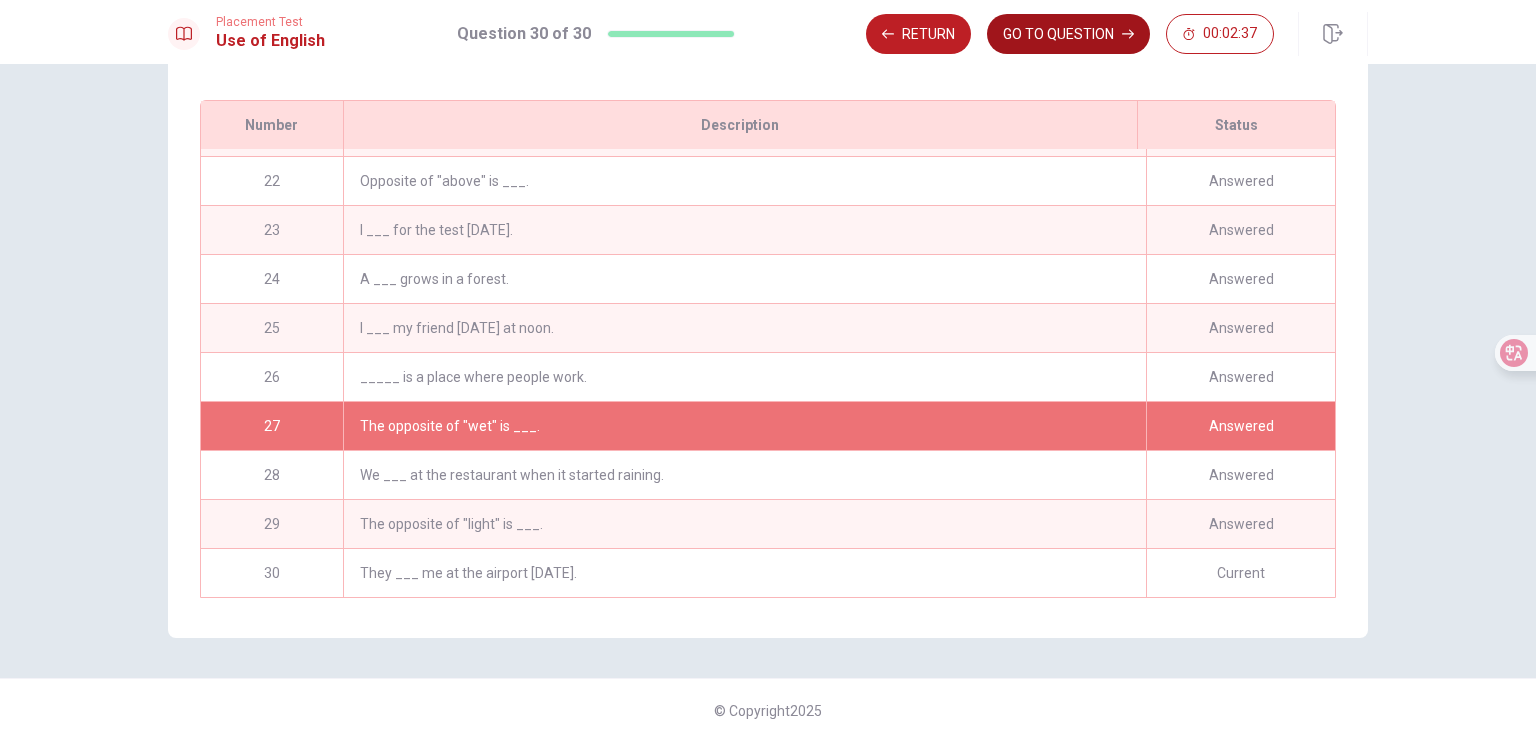 click on "GO TO QUESTION" at bounding box center (1068, 34) 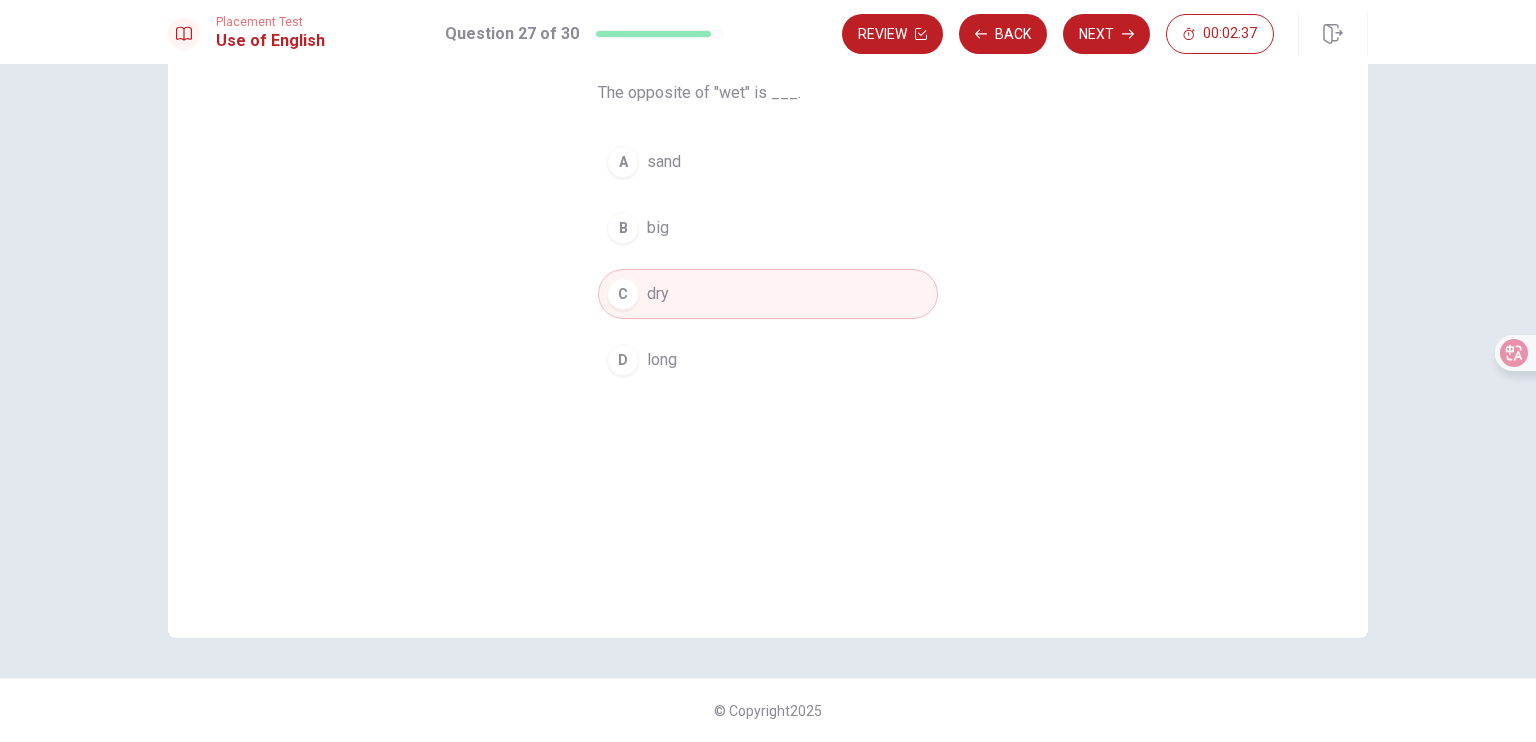 scroll, scrollTop: 160, scrollLeft: 0, axis: vertical 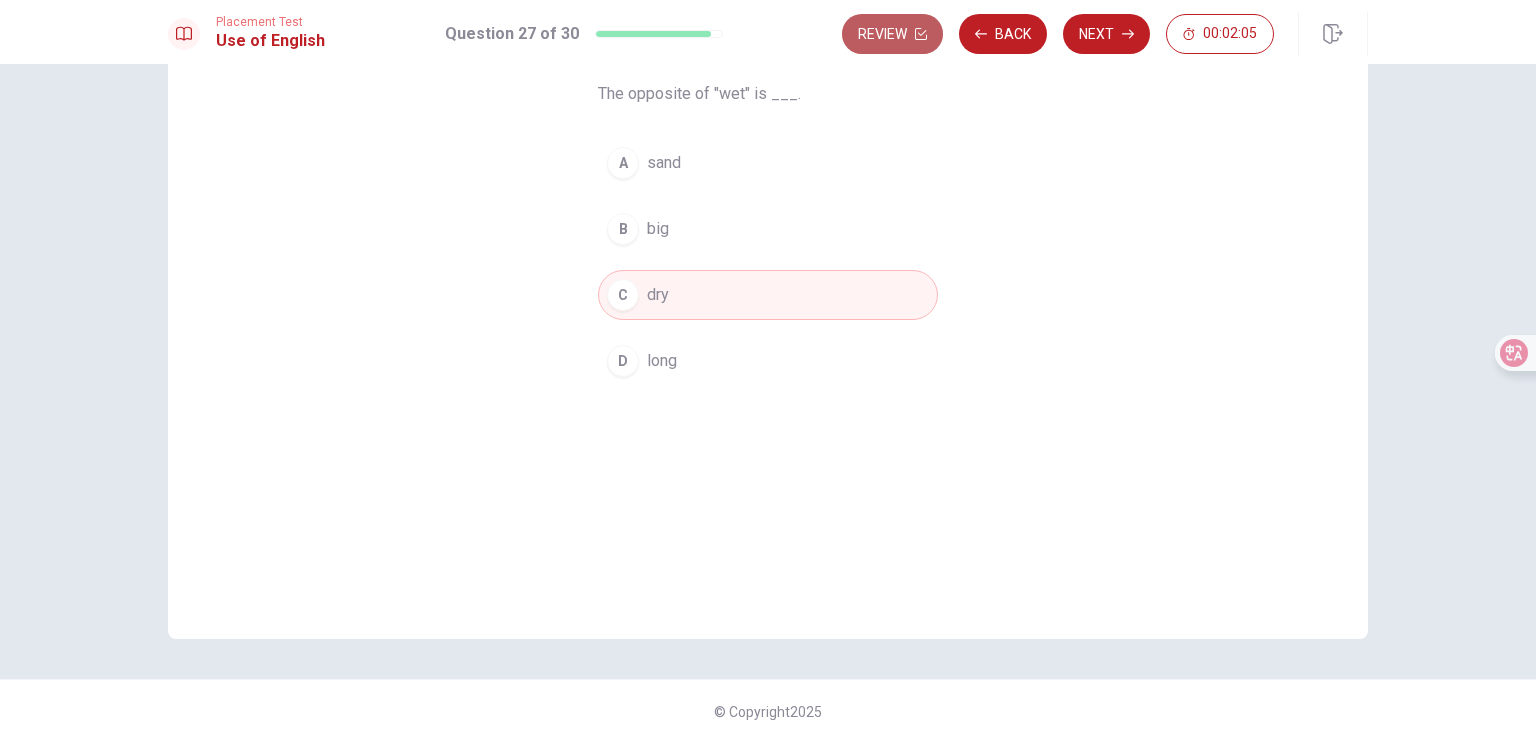 click on "Review" at bounding box center (892, 34) 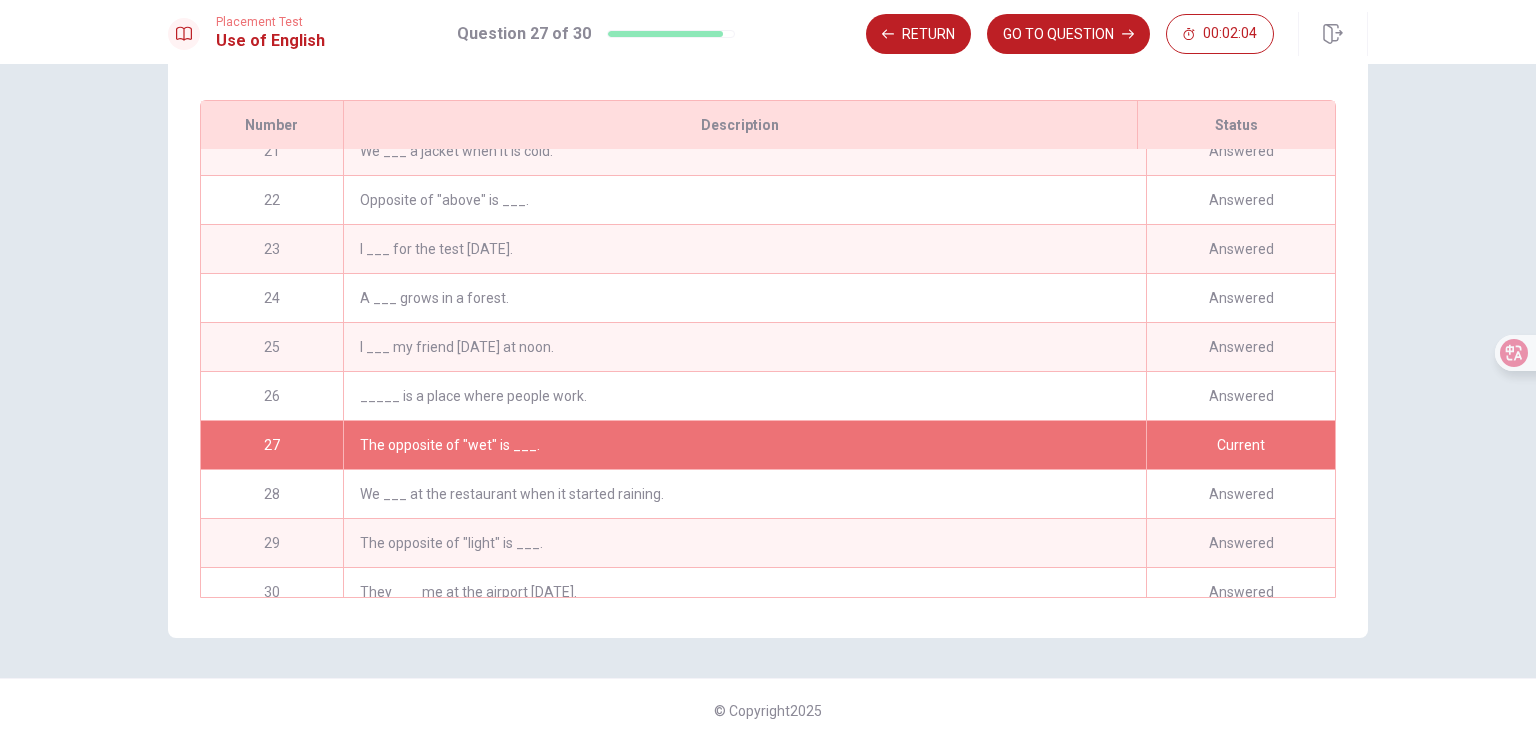 scroll, scrollTop: 1025, scrollLeft: 0, axis: vertical 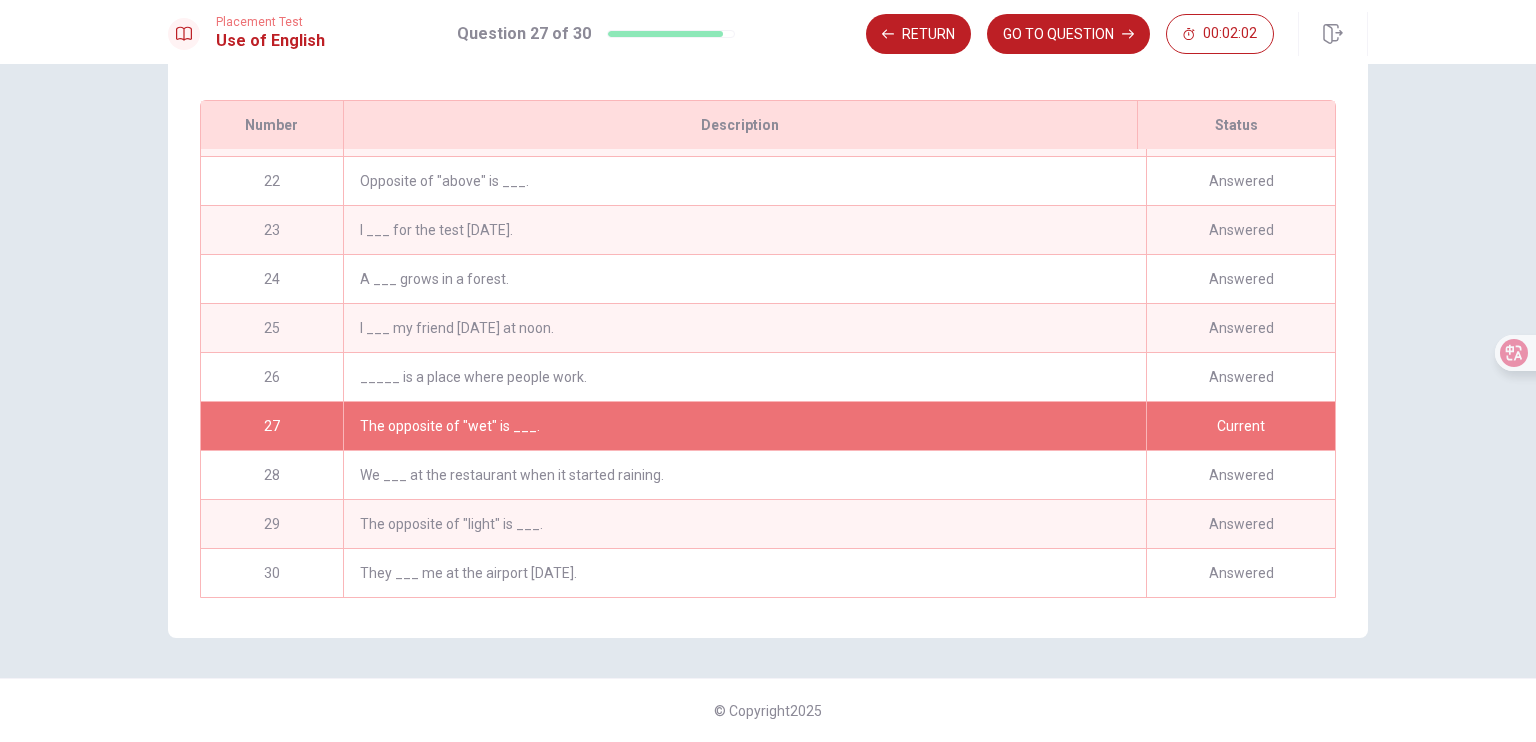 click on "The opposite of "light" is ___." at bounding box center [744, 524] 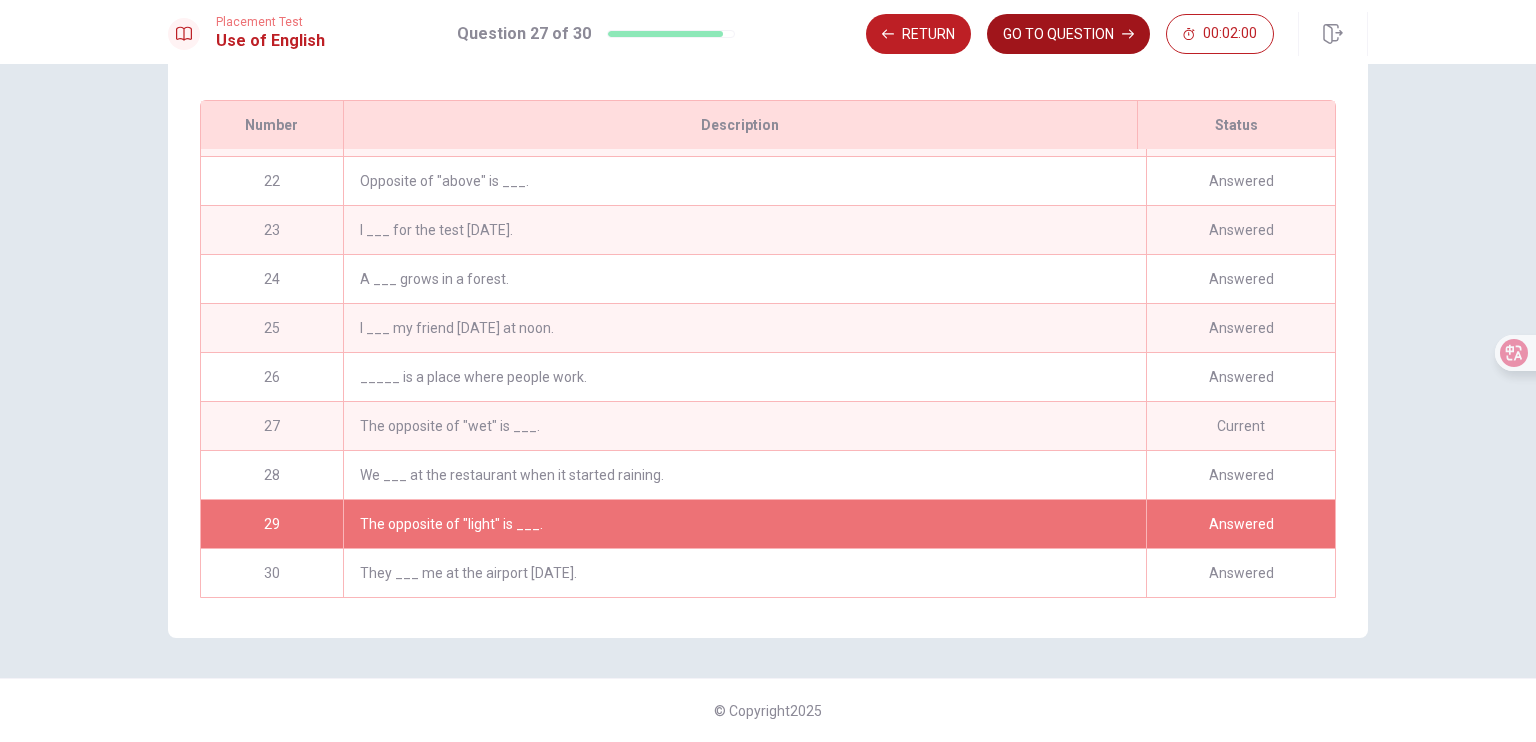 click on "GO TO QUESTION" at bounding box center [1068, 34] 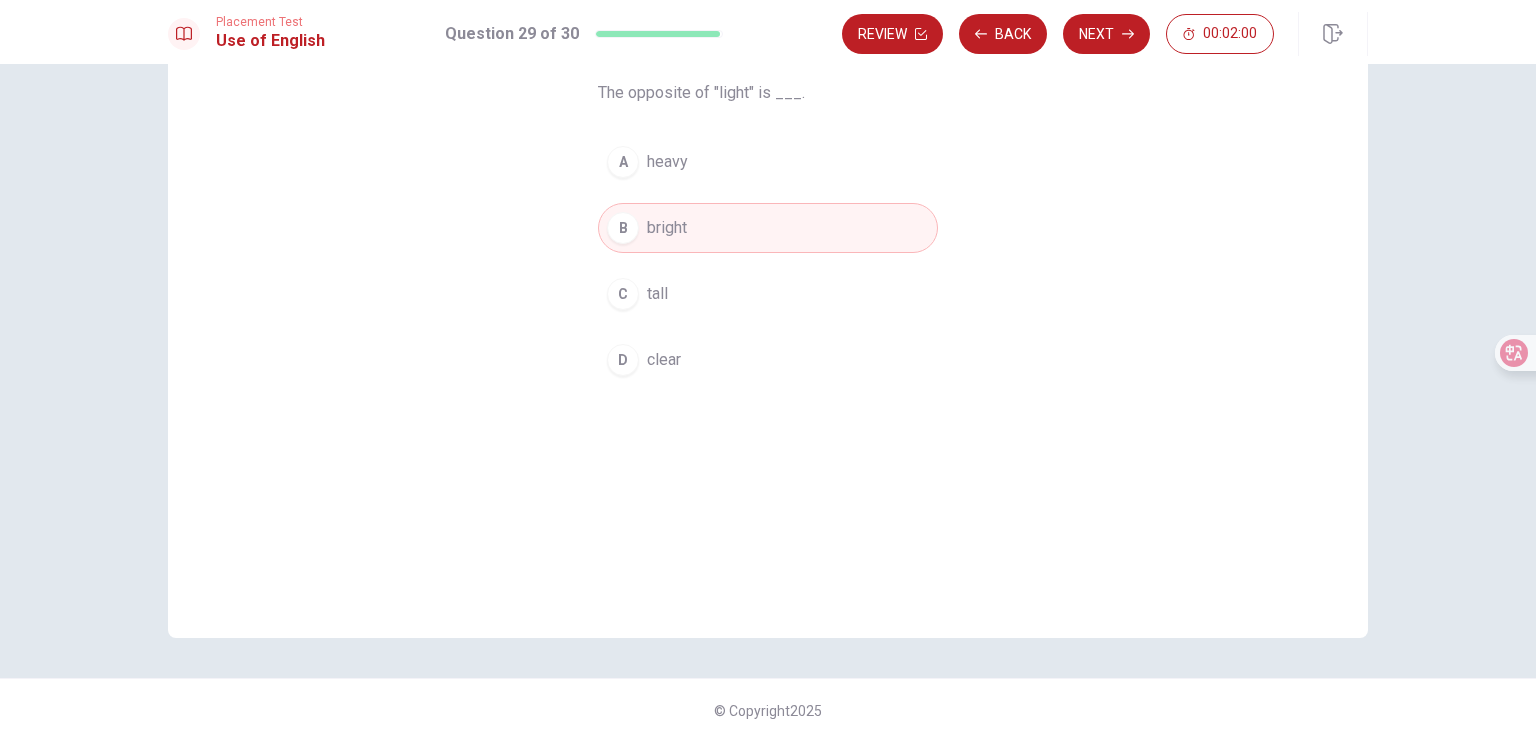 scroll, scrollTop: 160, scrollLeft: 0, axis: vertical 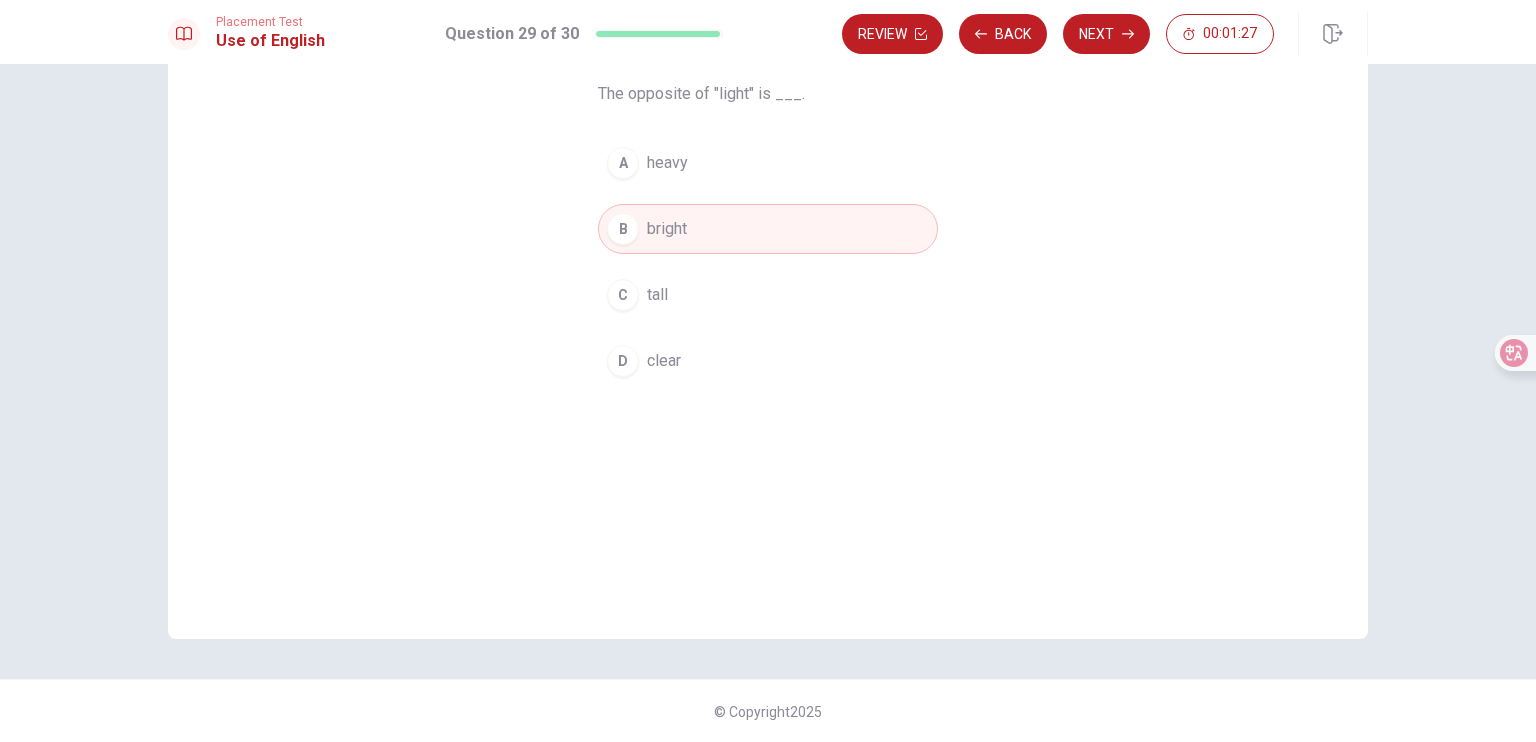 click on "A heavy" at bounding box center (768, 163) 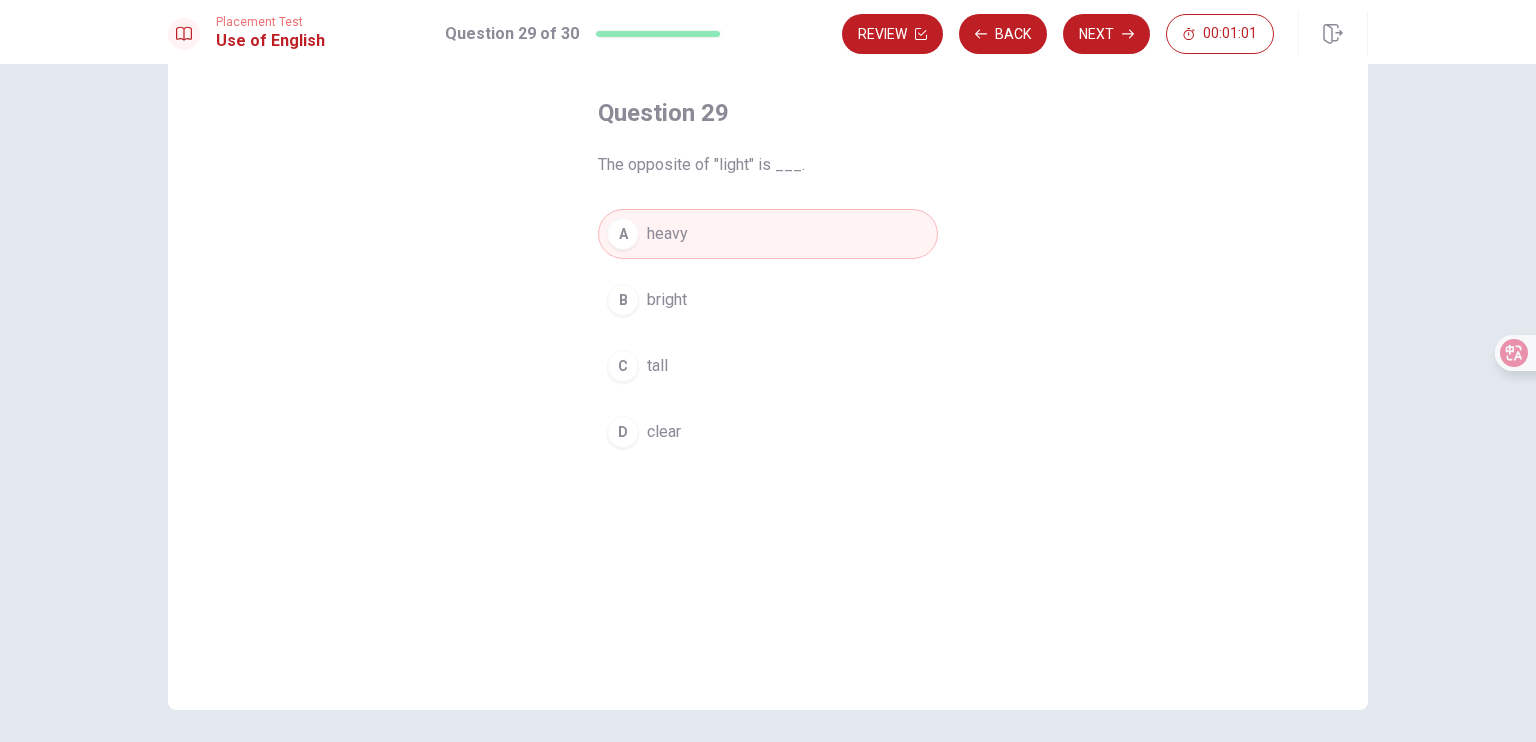 scroll, scrollTop: 0, scrollLeft: 0, axis: both 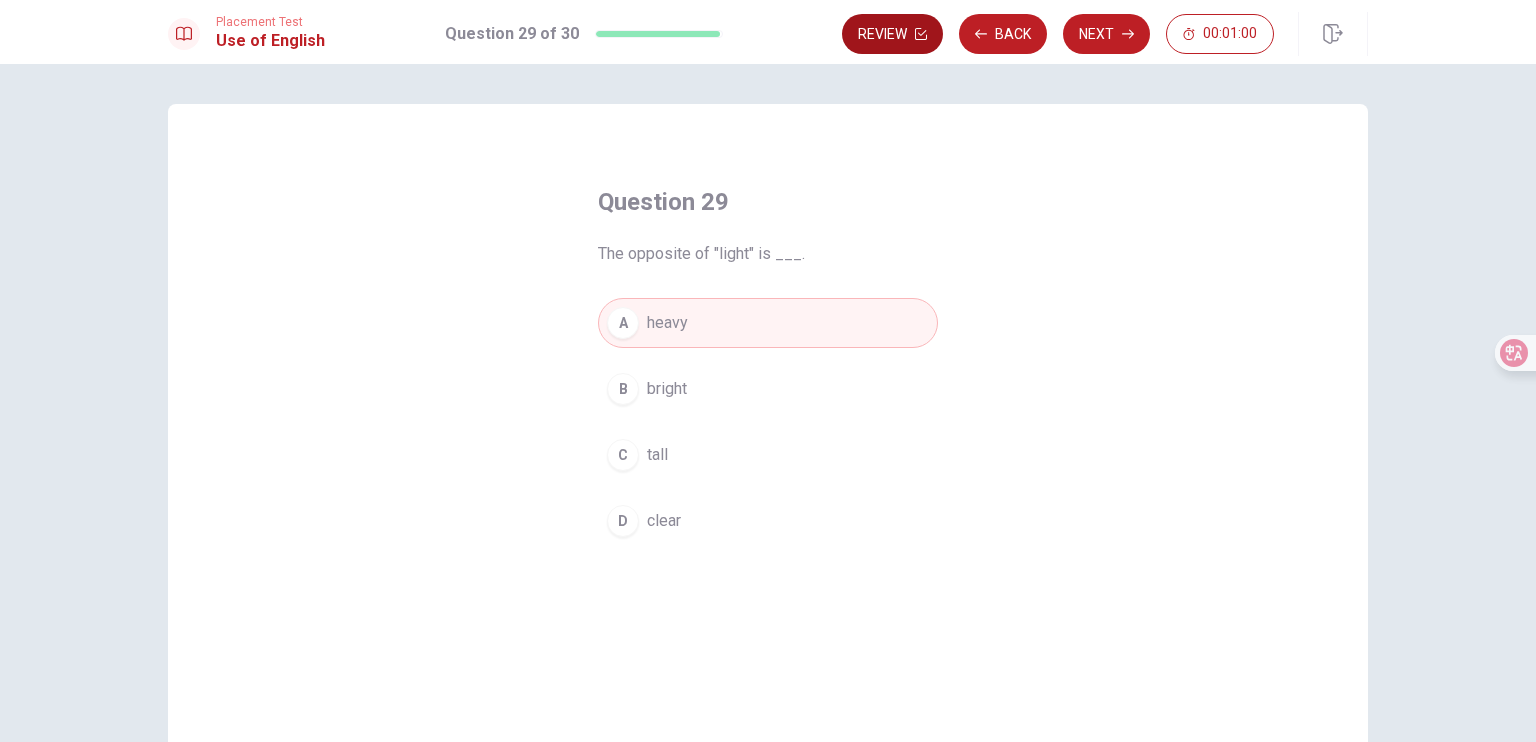 click on "Review" at bounding box center [892, 34] 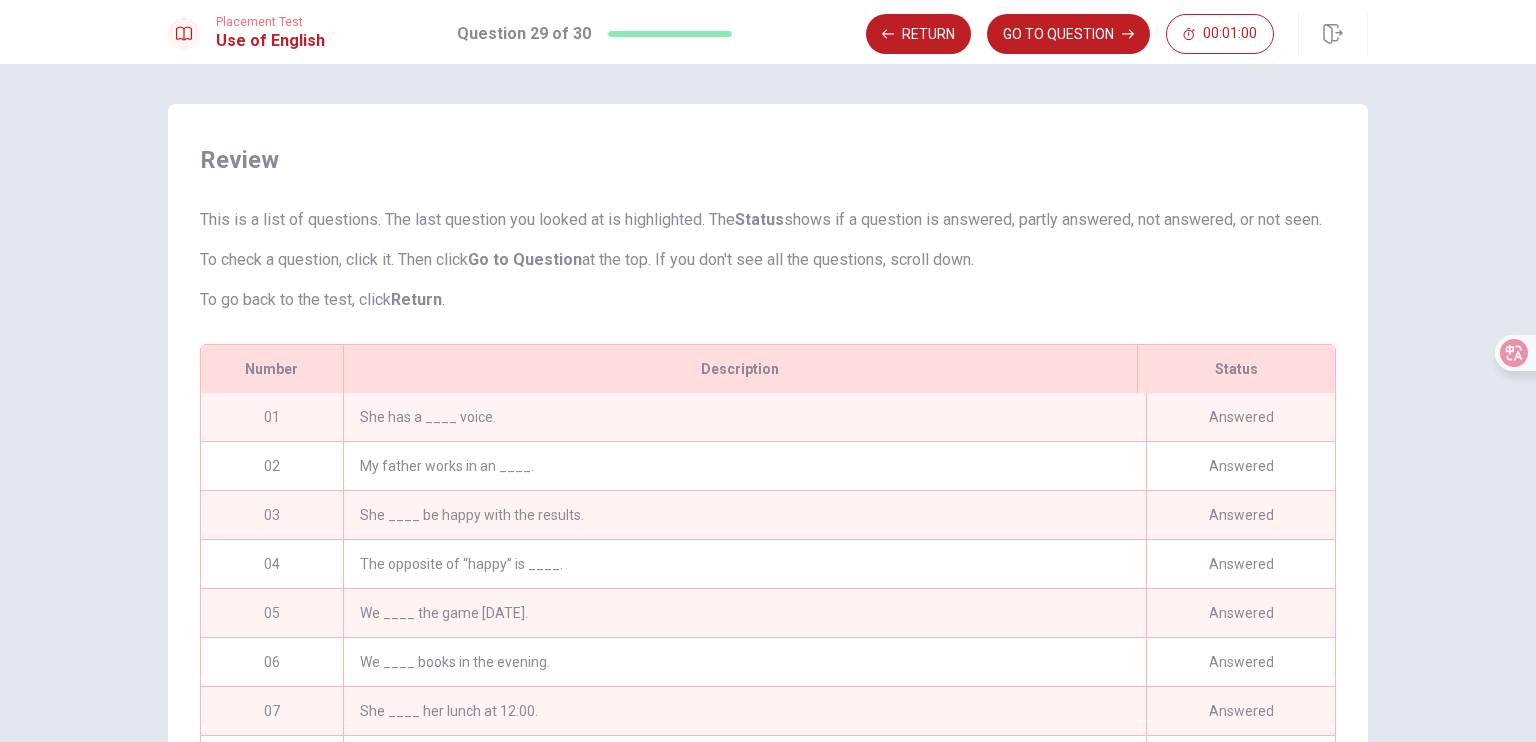 scroll, scrollTop: 155, scrollLeft: 0, axis: vertical 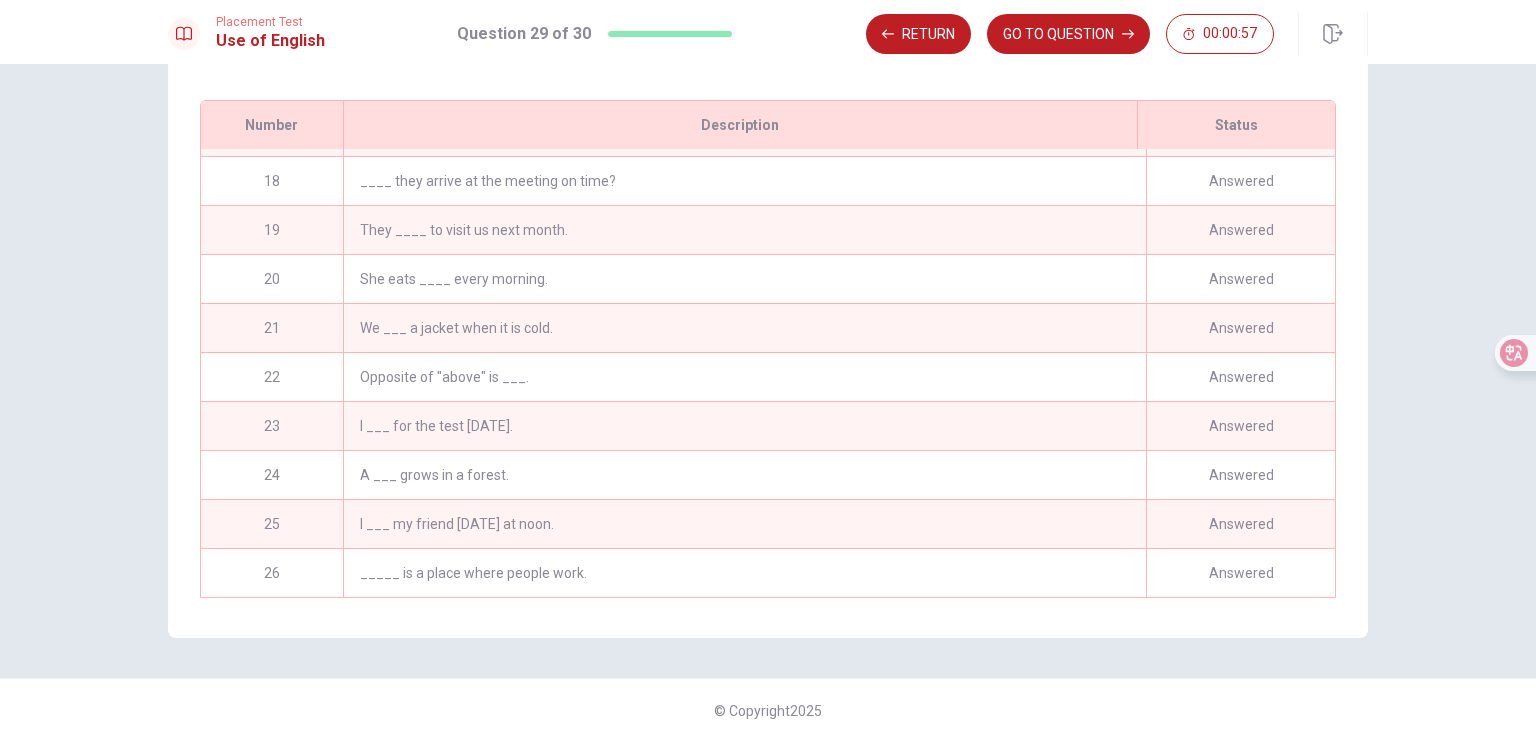 click on "Opposite of "above" is ___." at bounding box center (744, 377) 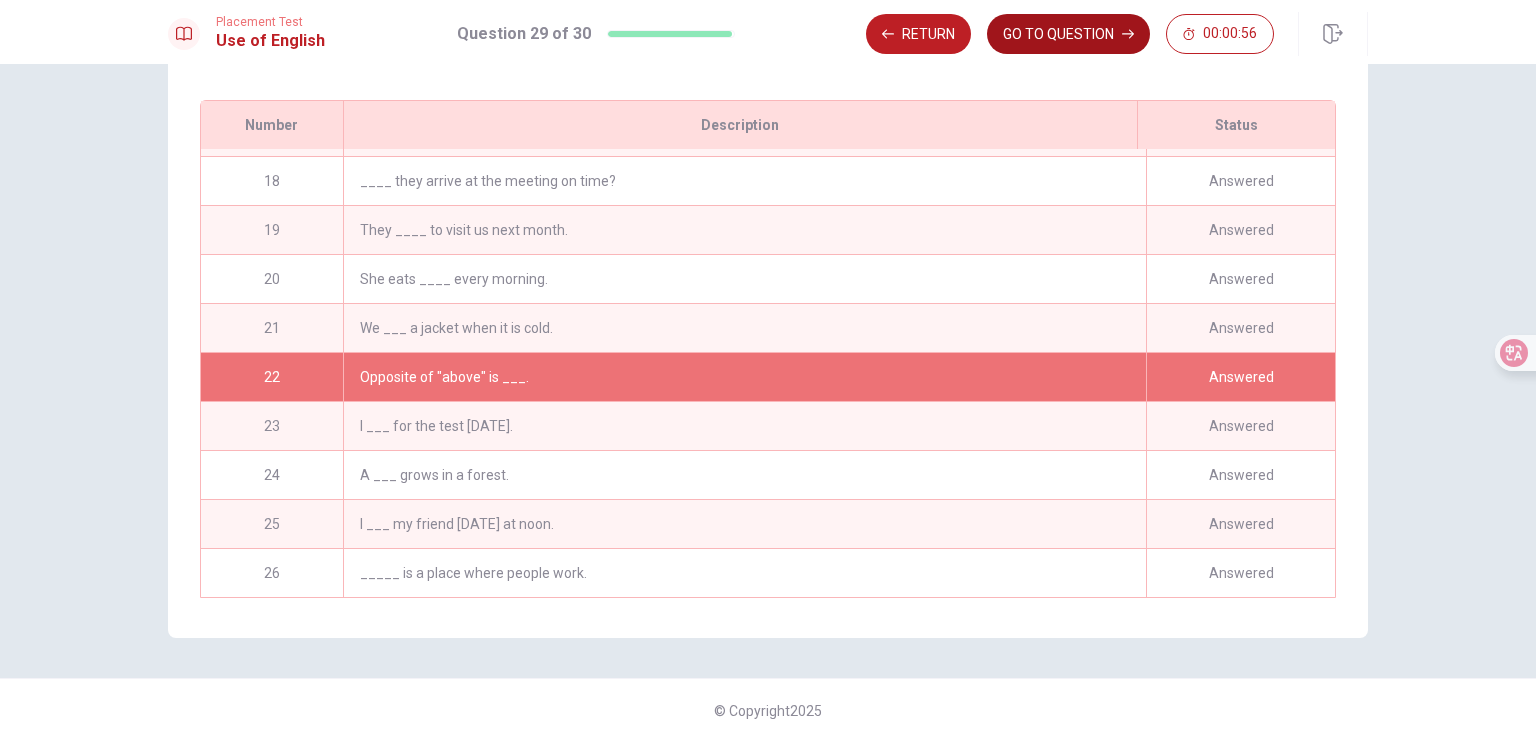 click on "GO TO QUESTION" at bounding box center (1068, 34) 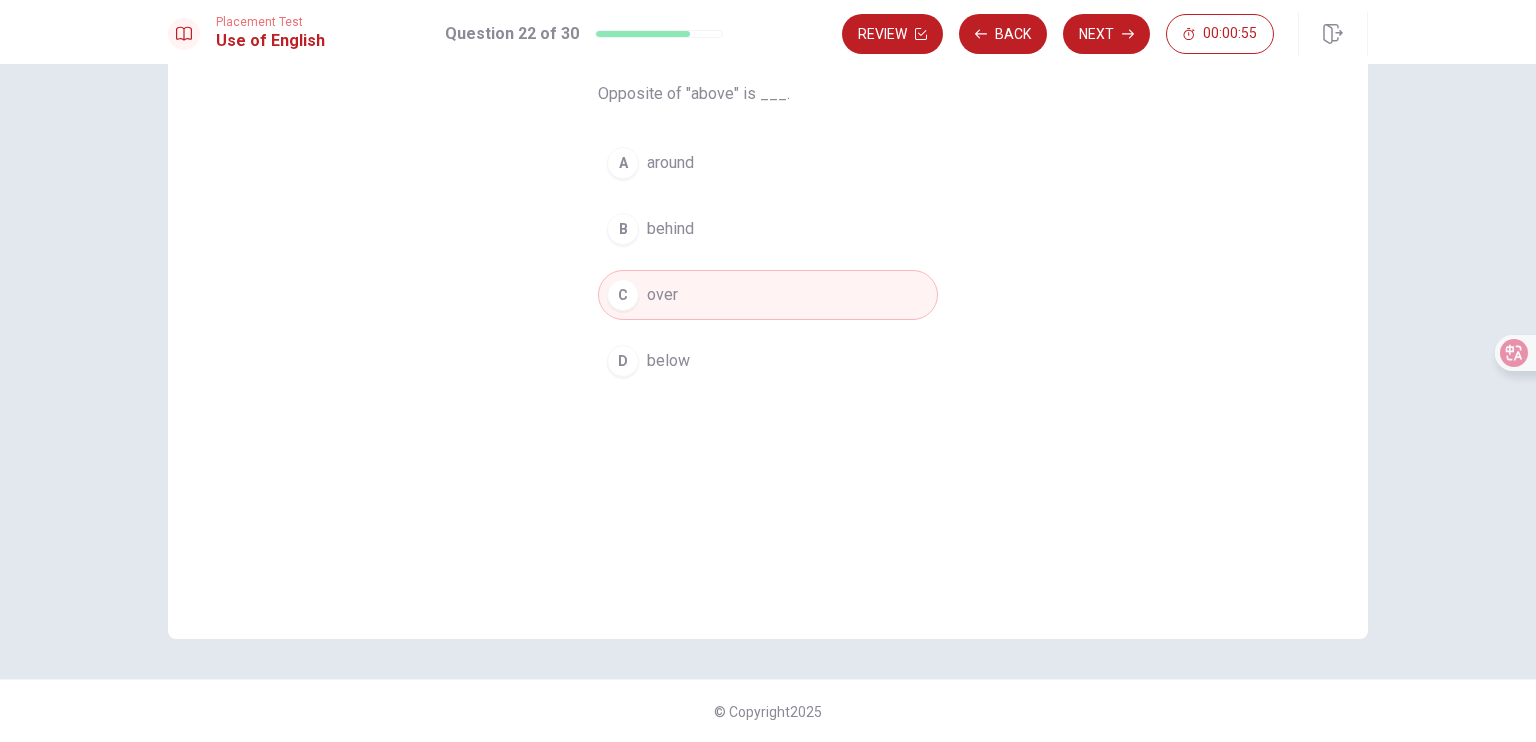 scroll, scrollTop: 0, scrollLeft: 0, axis: both 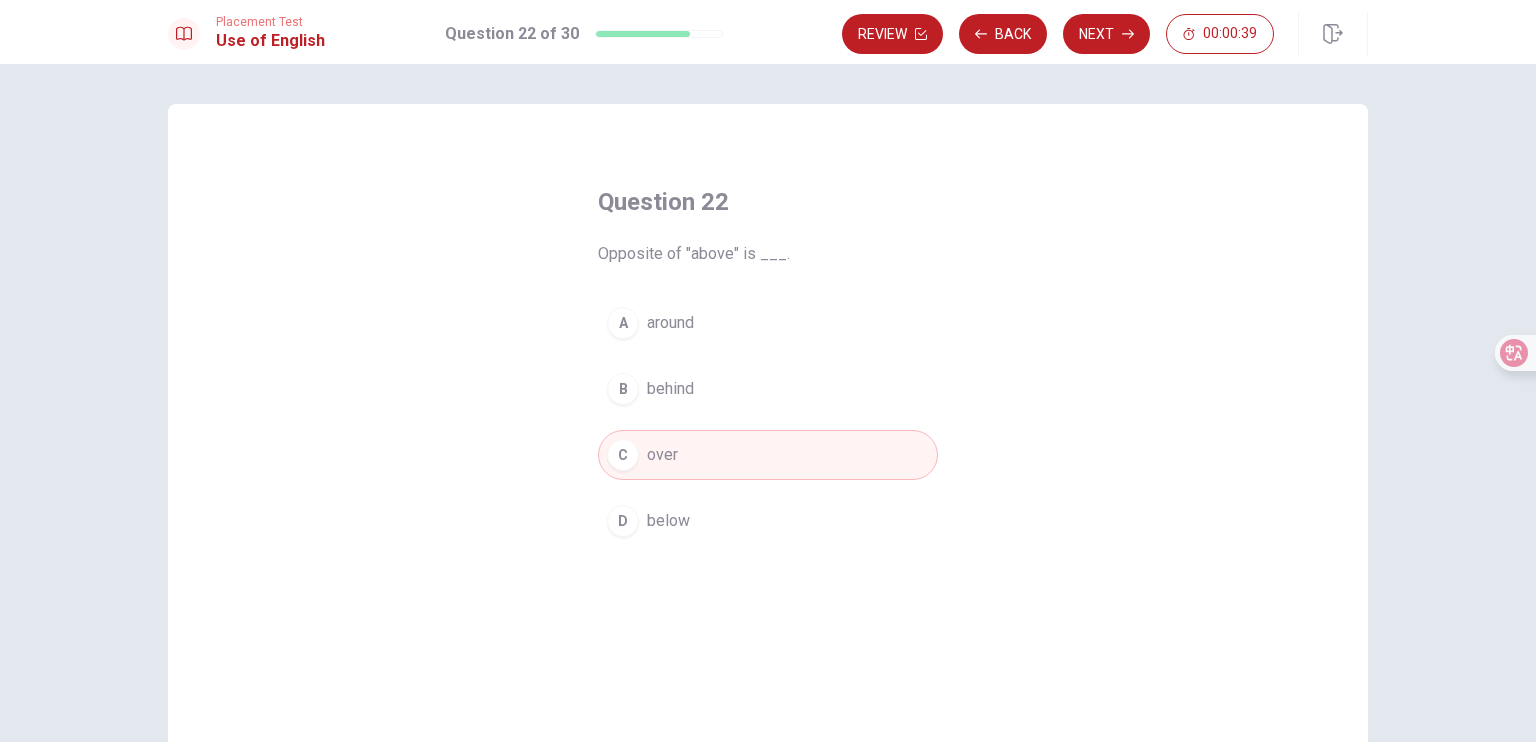 click on "D below" at bounding box center [768, 521] 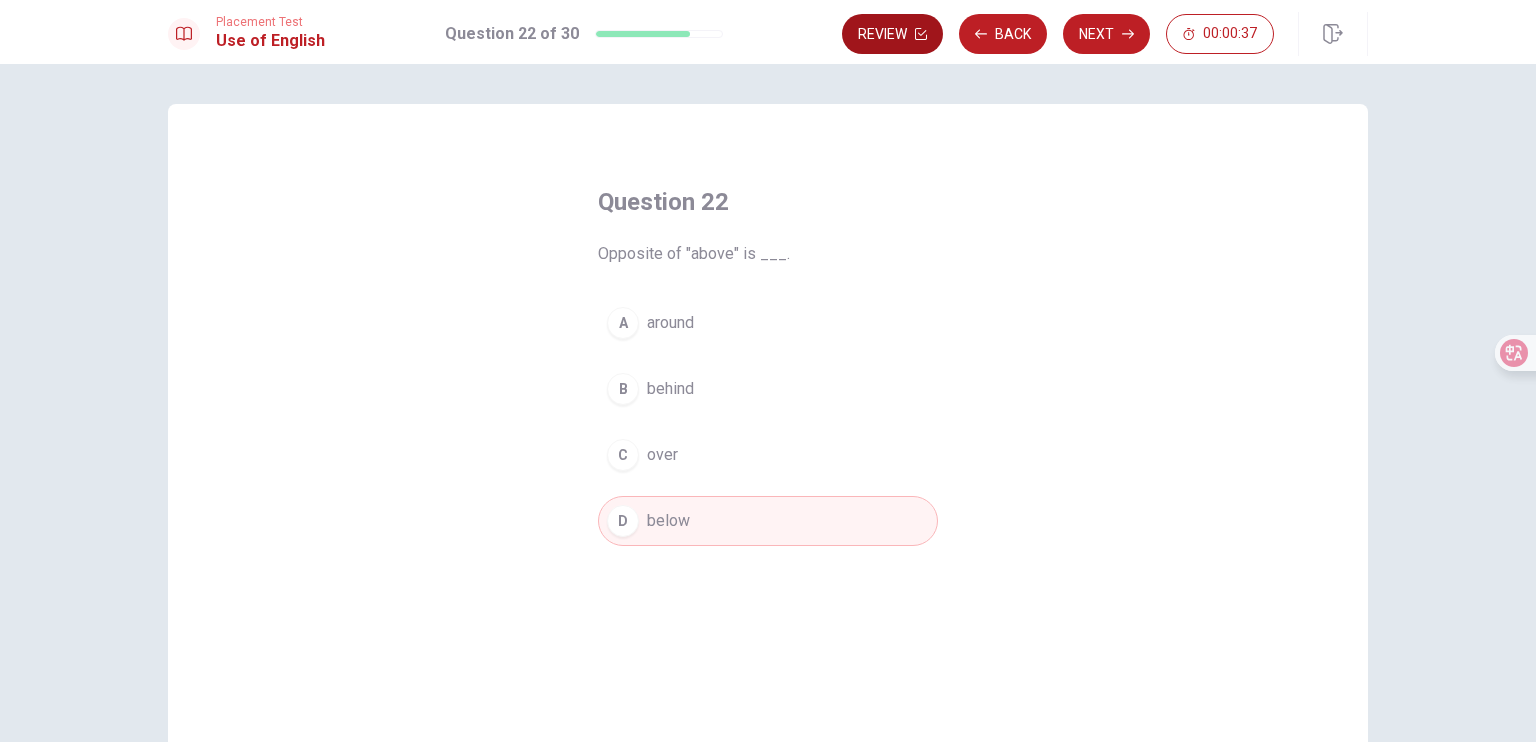 click on "Review" at bounding box center [892, 34] 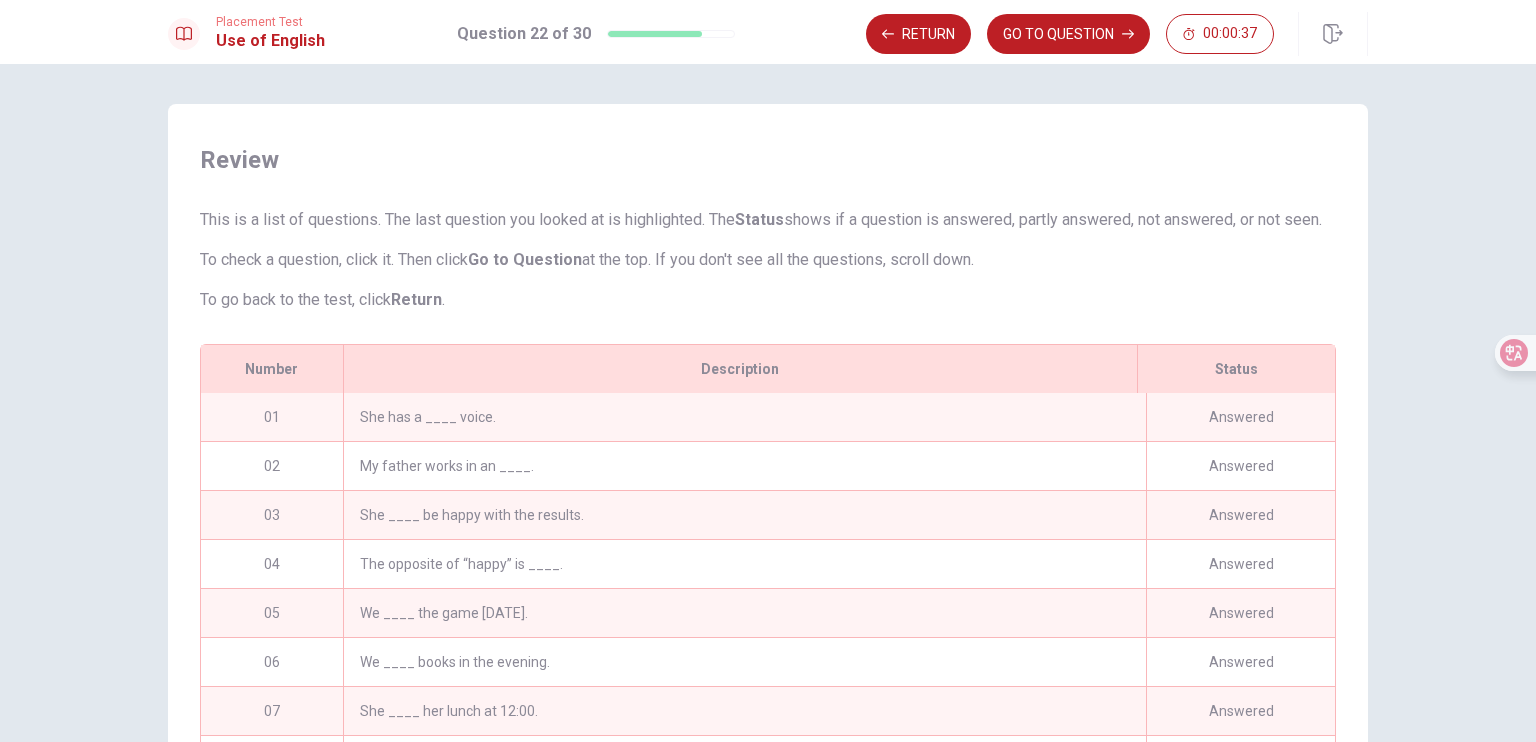 scroll, scrollTop: 201, scrollLeft: 0, axis: vertical 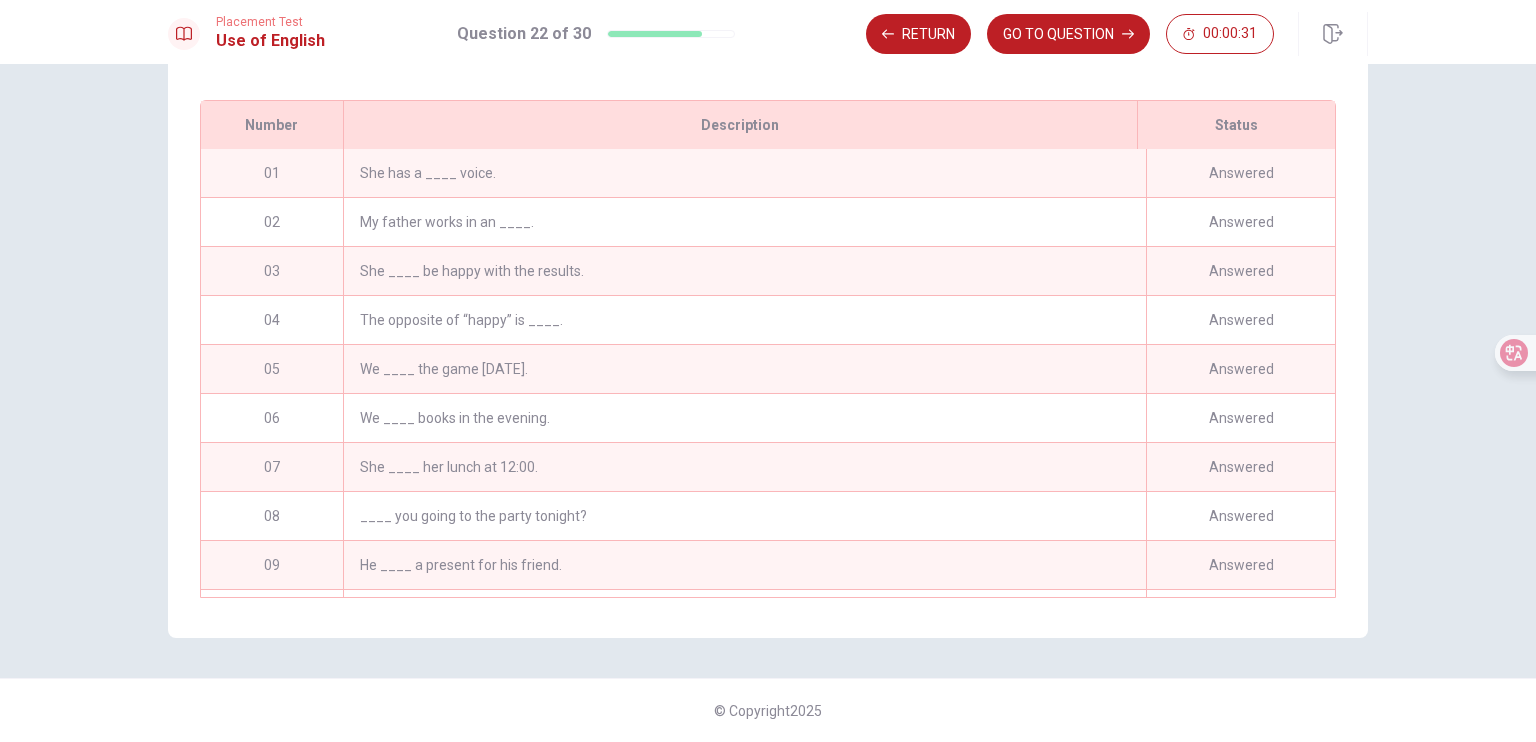 click on "She has a ____ voice." at bounding box center [744, 173] 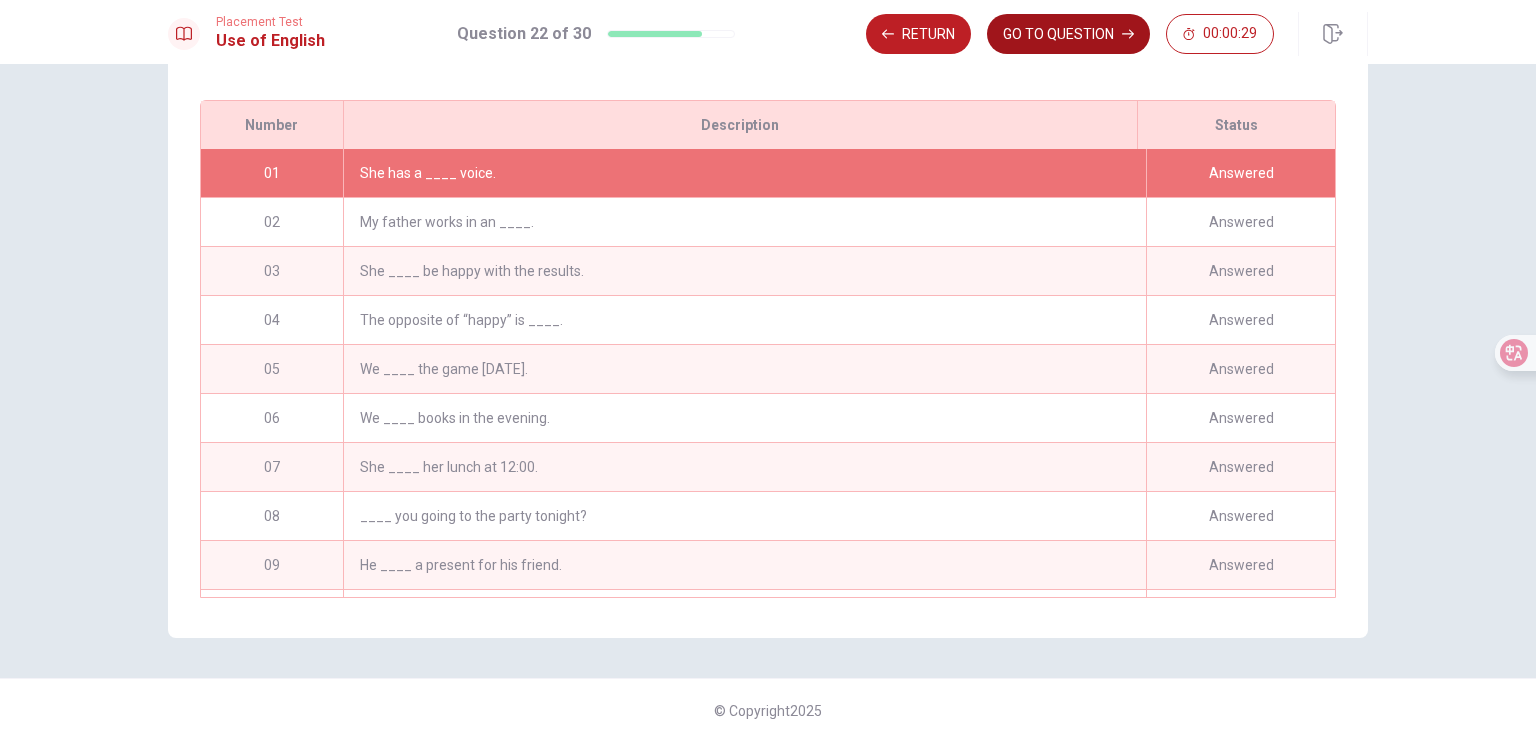click on "GO TO QUESTION" at bounding box center [1068, 34] 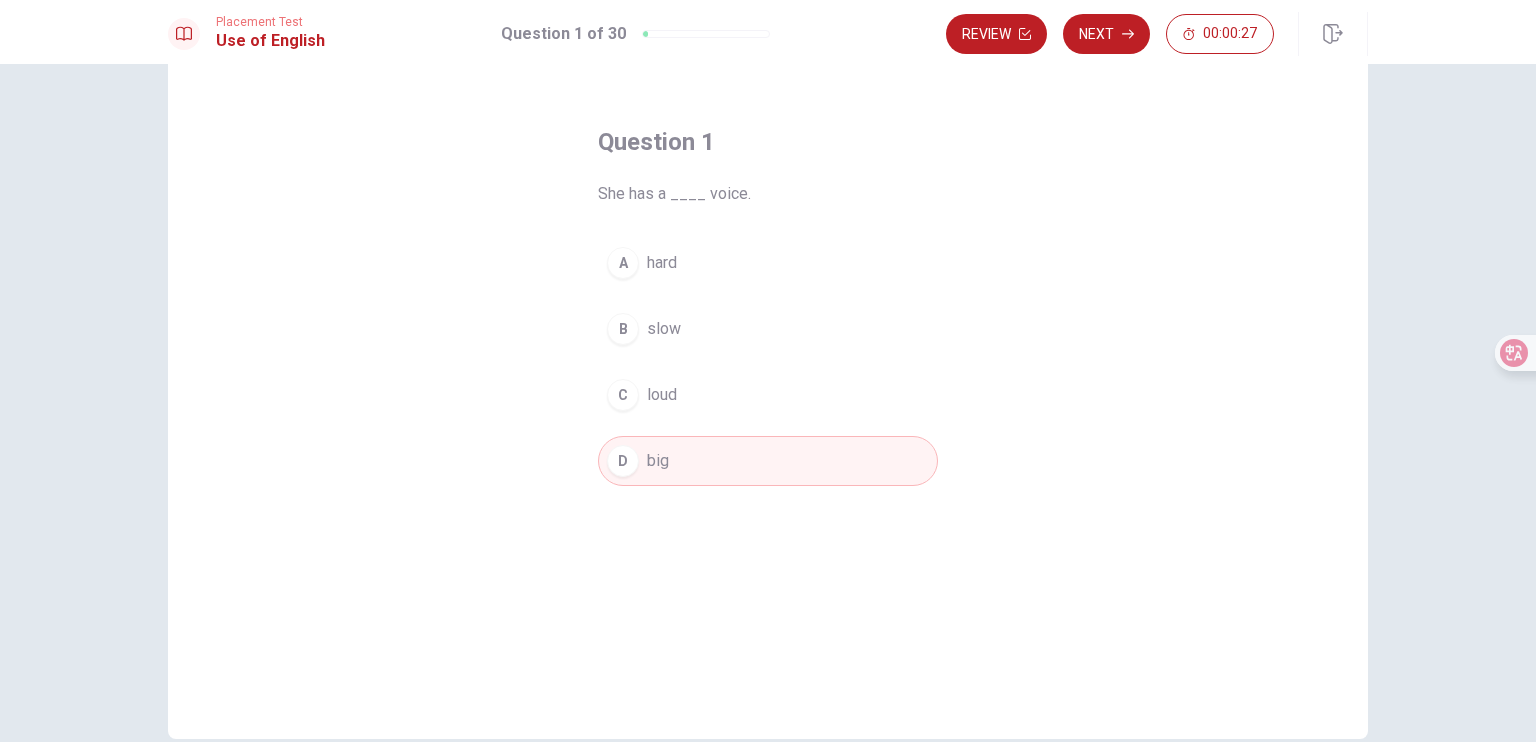 scroll, scrollTop: 0, scrollLeft: 0, axis: both 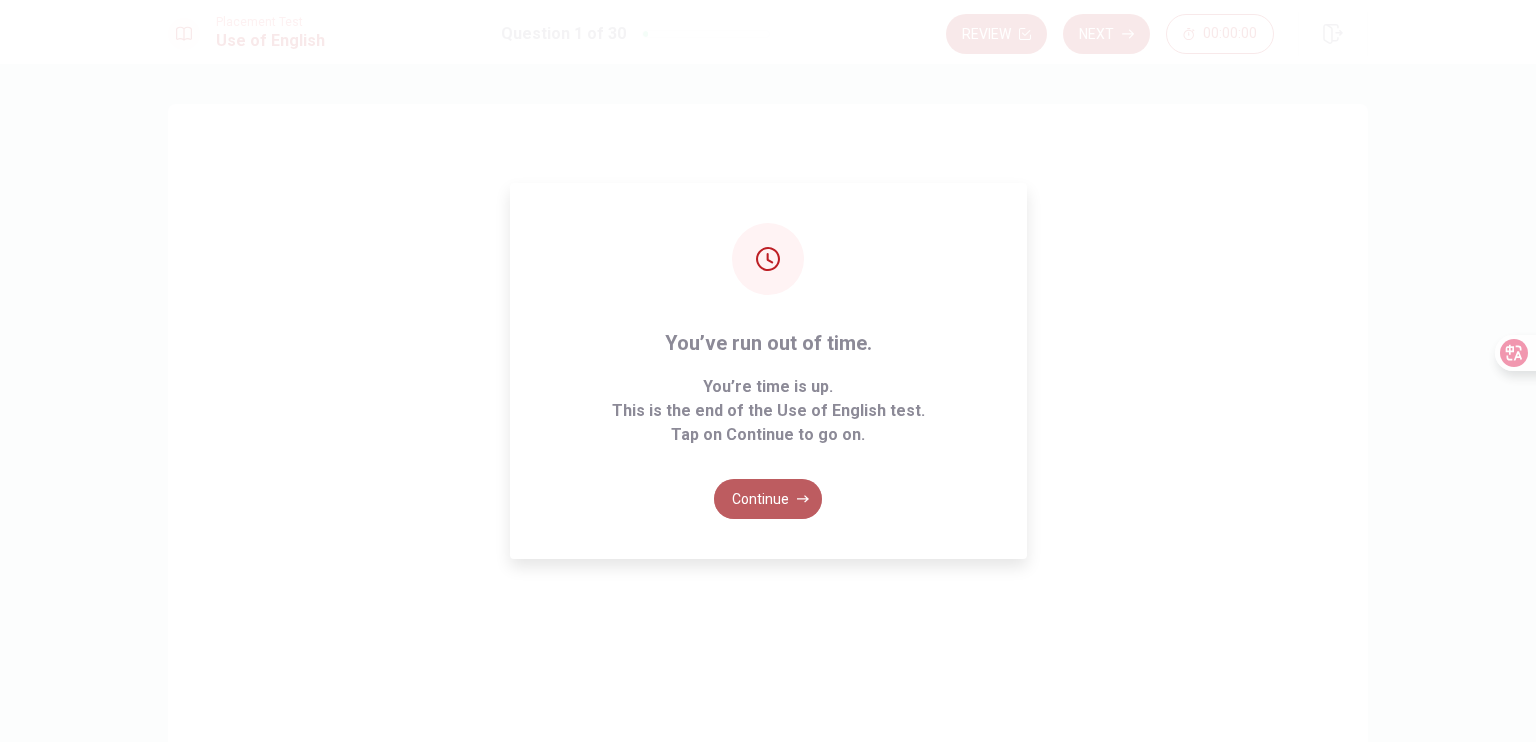 click on "Continue" at bounding box center [768, 499] 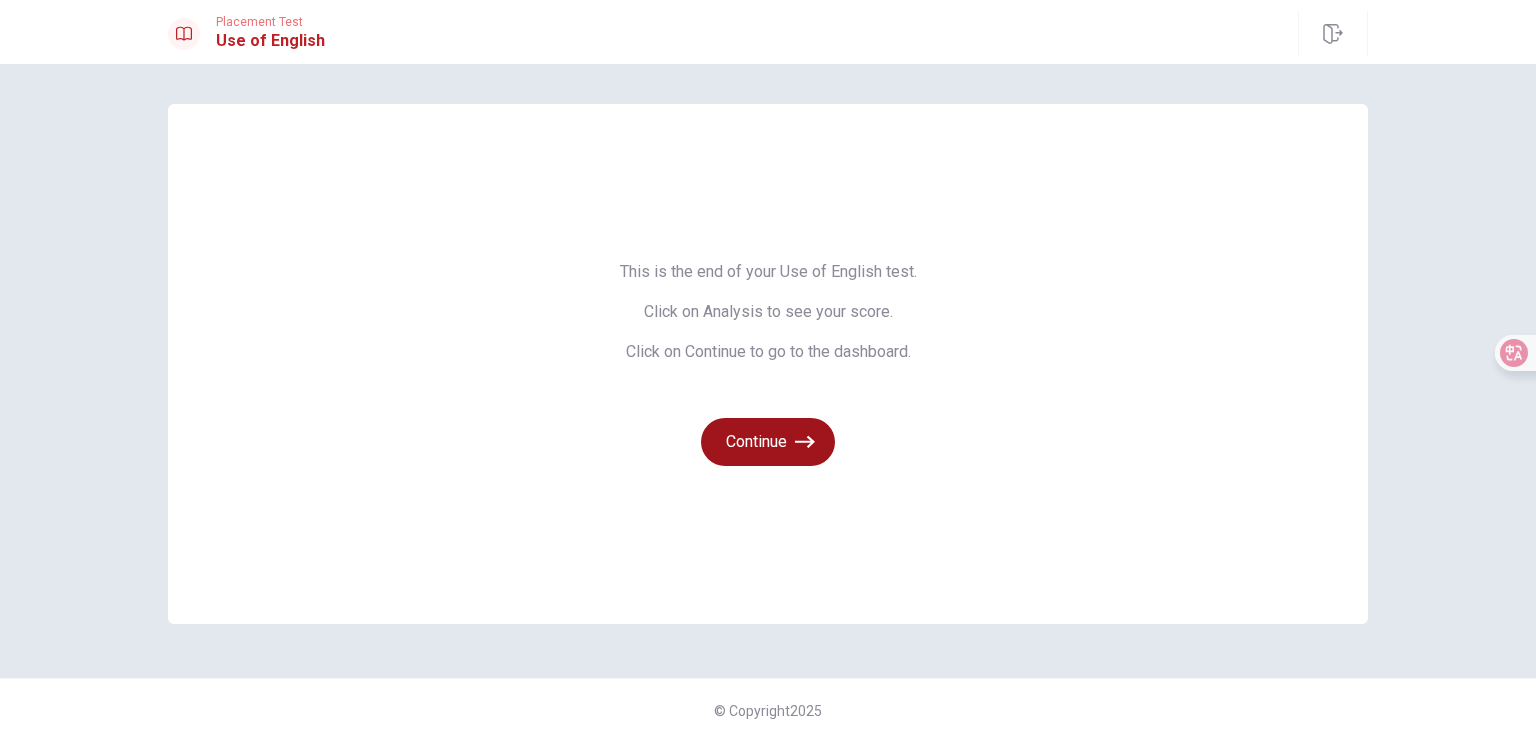 click 